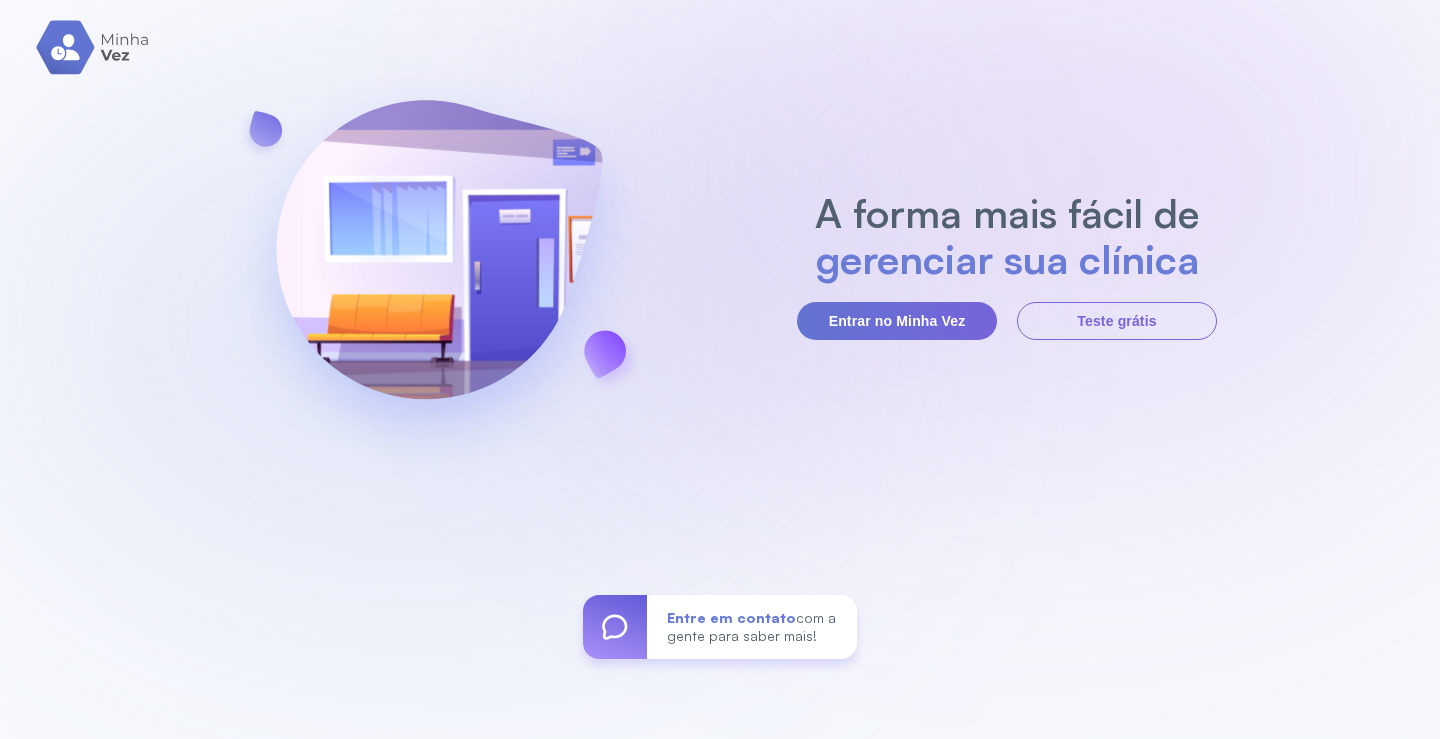 scroll, scrollTop: 0, scrollLeft: 0, axis: both 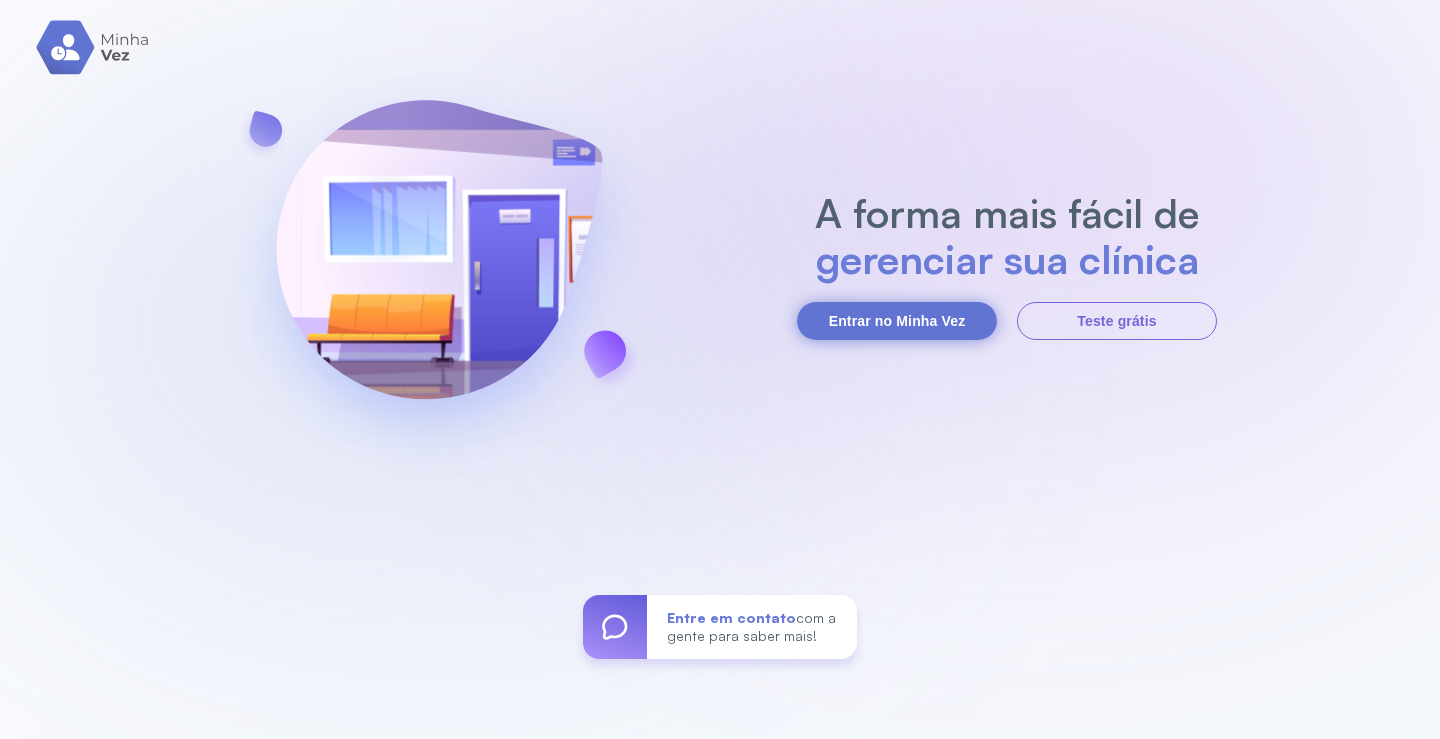 click on "Entrar no Minha Vez" at bounding box center (897, 321) 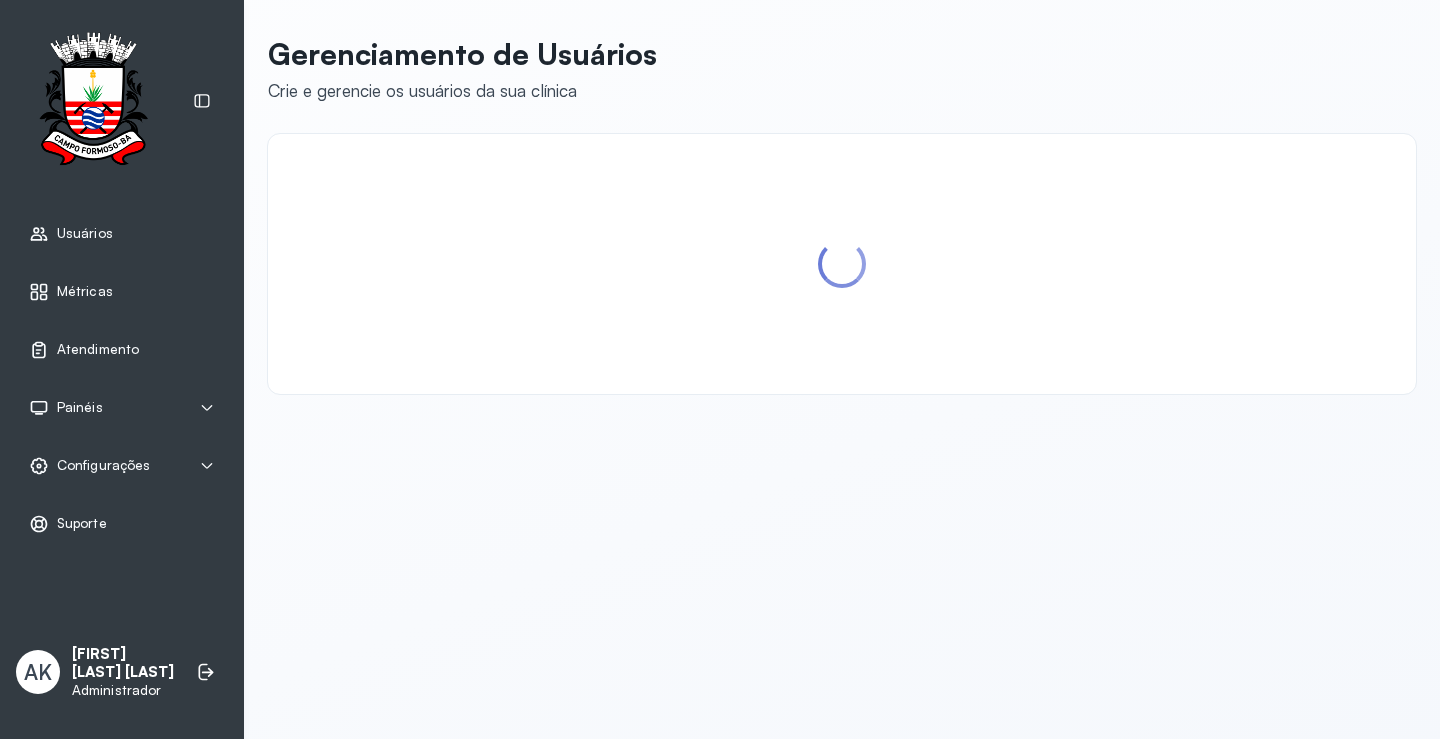 scroll, scrollTop: 0, scrollLeft: 0, axis: both 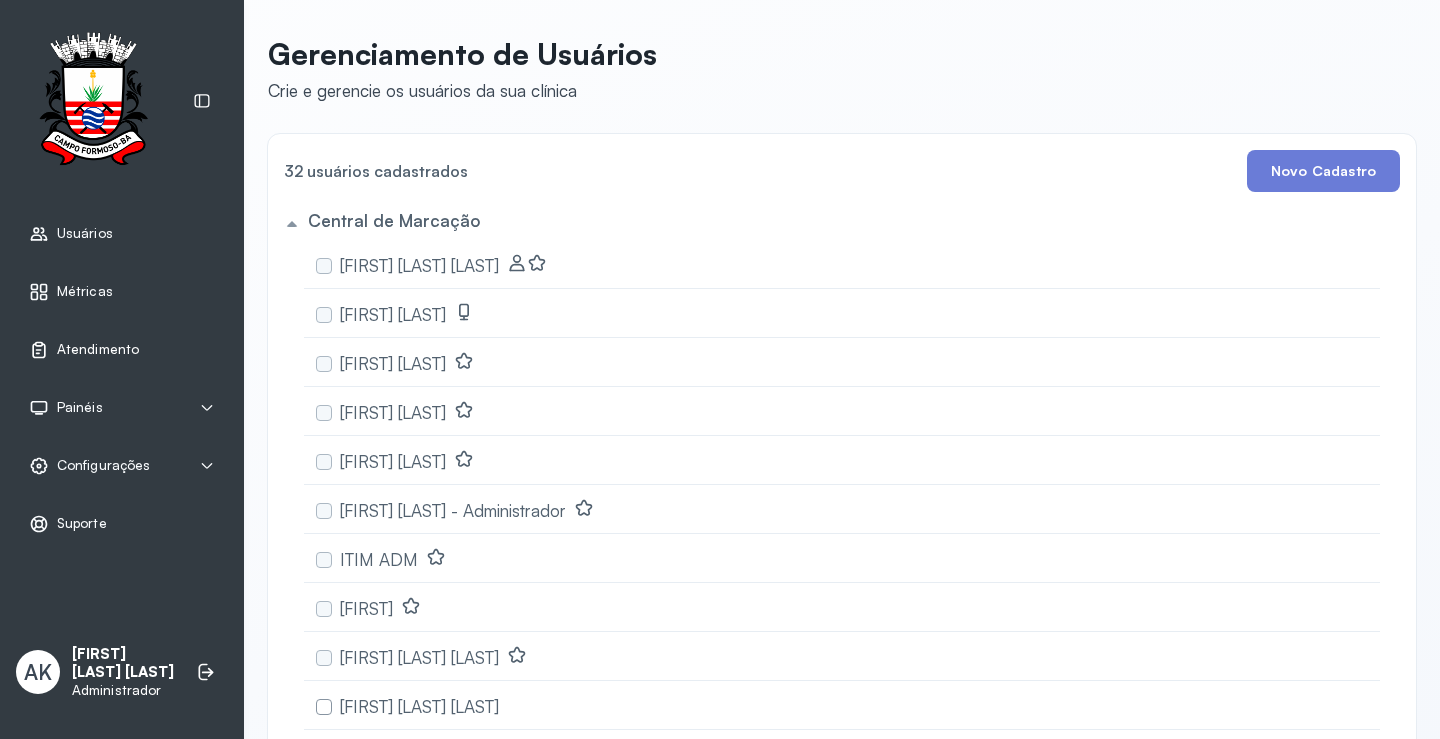 click on "Atendimento" at bounding box center [98, 349] 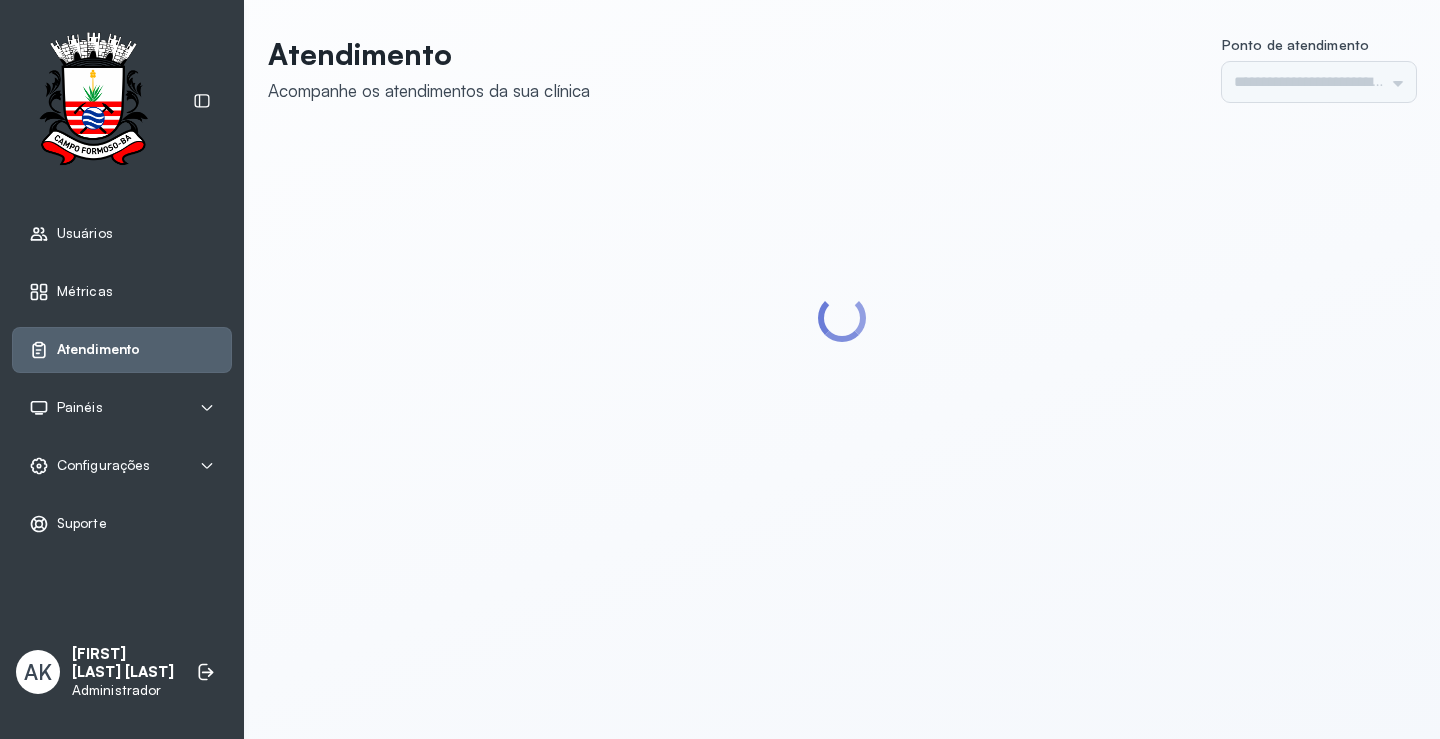 type on "*********" 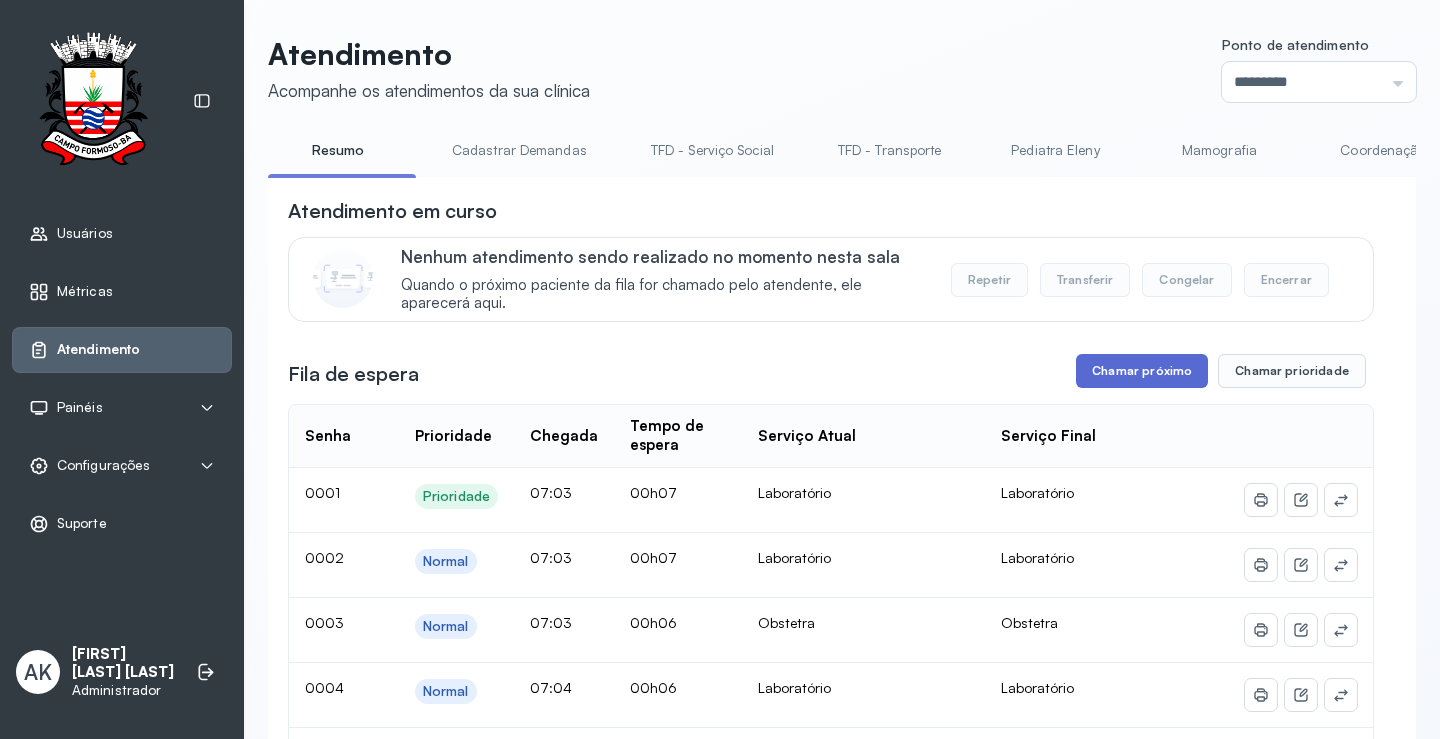click on "Chamar próximo" at bounding box center (1142, 371) 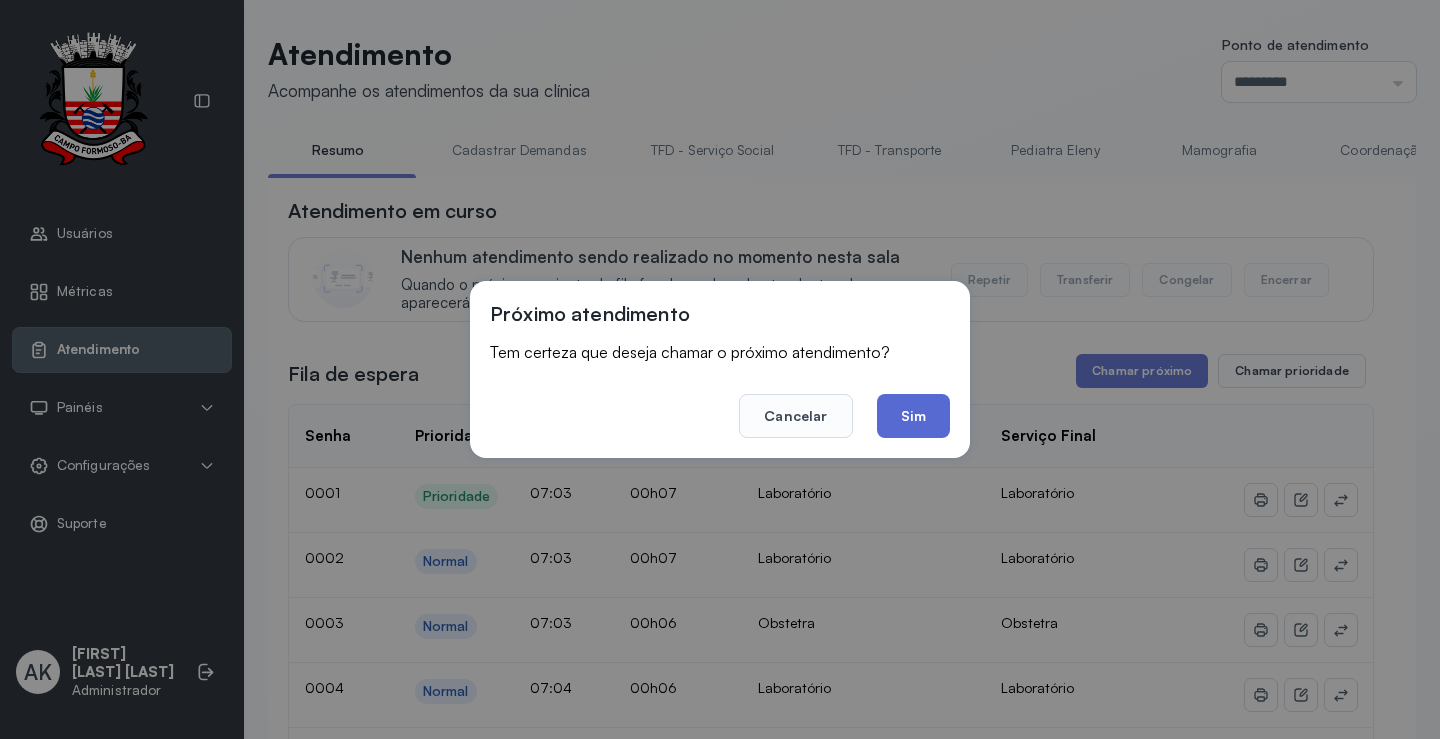 click on "Sim" 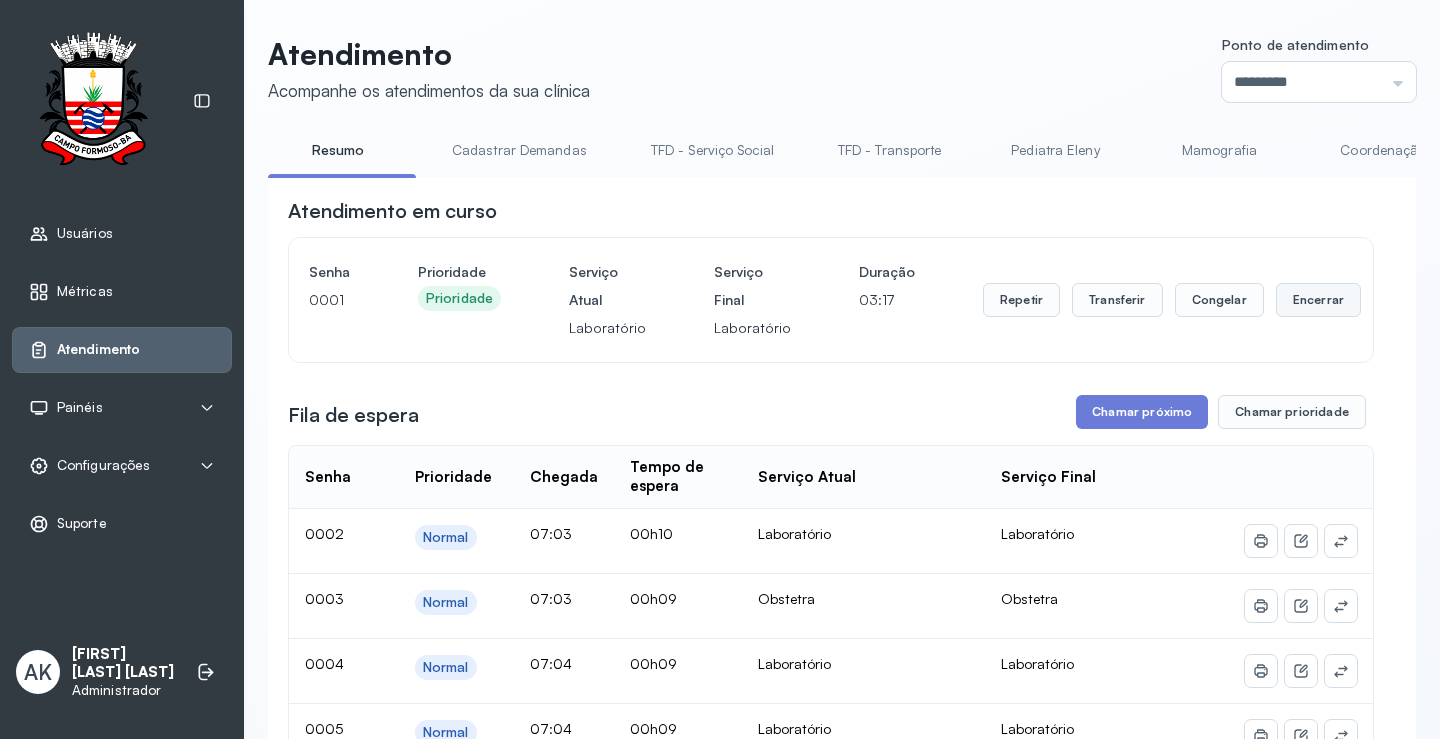 click on "Encerrar" at bounding box center (1318, 300) 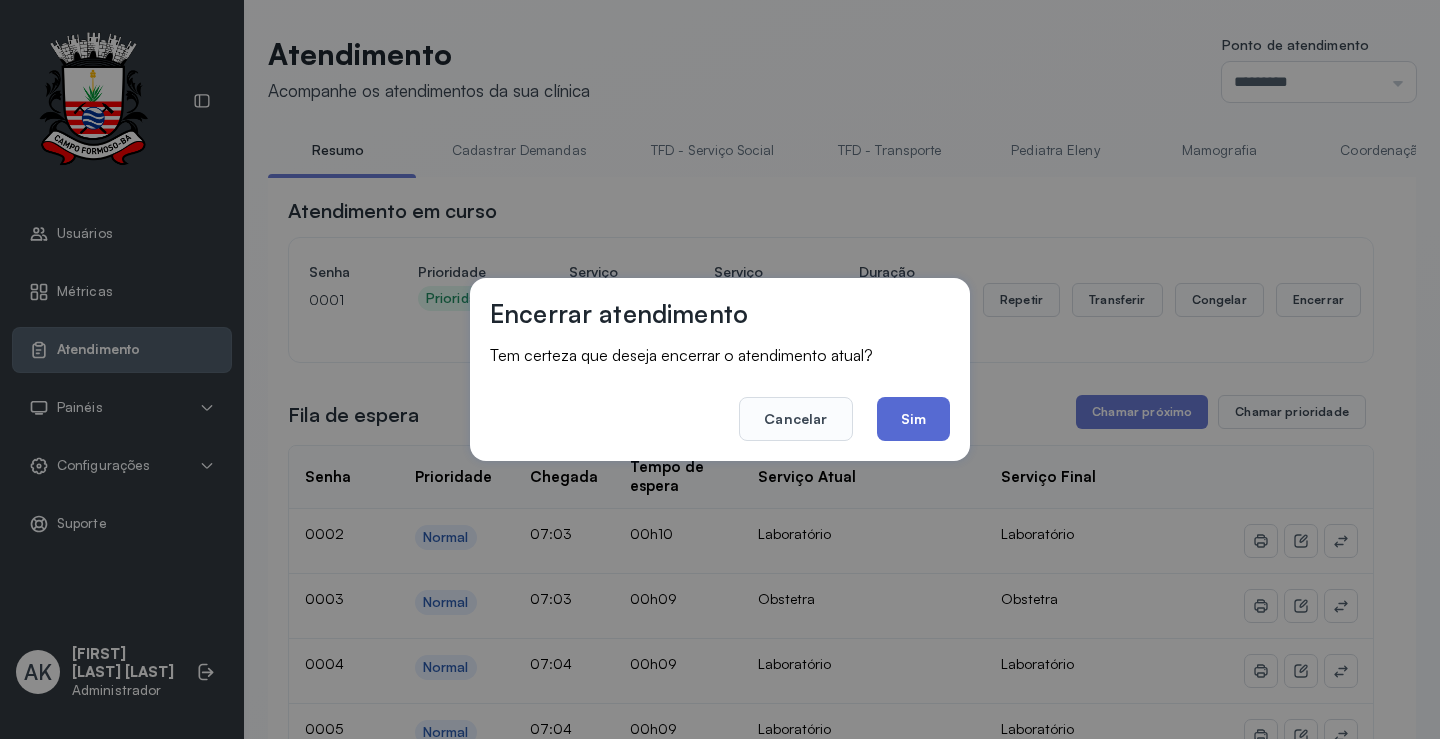 click on "Sim" 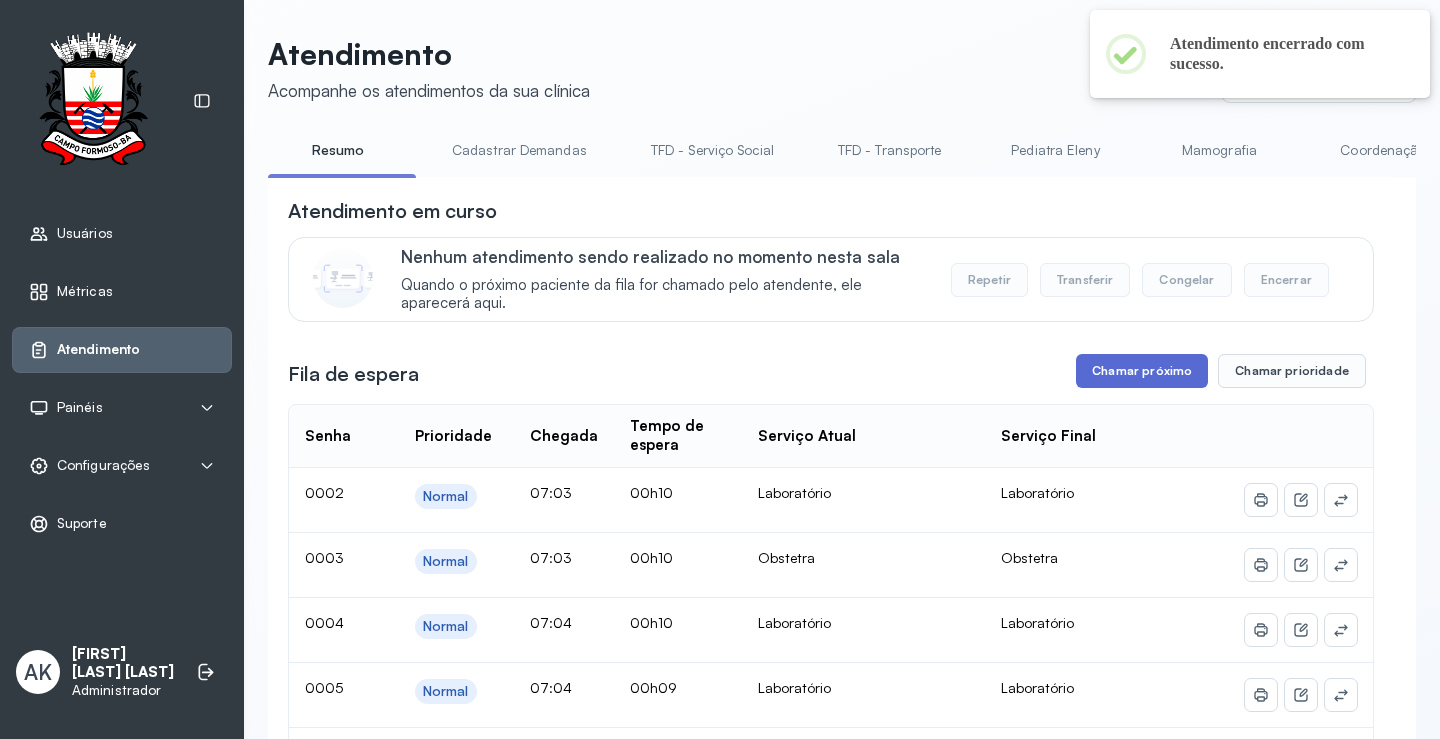 click on "Chamar próximo" at bounding box center [1142, 371] 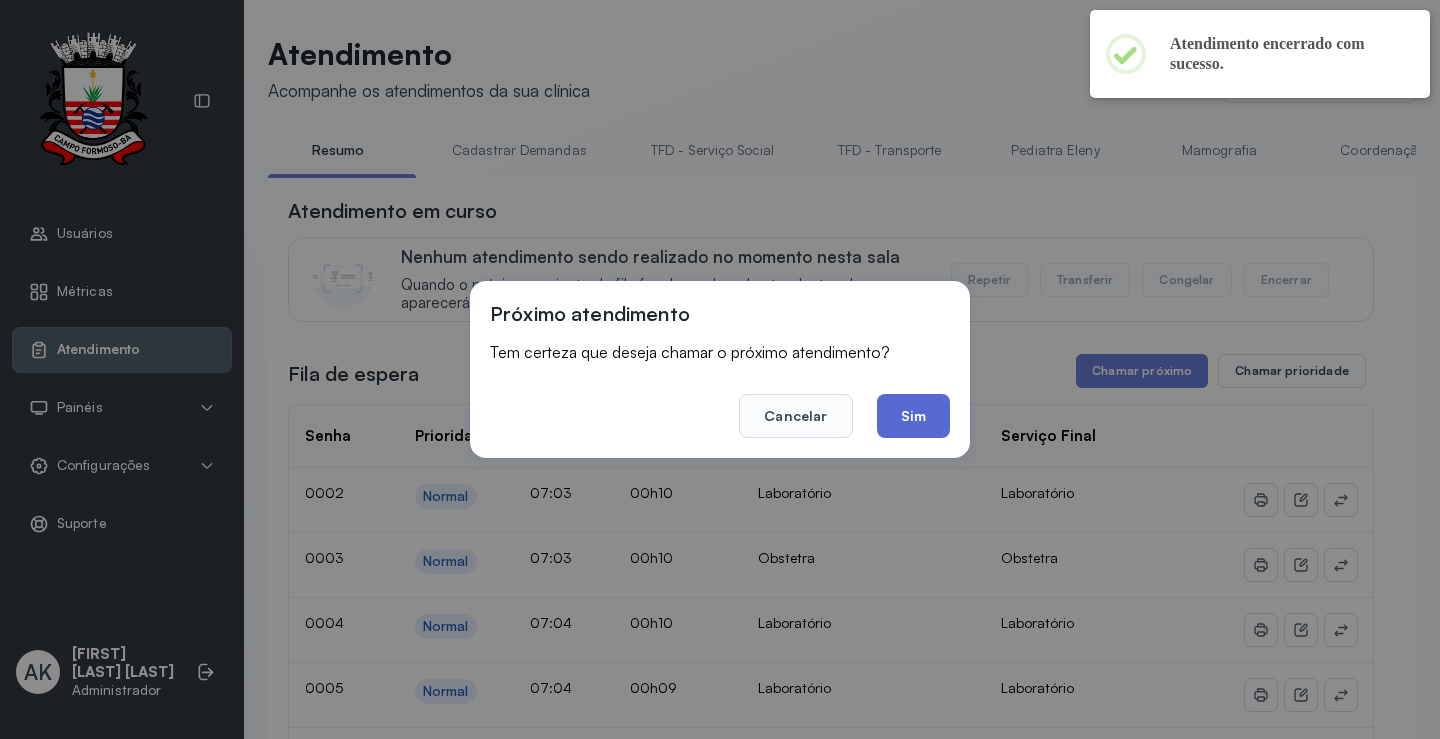 click on "Sim" 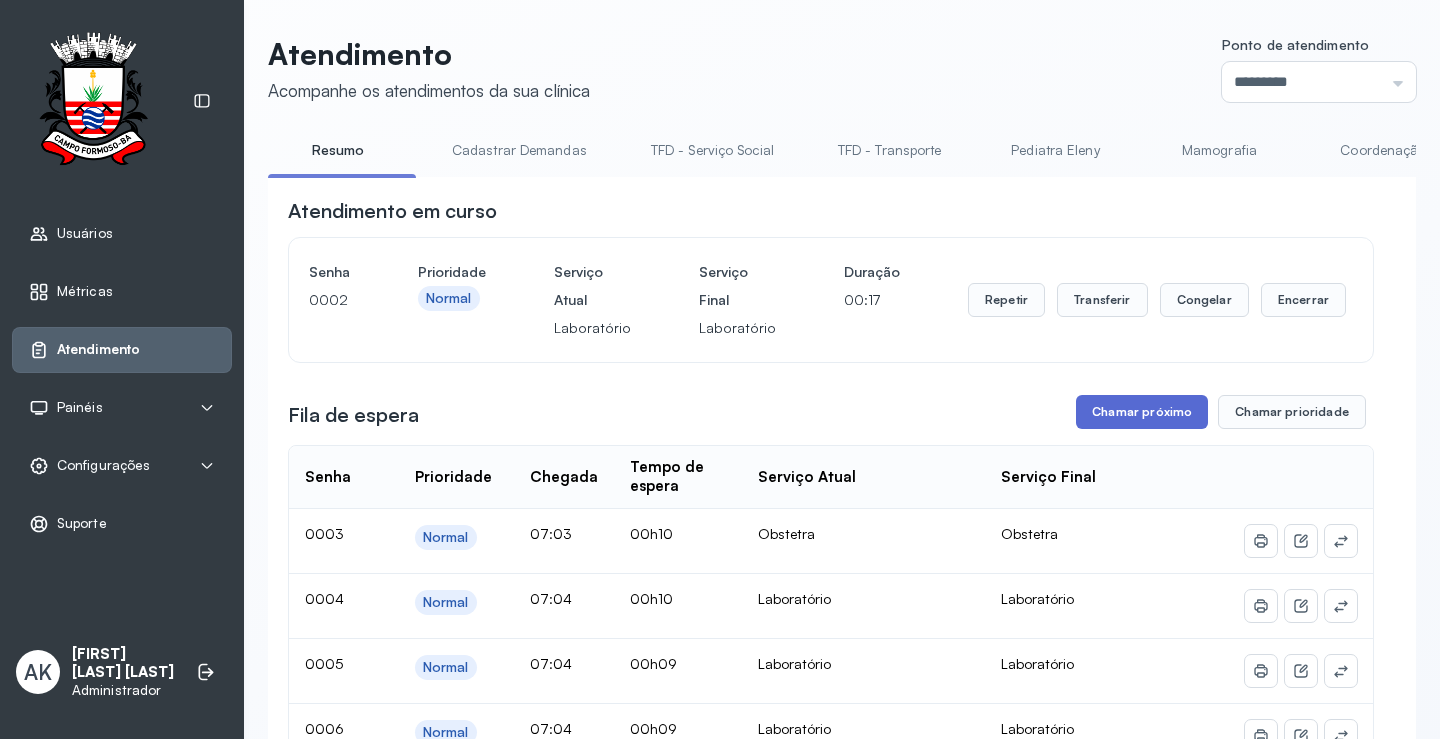 click on "Chamar próximo" at bounding box center [1142, 412] 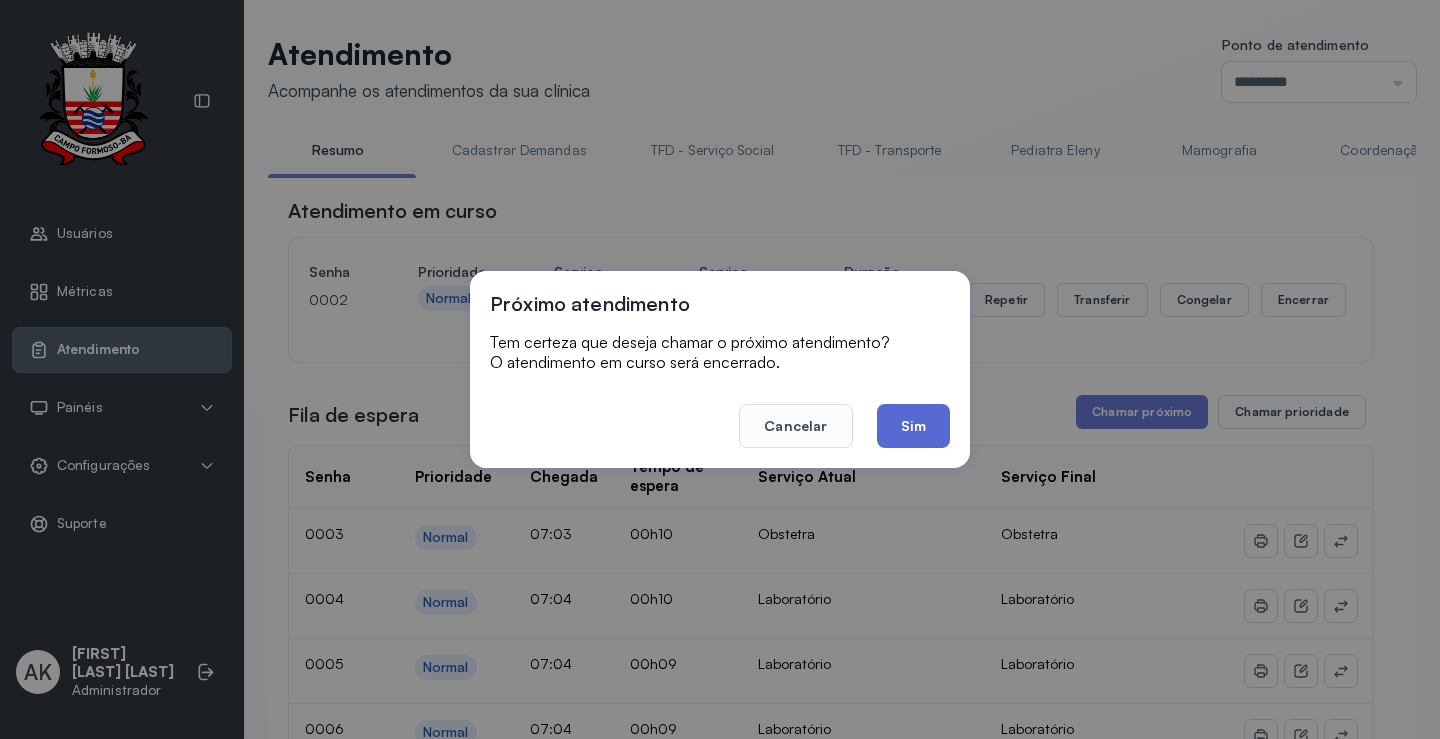 click on "Sim" 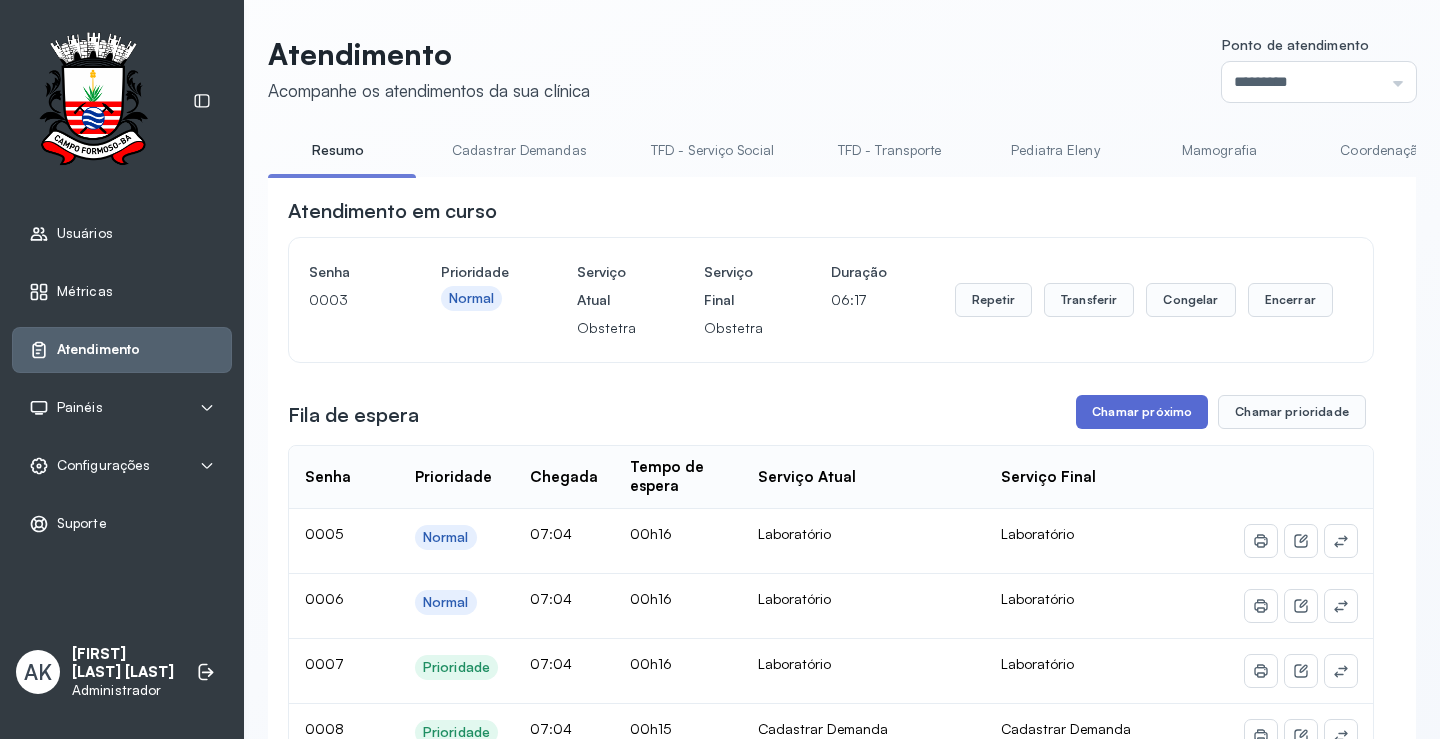 click on "Chamar próximo" at bounding box center [1142, 412] 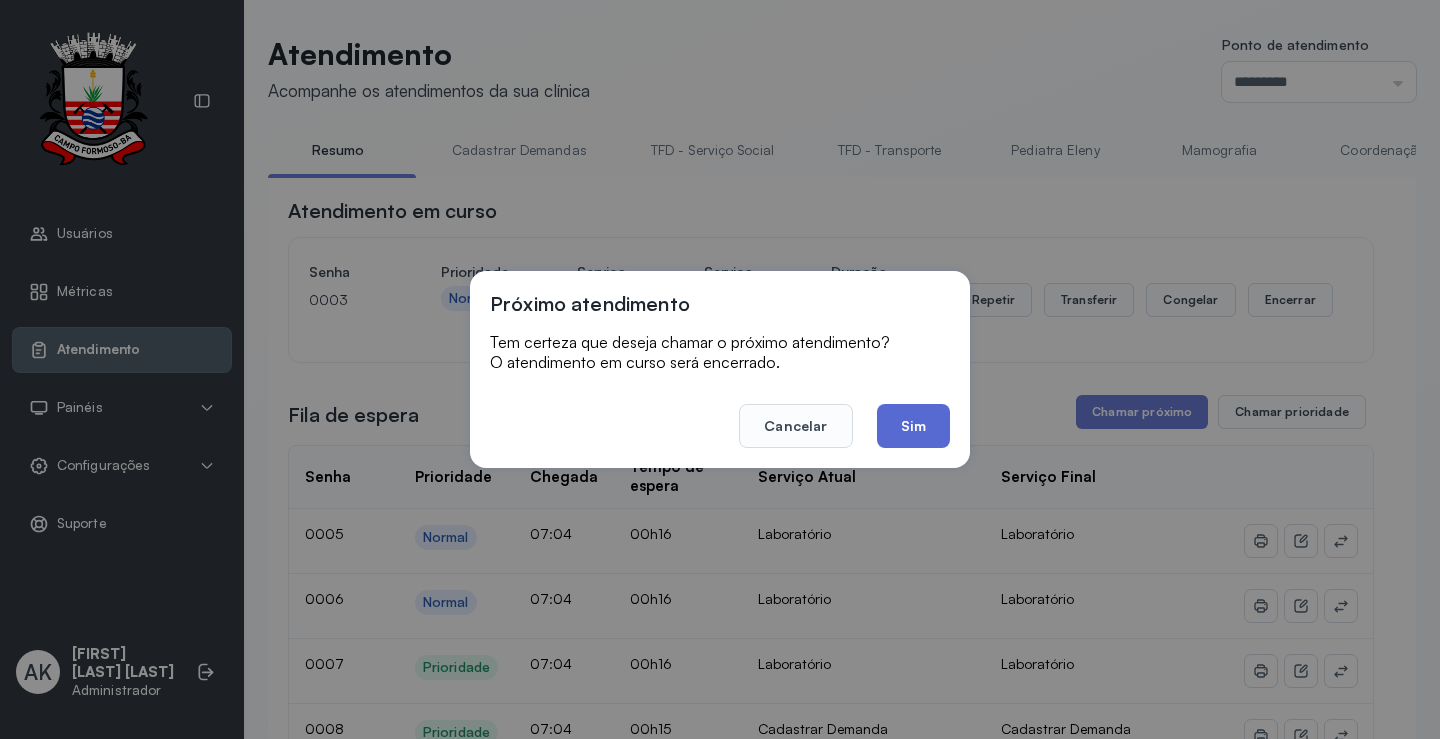 click on "Sim" 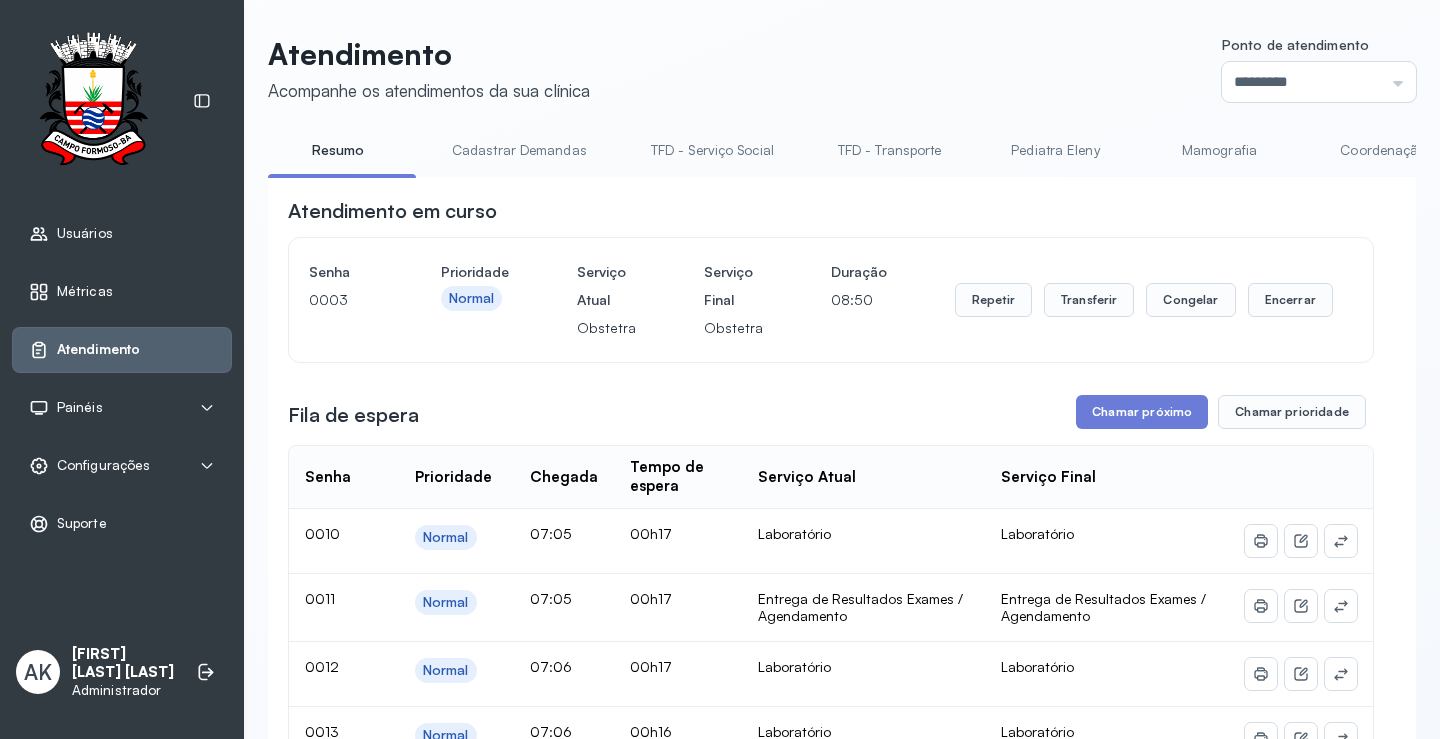 click on "Atendimento em curso Senha 0003 Prioridade Normal Serviço Atual Obstetra Serviço Final Obstetra Duração 08:50 Repetir Transferir Congelar Encerrar Fila de espera Chamar próximo Chamar prioridade Senha    Prioridade  Chegada  Tempo de espera  Serviço Atual  Serviço Final    0010 Normal 07:05 00h17 Laboratório Laboratório 0011 Normal 07:05 00h17 Entrega de Resultados Exames / Agendamento Entrega de Resultados Exames / Agendamento 0012 Normal 07:06 00h17 Laboratório Laboratório 0013 Normal 07:06 00h16 Laboratório Laboratório 0014 Normal 07:06 00h16 Pediatra Eleny Pediatra Eleny 0015 Normal 07:06 00h16 Laboratório Laboratório 0016 Prioridade 07:07 00h16 Cadastrar Demanda Cadastrar Demanda 0017 Normal 07:07 00h16 Laboratório Laboratório 0018 Normal 07:07 00h15 Laboratório Laboratório 0019 Normal 07:07 00h15 Laboratório Laboratório 0020 Normal 07:08 00h15 Laboratório Laboratório 0021 Normal 07:08 00h15 Cadastrar Demanda Cadastrar Demanda 0022 Normal 07:08 00h15 Laboratório Laboratório 0023" at bounding box center (831, 2422) 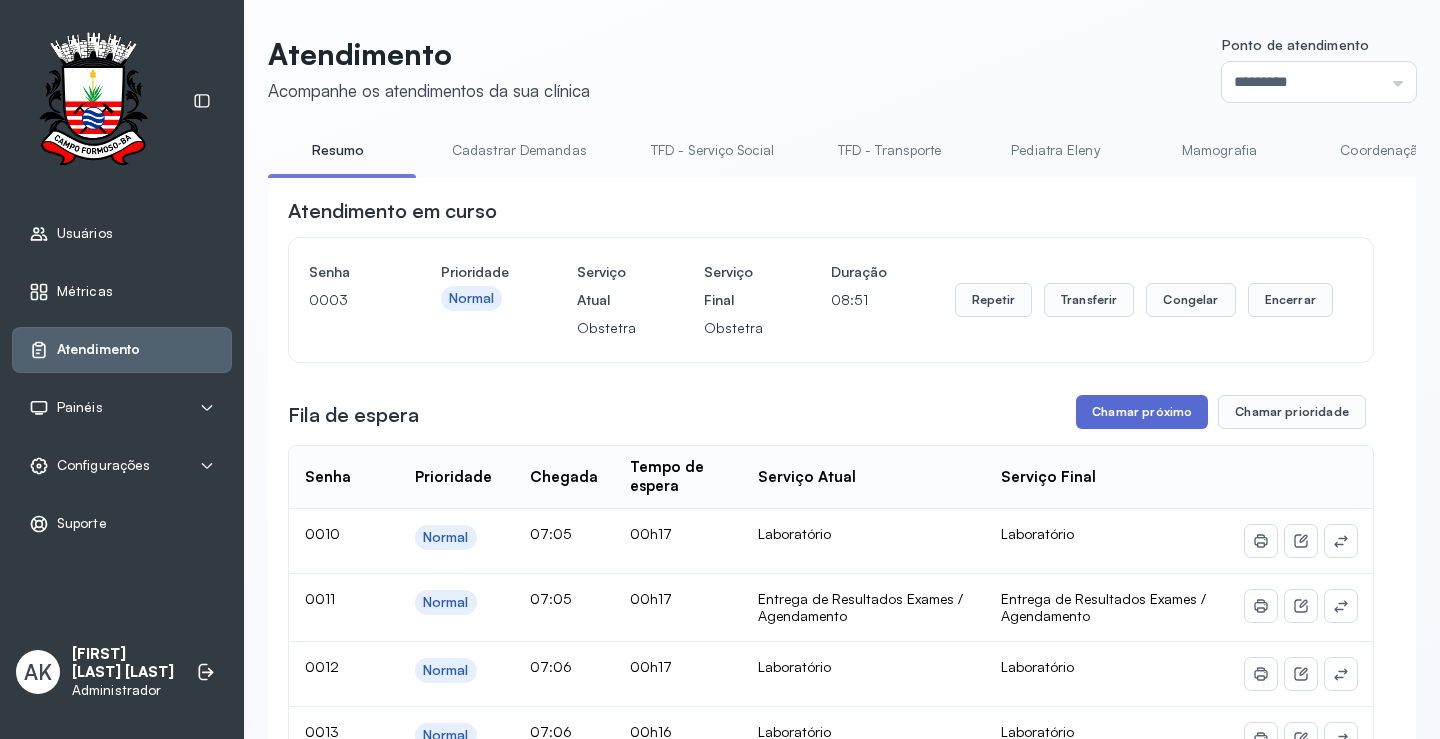 click on "Chamar próximo" at bounding box center [1142, 412] 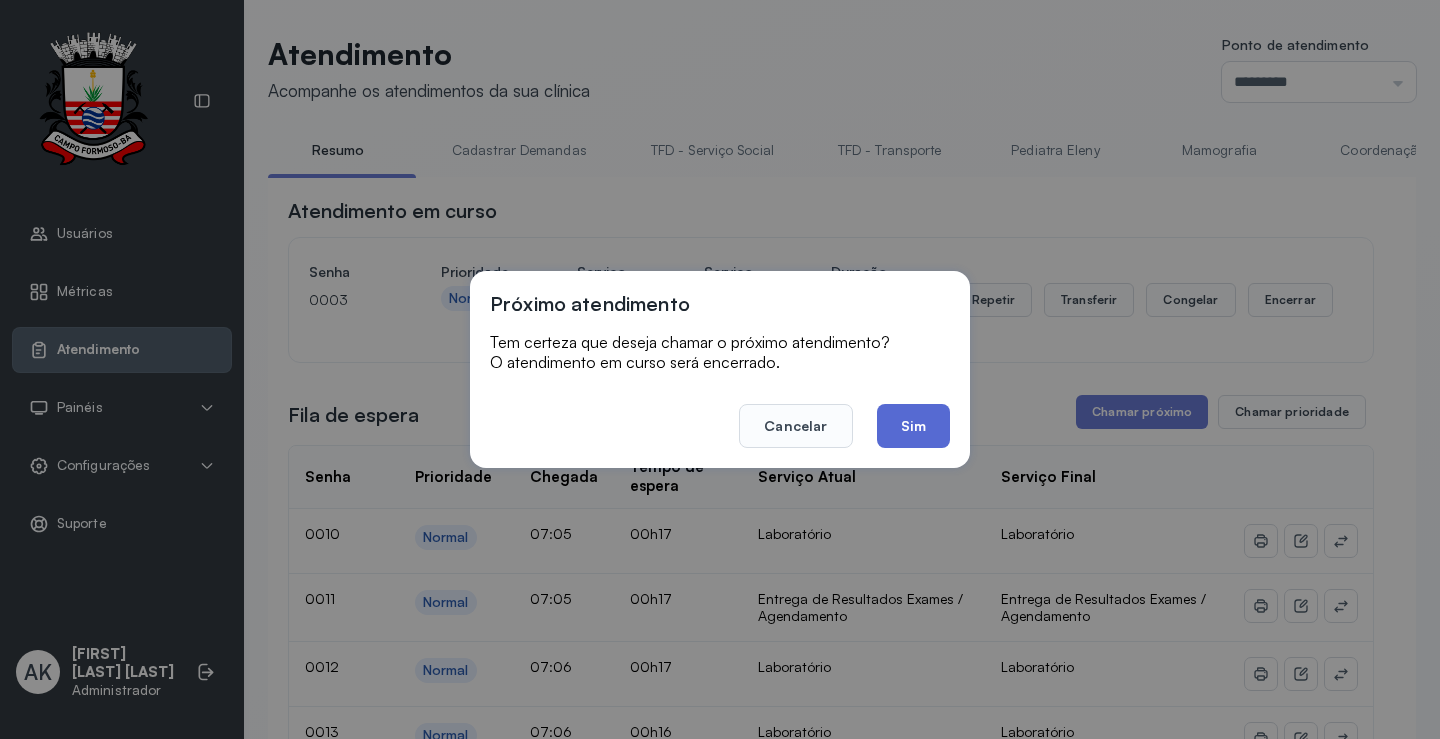 click on "Sim" 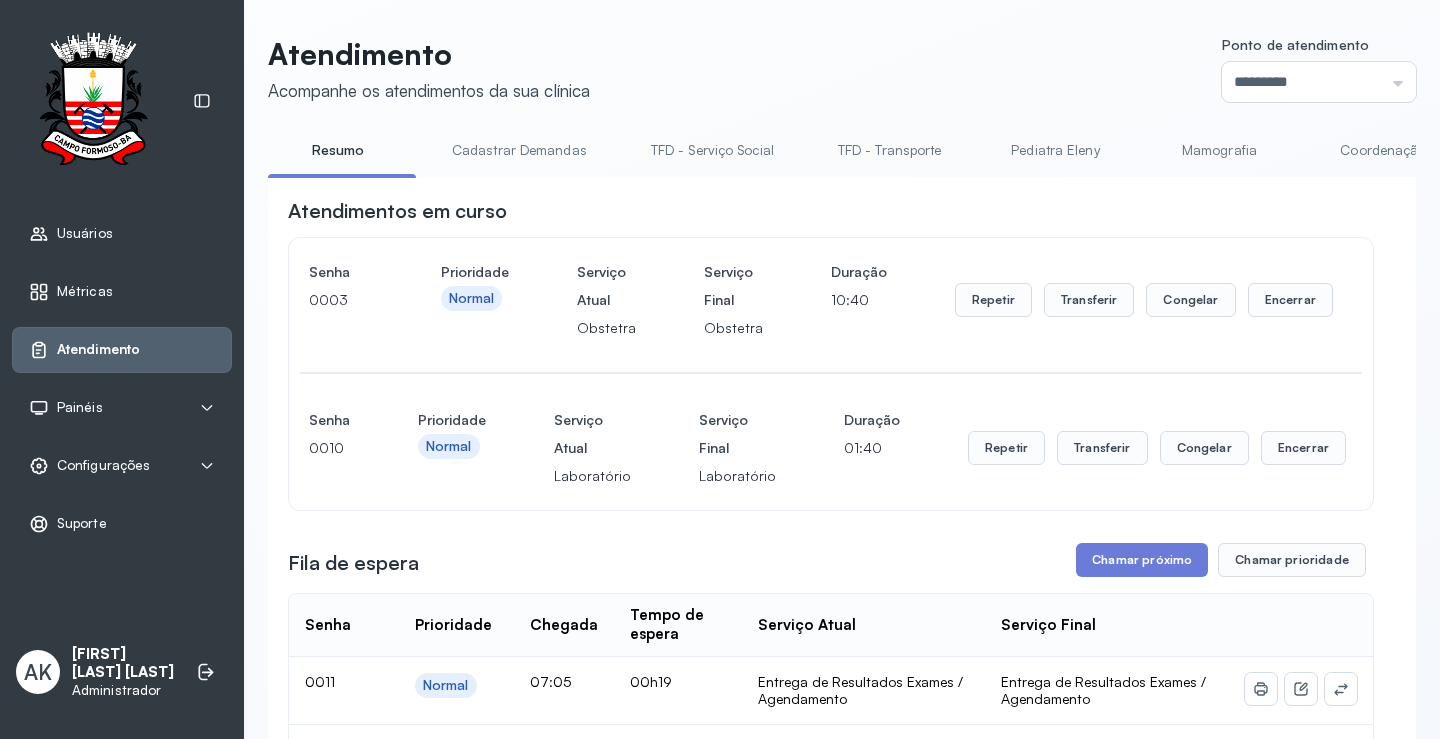 click on "Usuários" at bounding box center [122, 234] 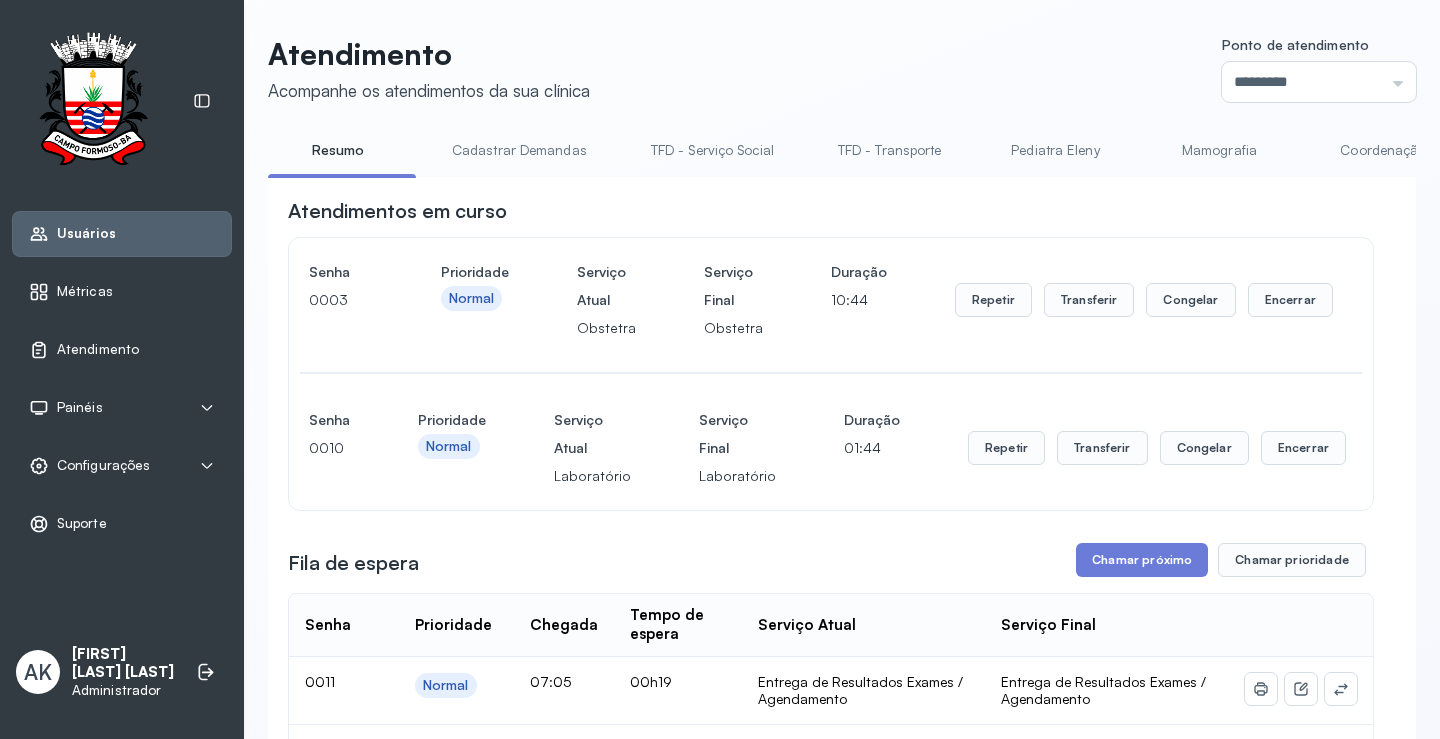click on "Usuários" at bounding box center (86, 233) 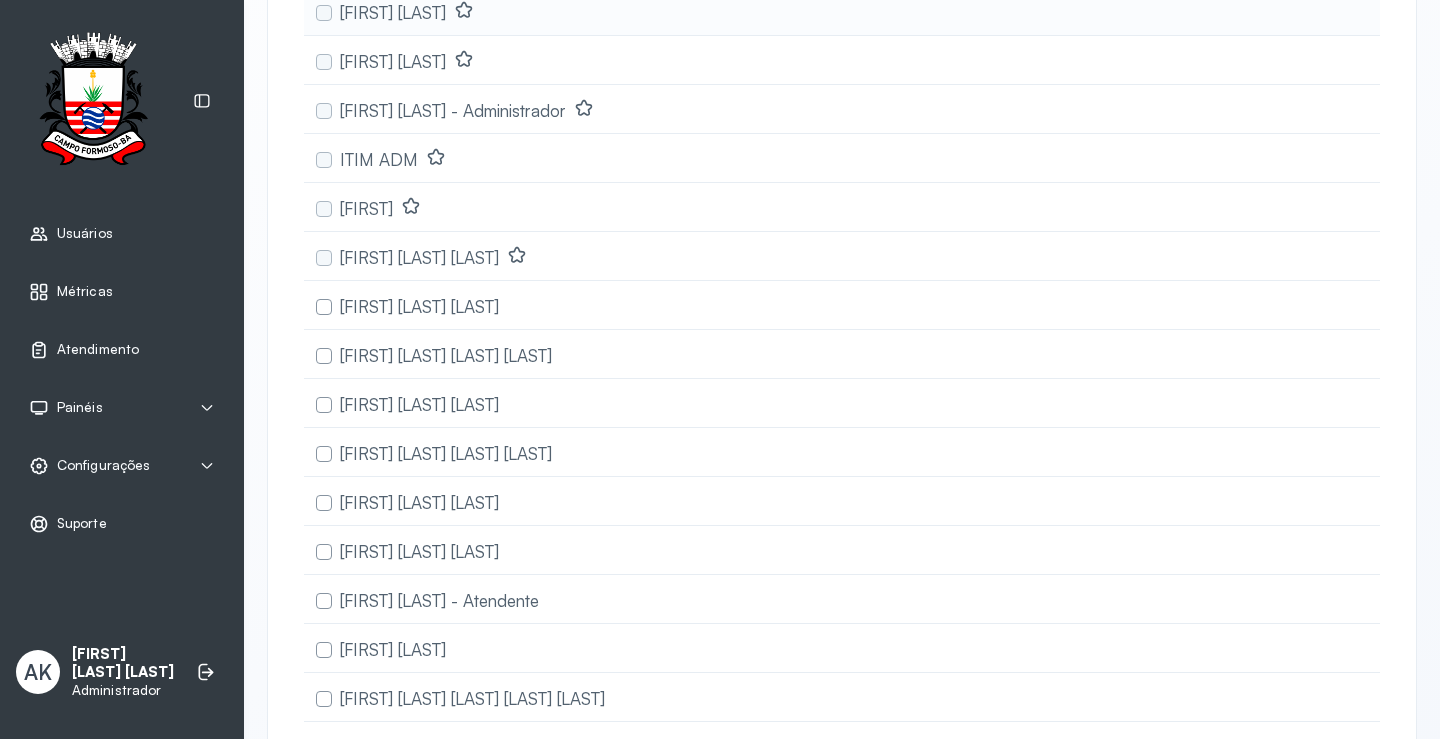 scroll, scrollTop: 500, scrollLeft: 0, axis: vertical 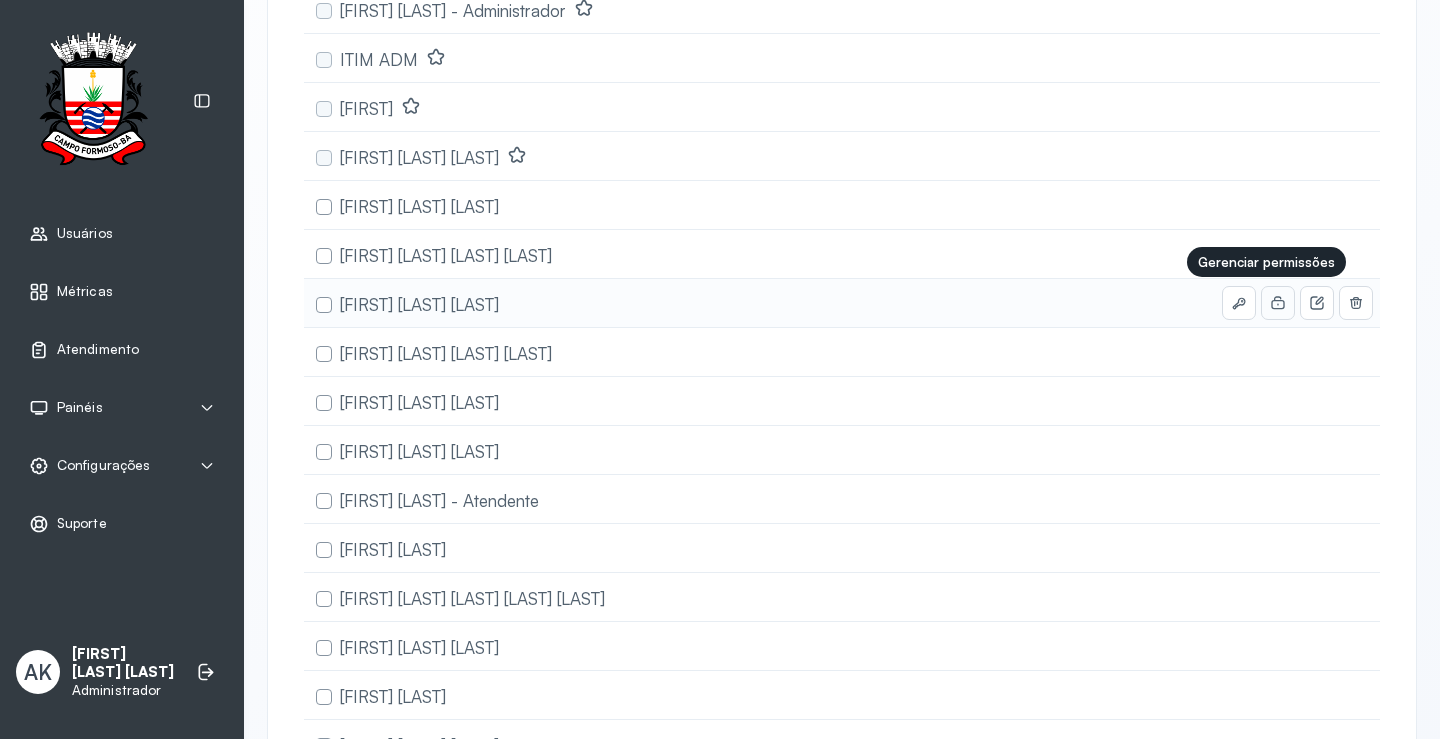 click 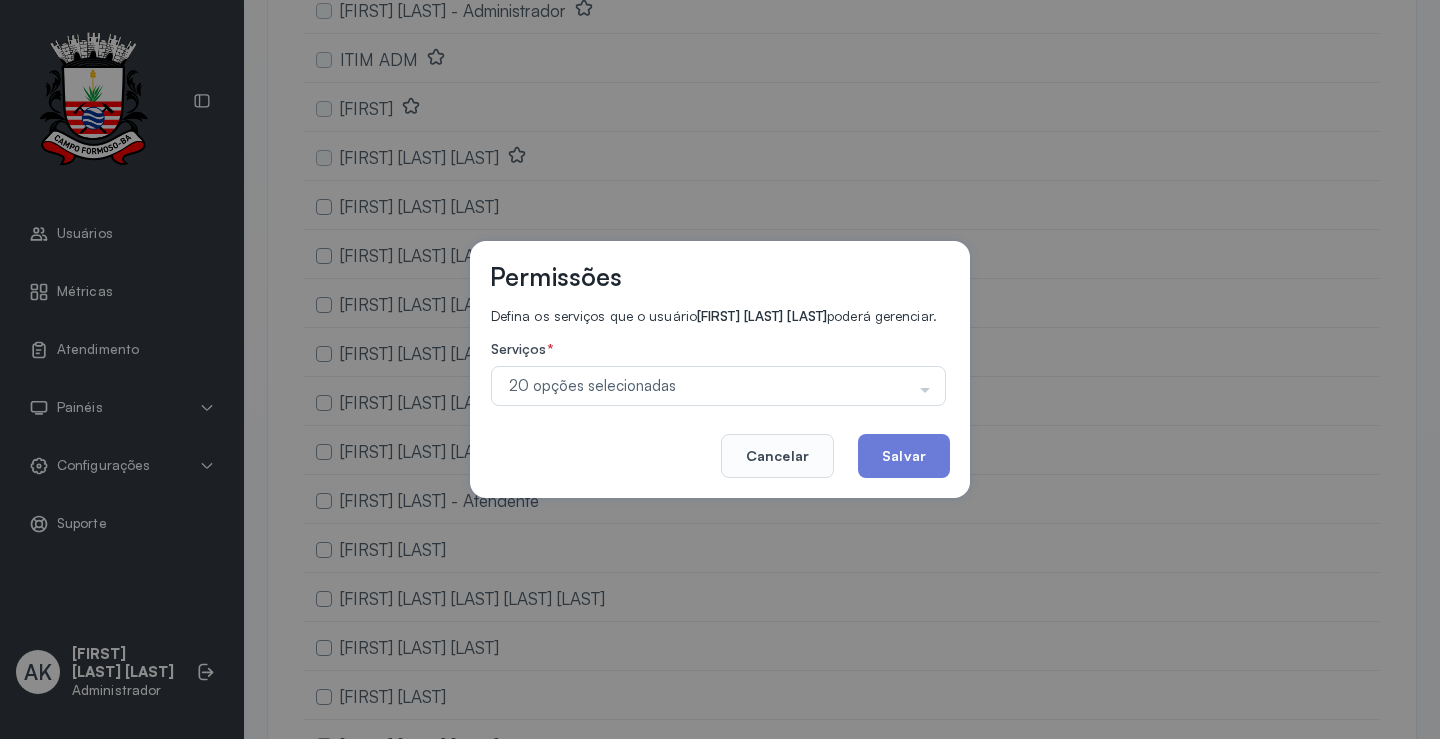 click on "Serviços  *" at bounding box center [718, 351] 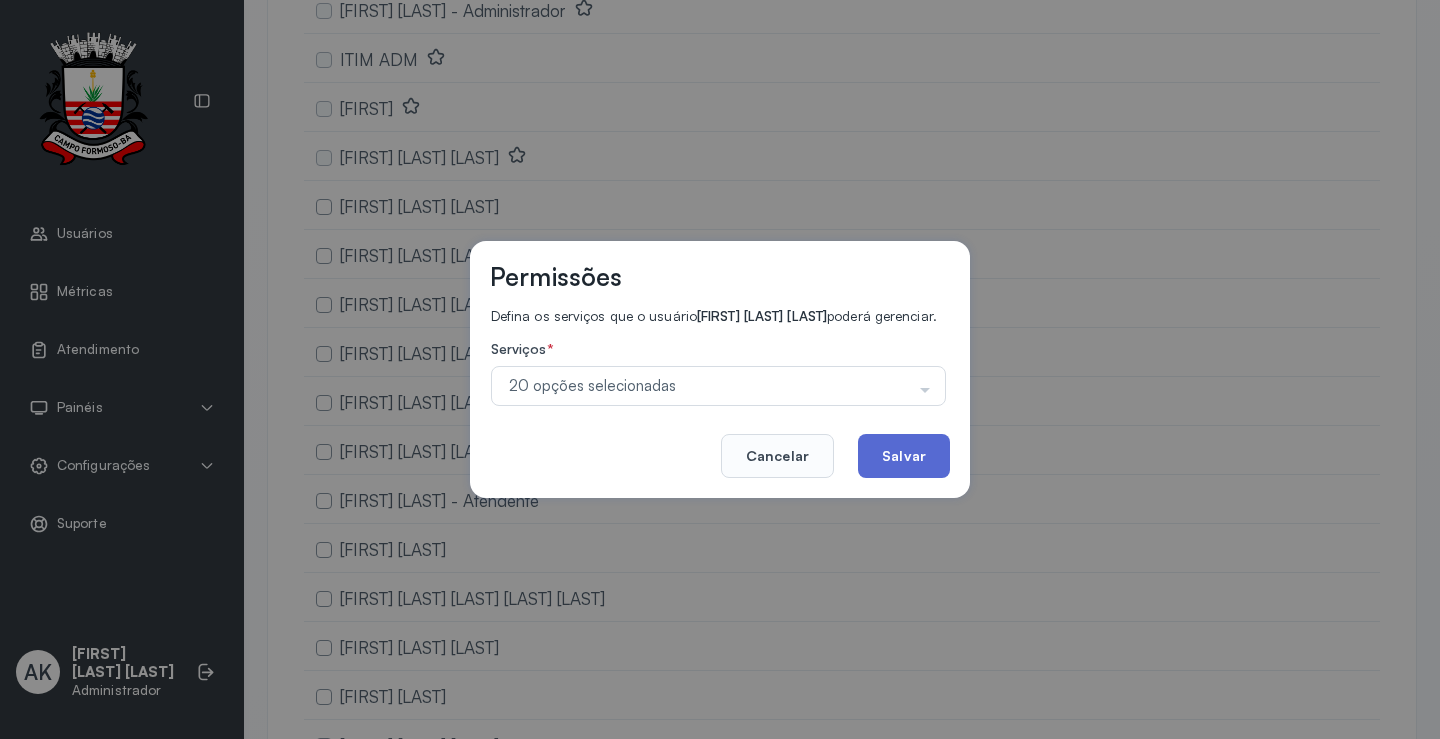 click on "Salvar" 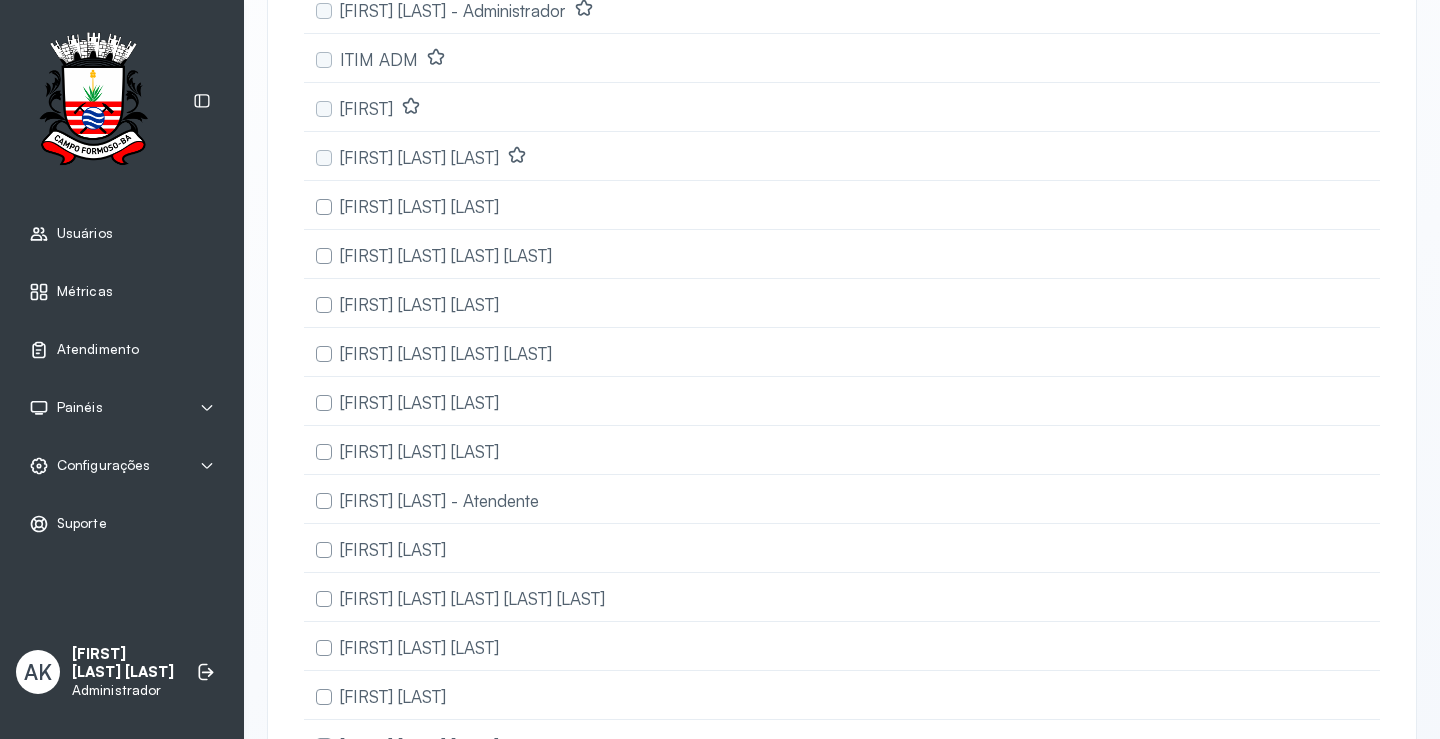 click on "Atendimento" at bounding box center [122, 350] 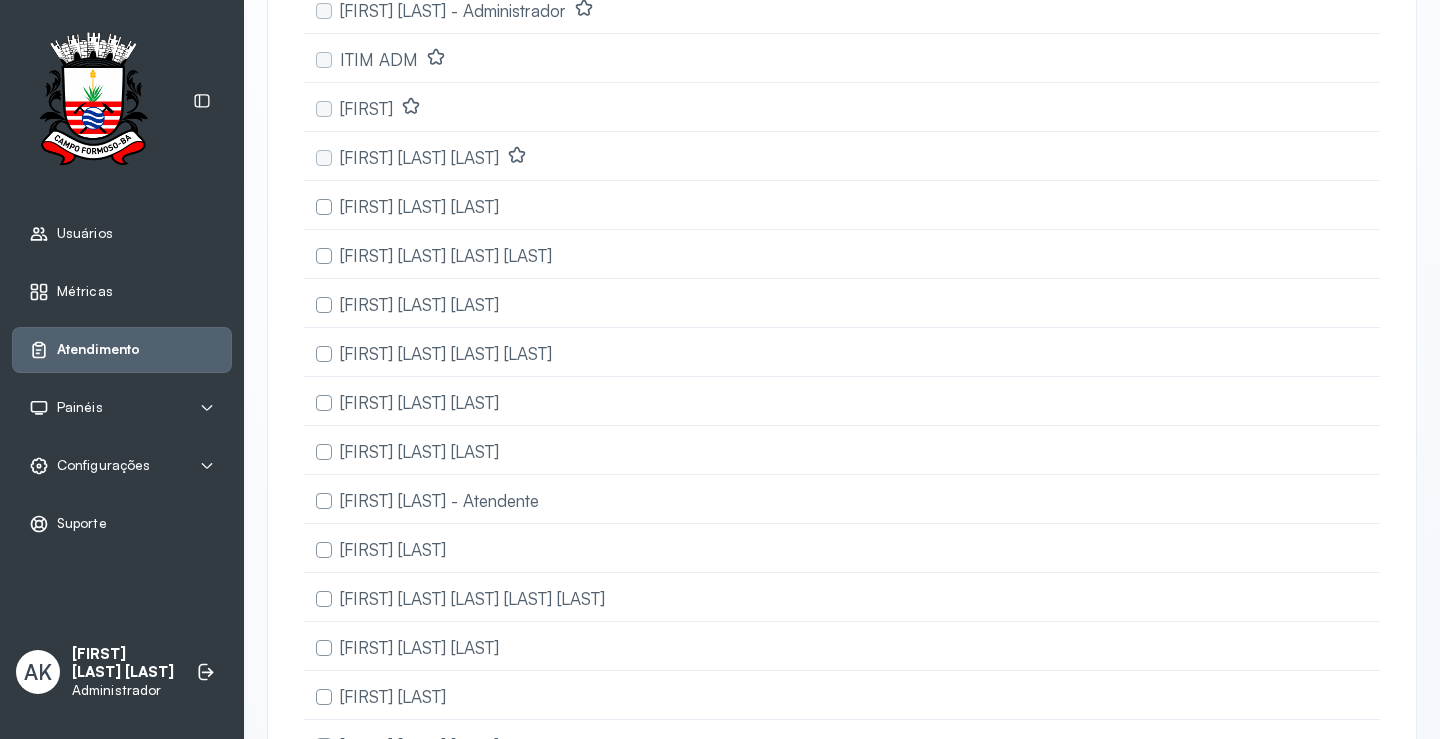 click on "Atendimento" at bounding box center (98, 349) 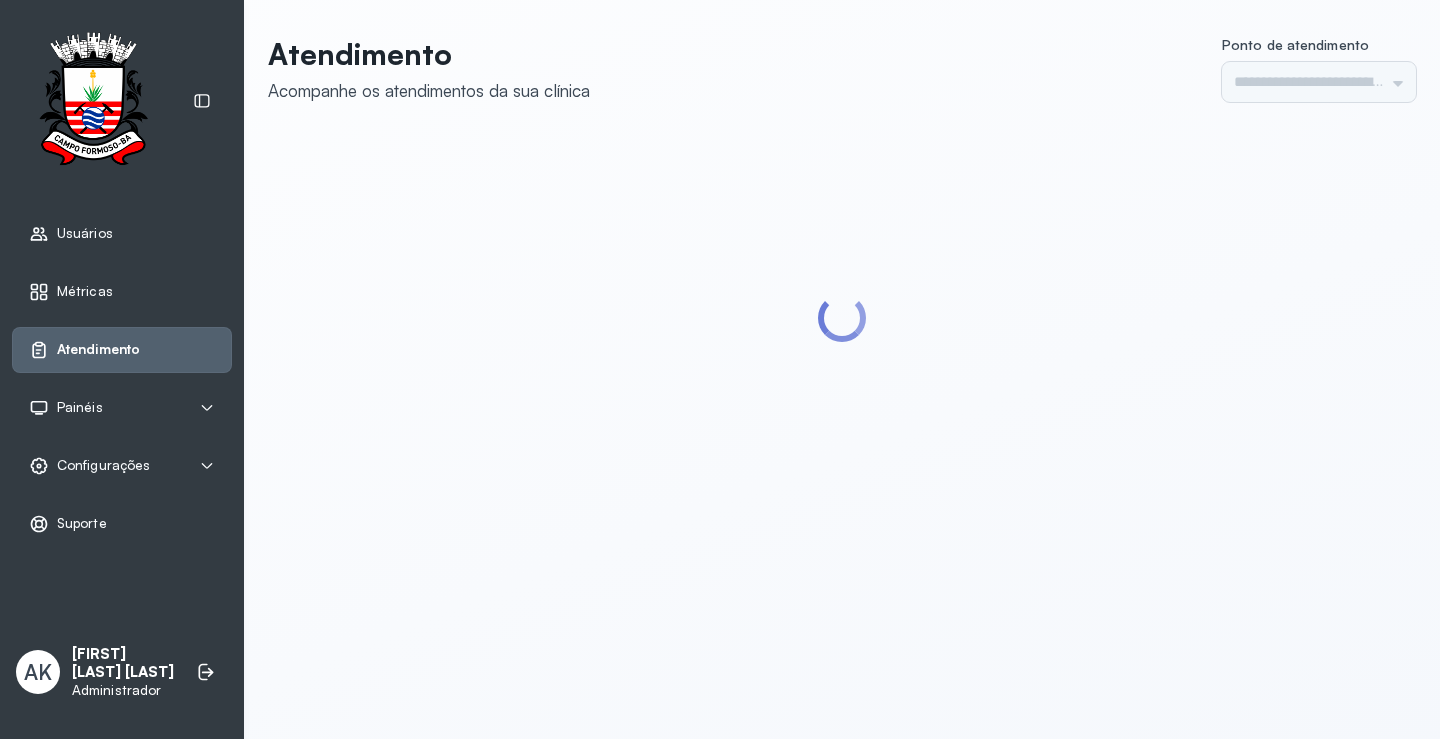 type on "*********" 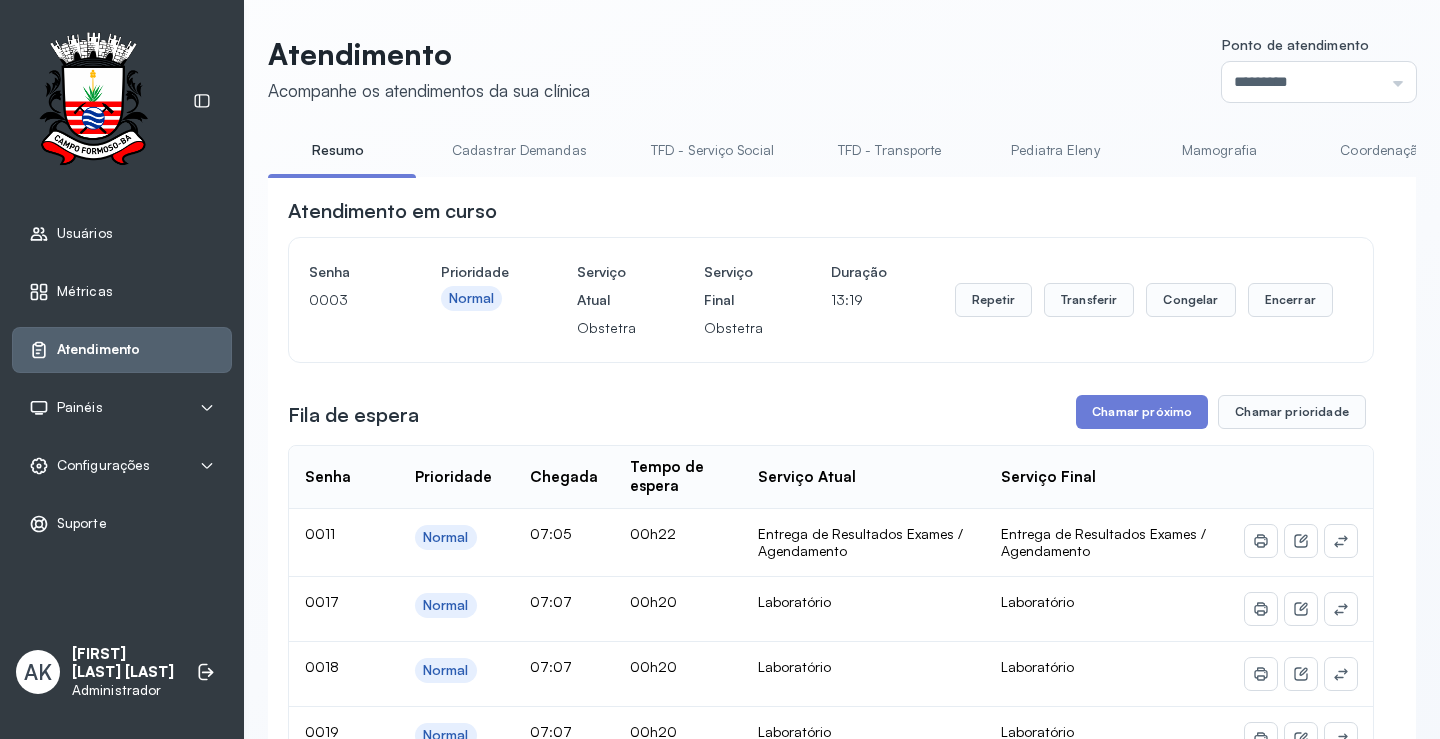 scroll, scrollTop: 100, scrollLeft: 0, axis: vertical 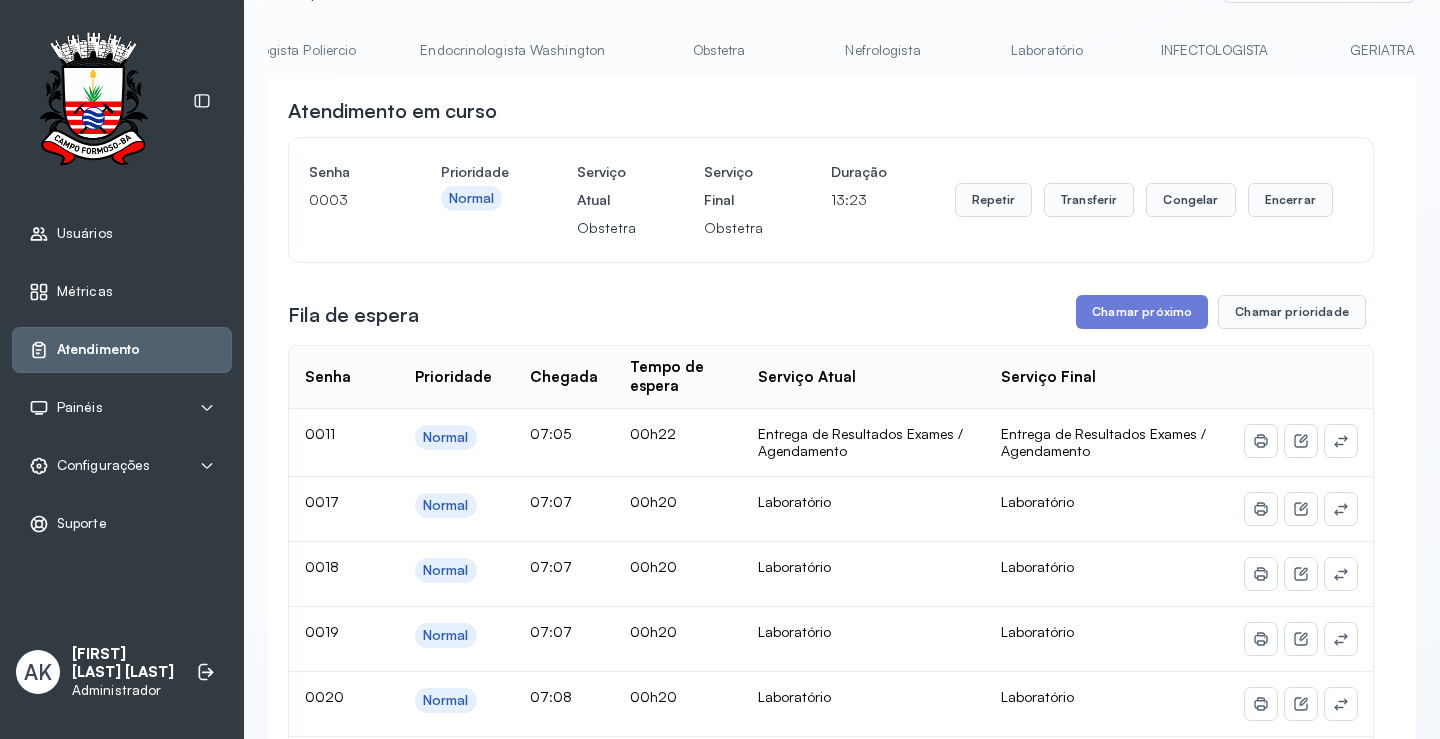 click on "Laboratório" at bounding box center [1047, 50] 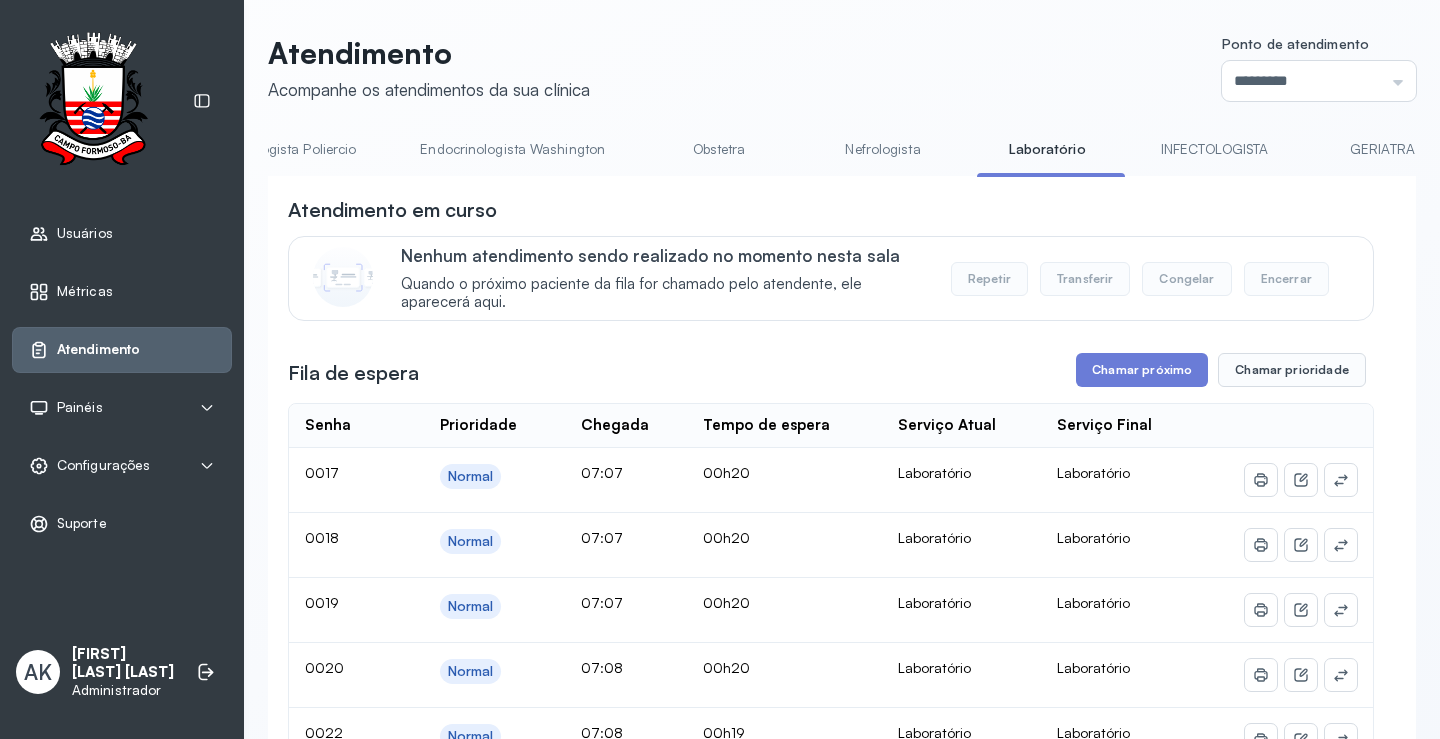 scroll, scrollTop: 100, scrollLeft: 0, axis: vertical 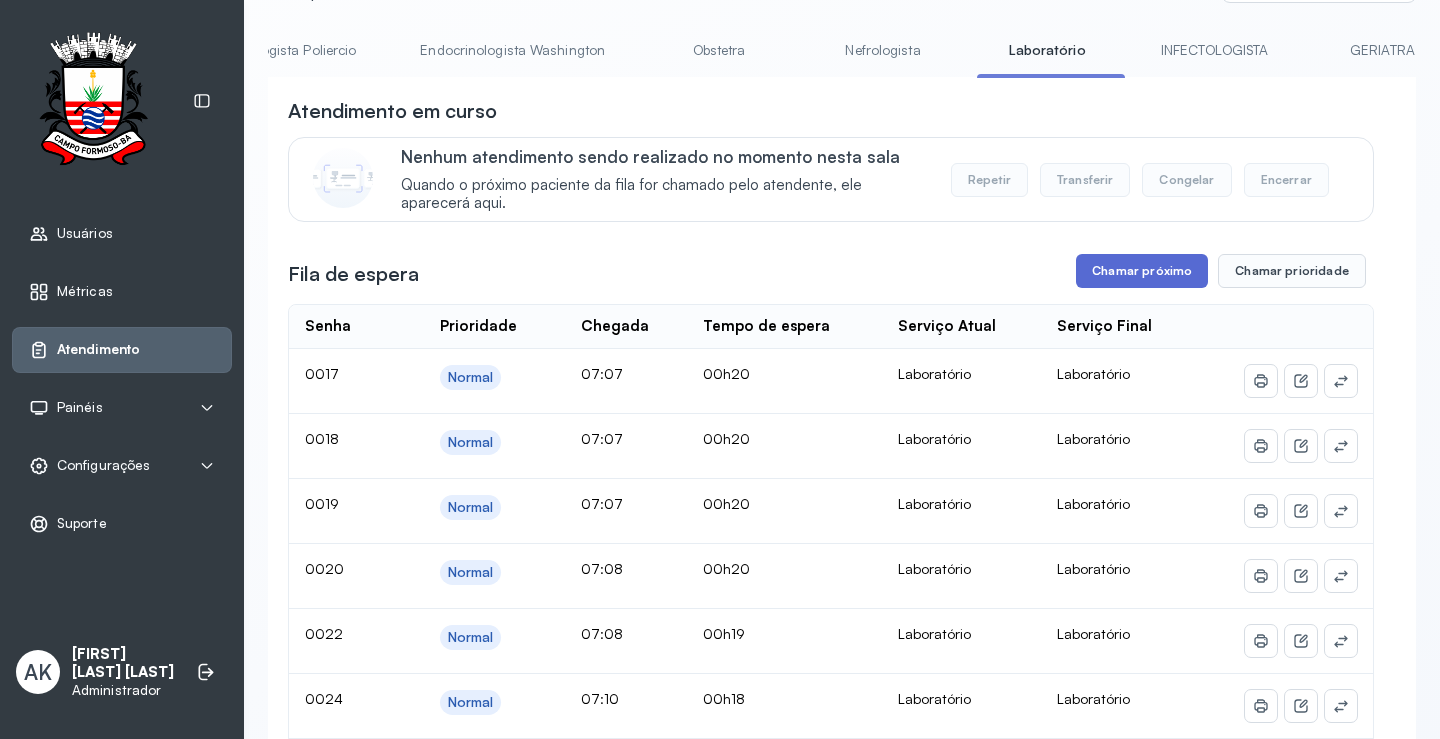 click on "Chamar próximo" at bounding box center [1142, 271] 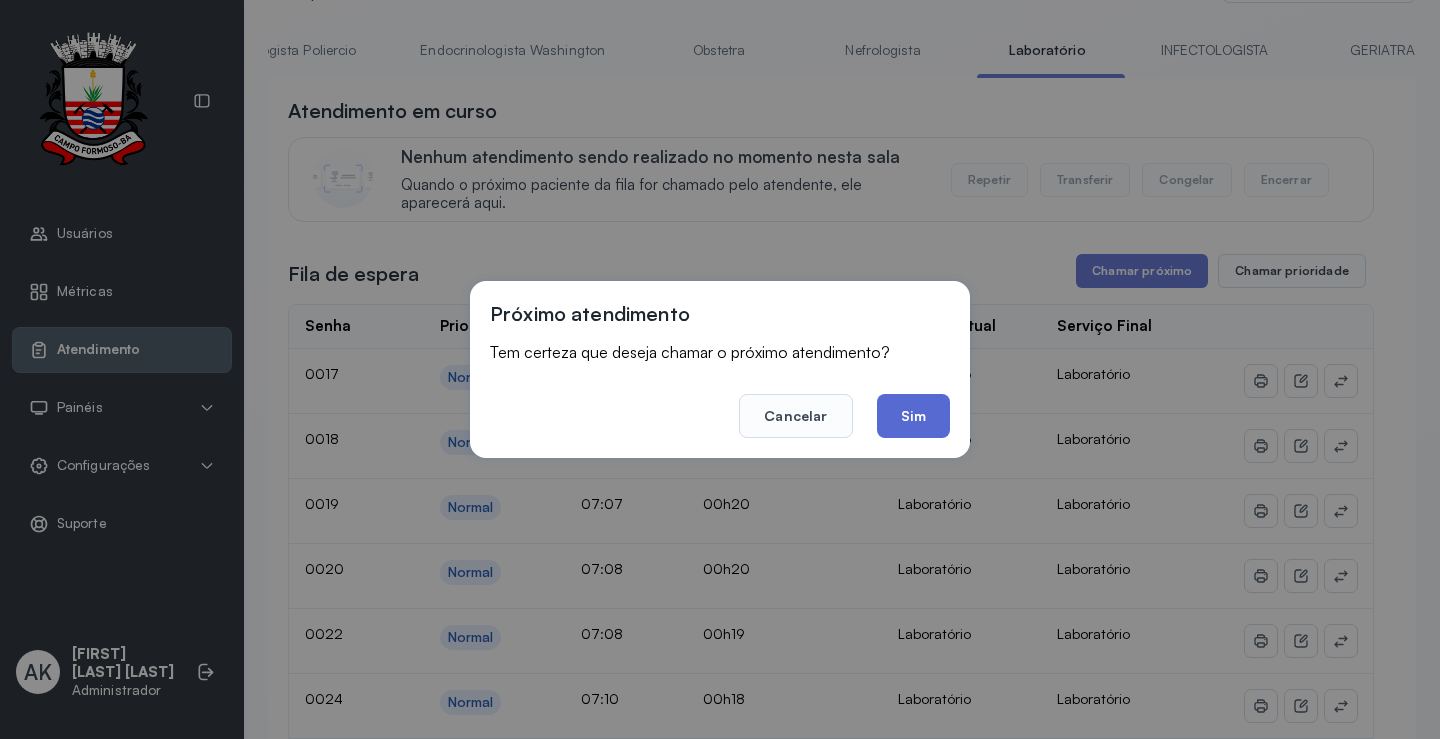 click on "Sim" 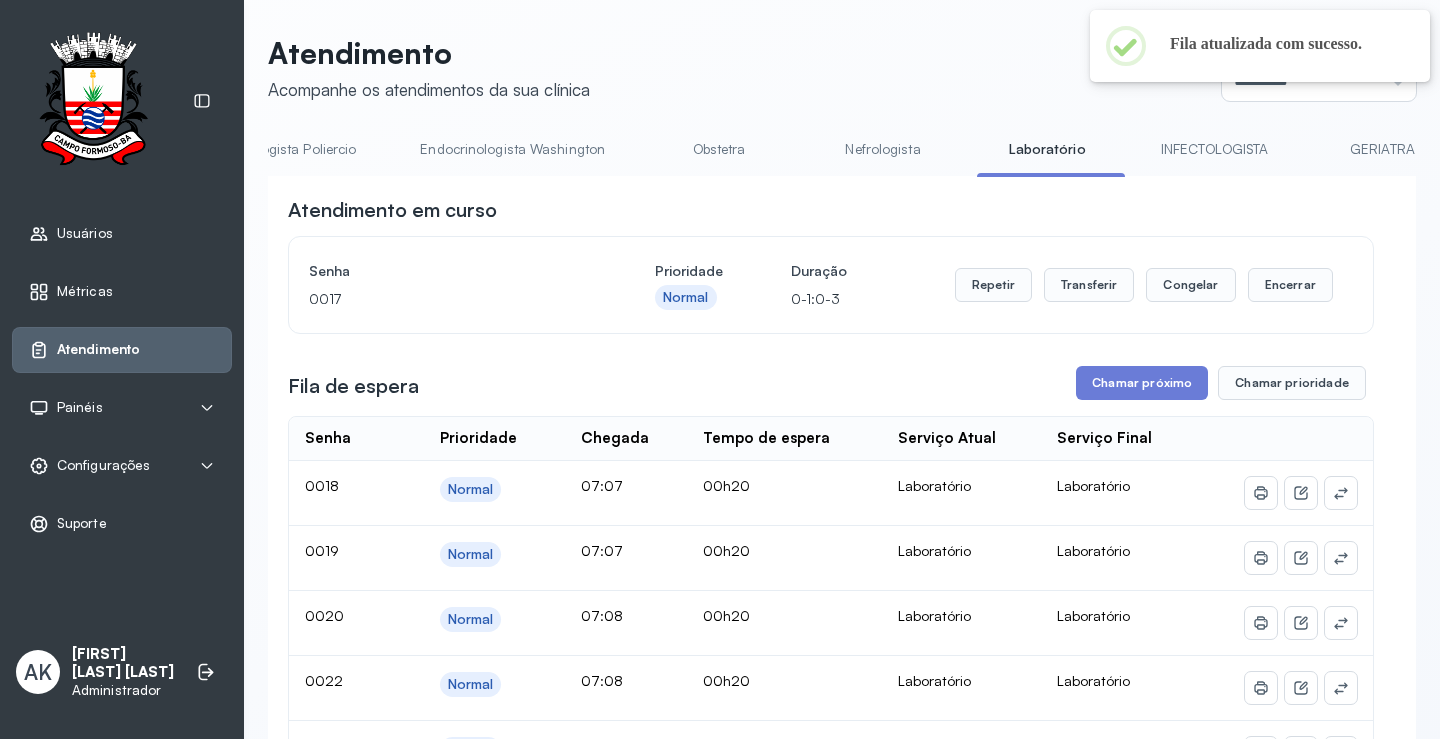scroll, scrollTop: 100, scrollLeft: 0, axis: vertical 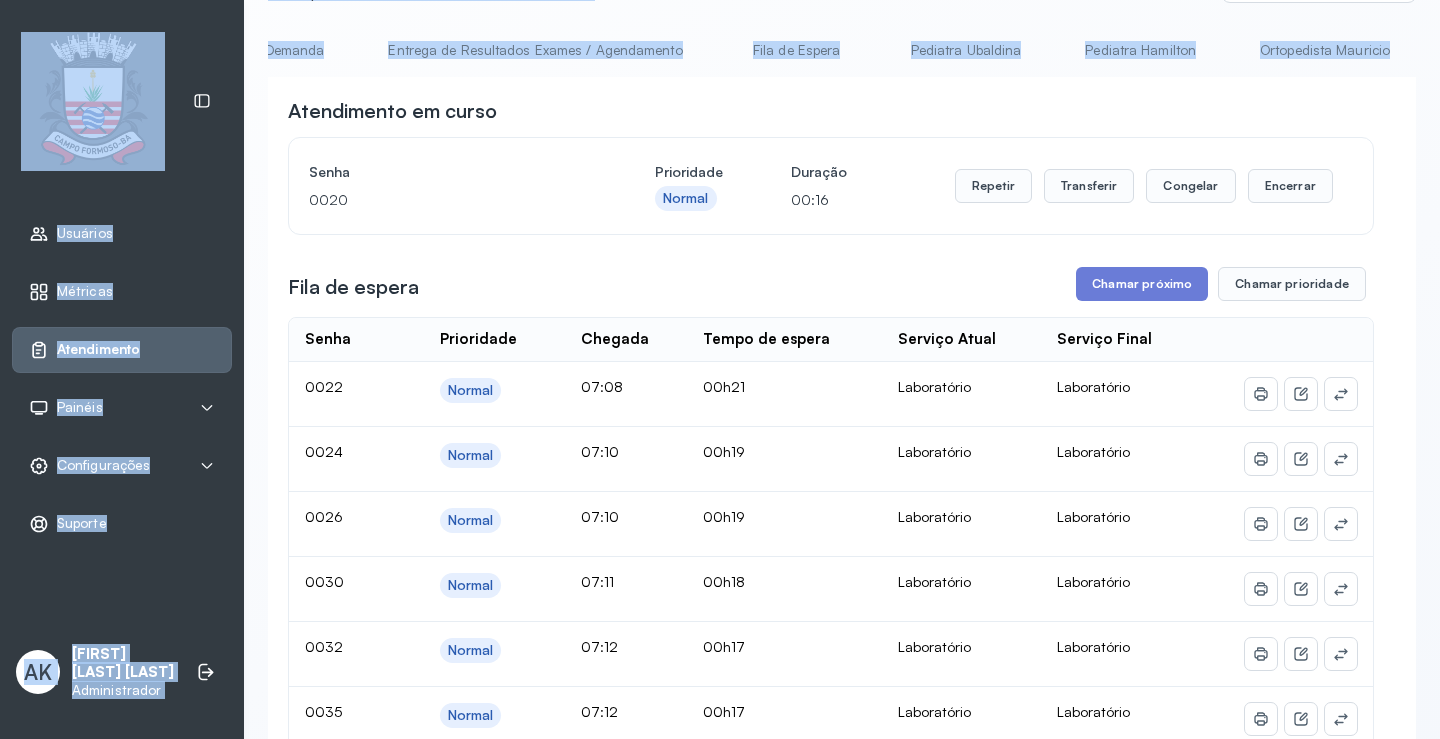 drag, startPoint x: 1177, startPoint y: 77, endPoint x: 135, endPoint y: 160, distance: 1045.3004 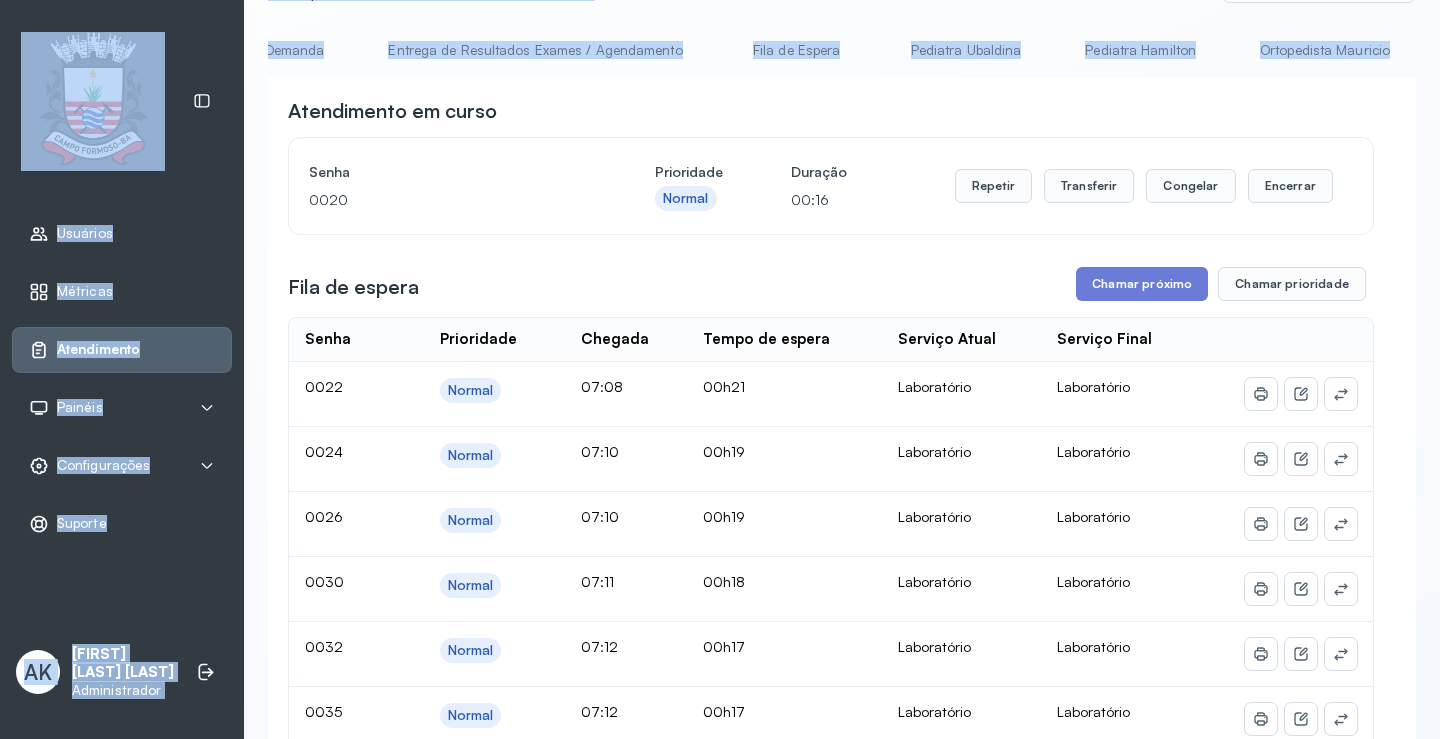 click on "Usuários Métricas Atendimento Painéis Totem  Tv  Configurações Geral Fluxo de atendimento Pontos de atendimento Serviços Prioridades Painéis Categorias Suporte AK Ana Karolainy Santos Serafim Administrador Atendimento Acompanhe os atendimentos da sua clínica Ponto de atendimento ********* Nenhum Guichê 01 Guichê 02 Guichê 03 Guichê 04 Guichê 05 Guichê 06 Guichê 07 Guichê 08 Resumo Cadastrar Demandas TFD - Serviço Social TFD - Transporte Pediatra Eleny Mamografia Coordenação Regulação Cartão SUS Atendimento Policlínica Cadastrar Demanda Entrega de Resultados Exames / Agendamento Fila de Espera Pediatra Ubaldina Pediatra Hamilton Ortopedista Mauricio Ortopedista Ramon Ginecologista Luana Ginecologista Amilton Endocrinologista Poliercio Endocrinologista Washington Obstetra Nefrologista Laboratório INFECTOLOGISTA GERIATRA Atendimento em curso Senha 0020 Prioridade Normal Duração 00:16 Repetir Transferir Congelar Encerrar Fila de espera Chamar próximo Chamar prioridade Senha    Chegada" at bounding box center [720, 369] 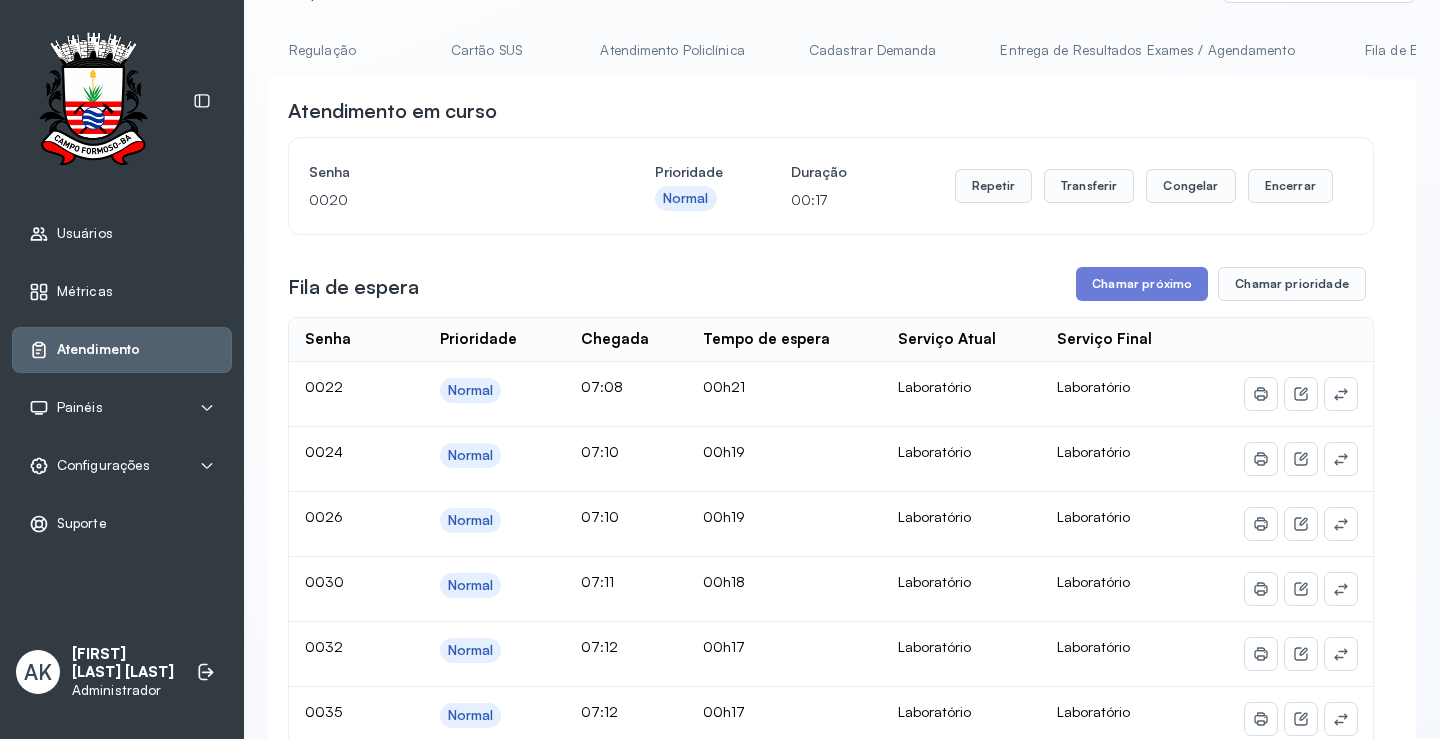 click on "Atendimento em curso Senha 0020 Prioridade Normal Duração 00:17 Repetir Transferir Congelar Encerrar Fila de espera Chamar próximo Chamar prioridade Senha    Prioridade  Chegada  Tempo de espera  Serviço Atual  Serviço Final    0022 Normal 07:08 00h21 Laboratório Laboratório 0024 Normal 07:10 00h19 Laboratório Laboratório 0026 Normal 07:10 00h19 Laboratório Laboratório 0030 Normal 07:11 00h18 Laboratório Laboratório 0032 Normal 07:12 00h17 Laboratório Laboratório 0035 Normal 07:12 00h17 Laboratório Laboratório 0036 Normal 07:12 00h16 Laboratório Laboratório 0037 Normal 07:13 00h16 Laboratório Laboratório 0041 Normal 07:14 00h15 Laboratório Laboratório 0045 Normal 07:15 00h14 Laboratório Laboratório 0049 Normal 07:16 00h13 Laboratório Laboratório 0052 Prioridade 07:16 00h12 Laboratório Laboratório 0053 Normal 07:17 00h12 Laboratório Laboratório 0056 Normal 07:18 00h11 Laboratório Laboratório 0064 Normal 07:21 00h08 Laboratório Laboratório 0065 Normal 07:21 00h08 Laboratório" at bounding box center (842, 1501) 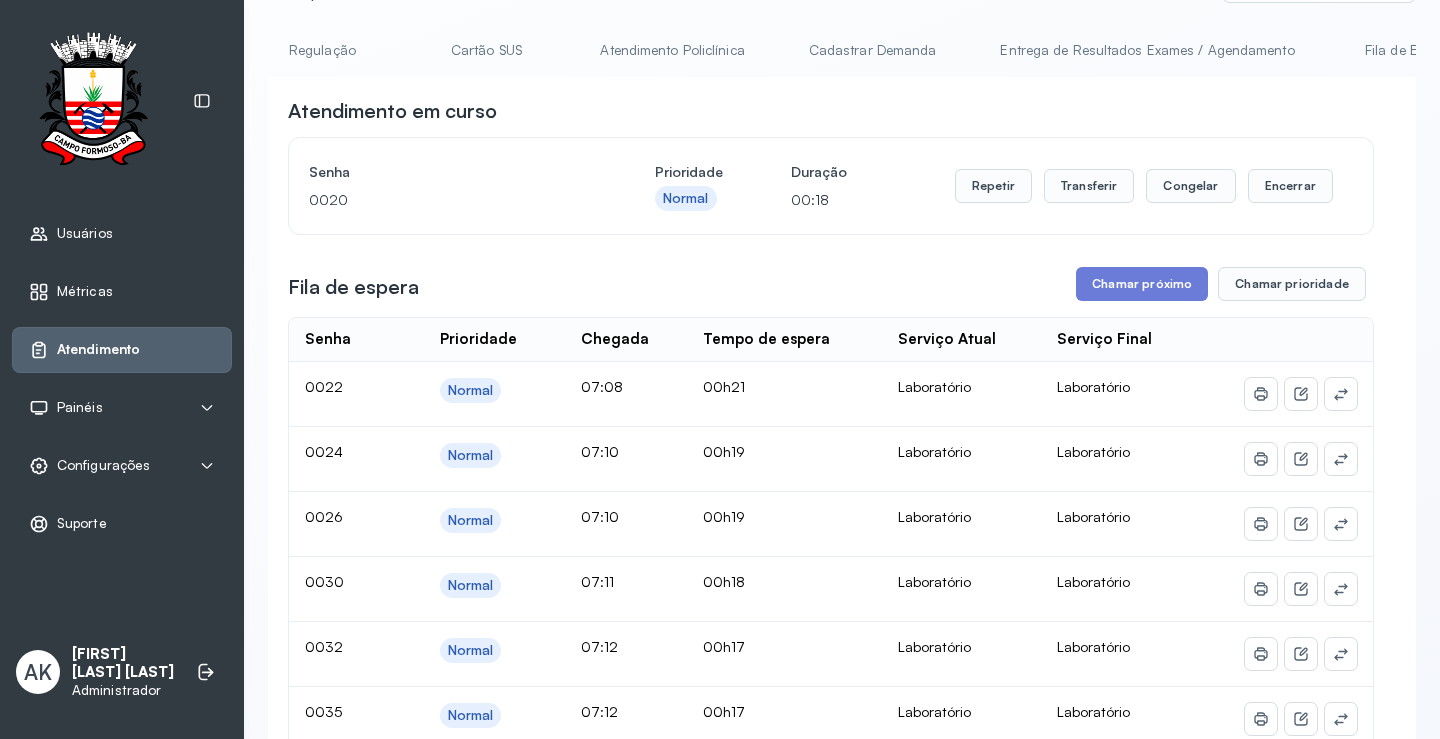 scroll, scrollTop: 0, scrollLeft: 0, axis: both 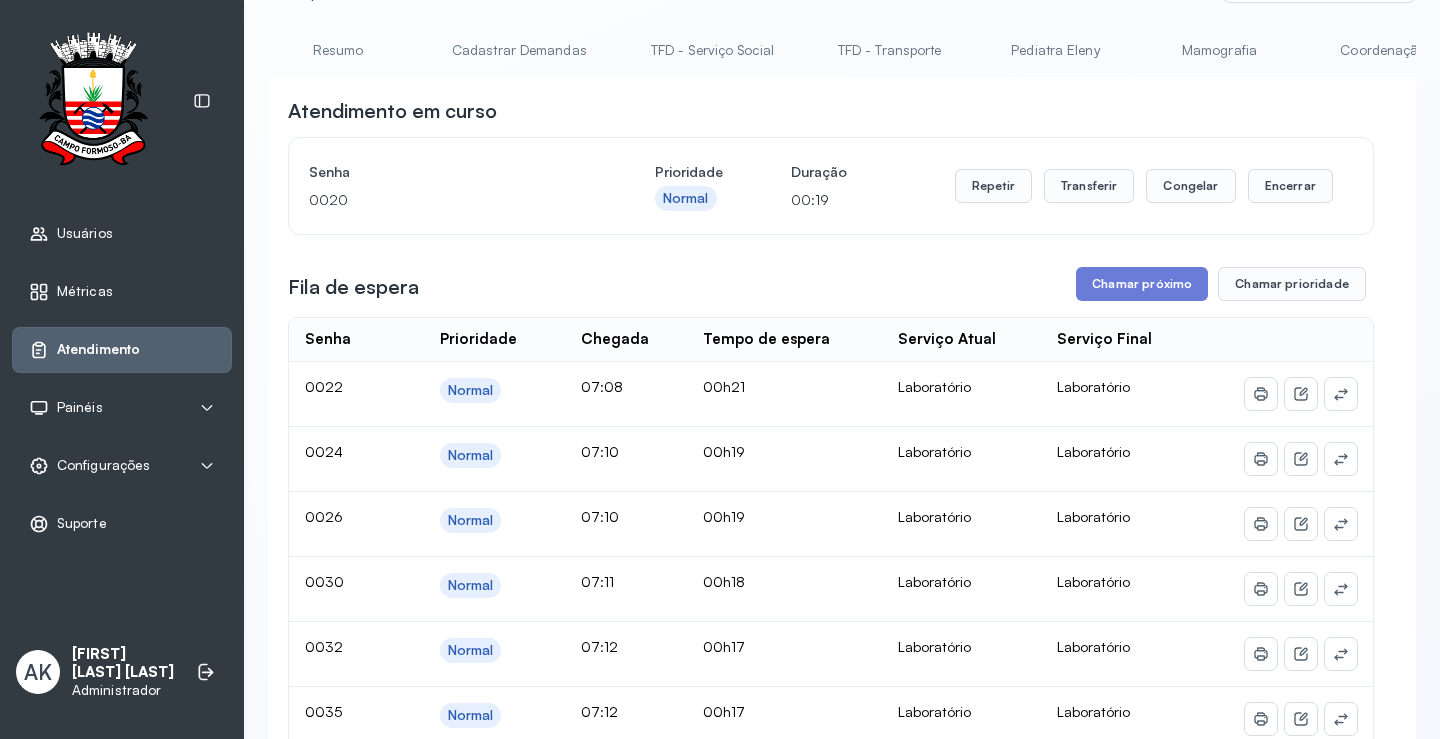 click on "Resumo" at bounding box center [338, 50] 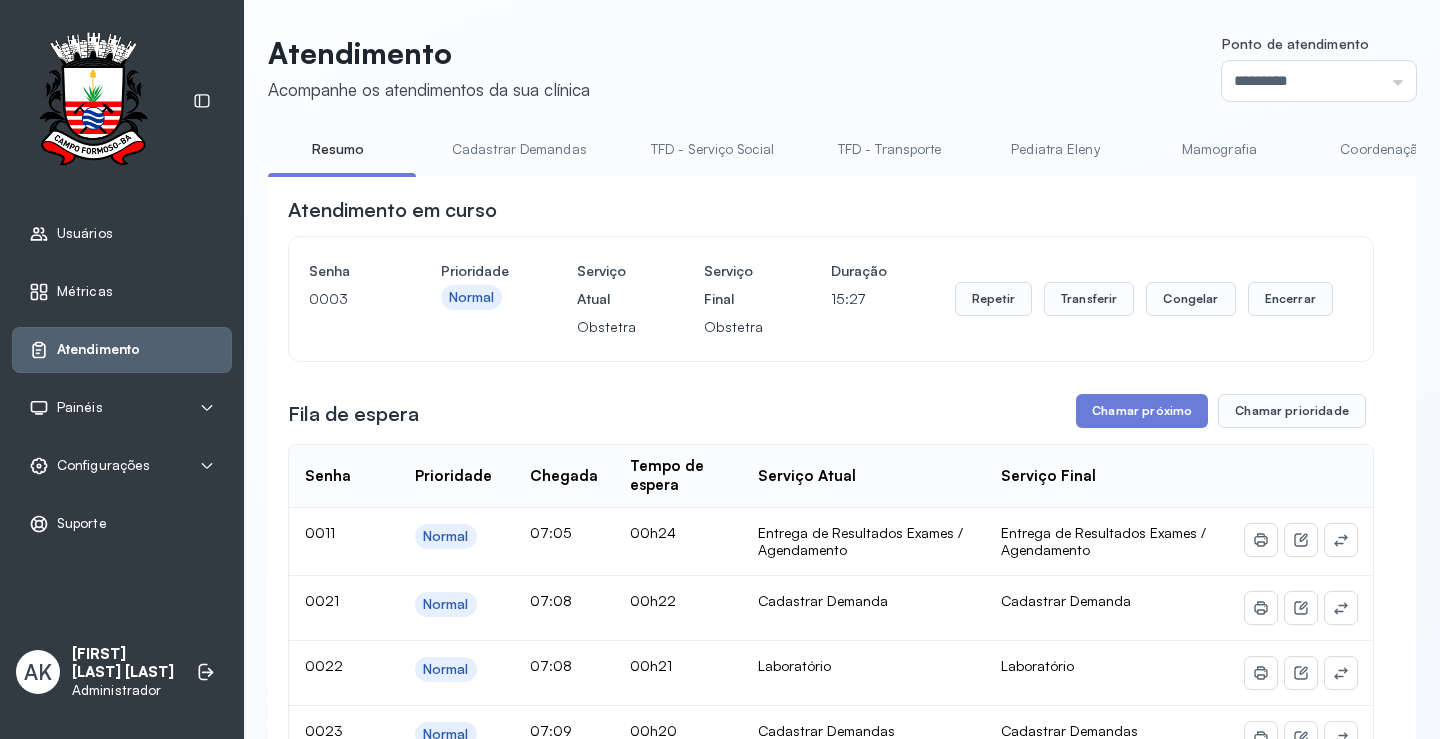 scroll, scrollTop: 100, scrollLeft: 0, axis: vertical 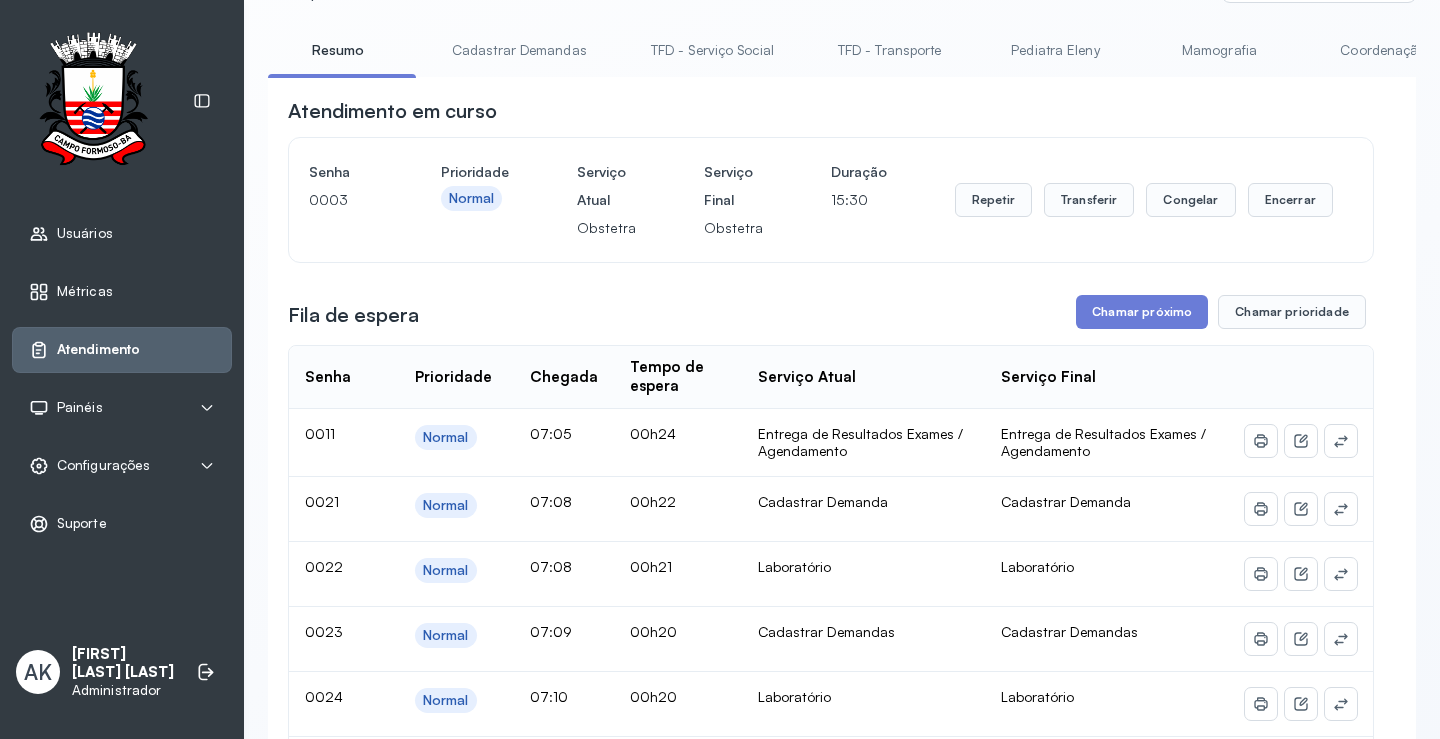click on "Cadastrar Demandas" at bounding box center (519, 50) 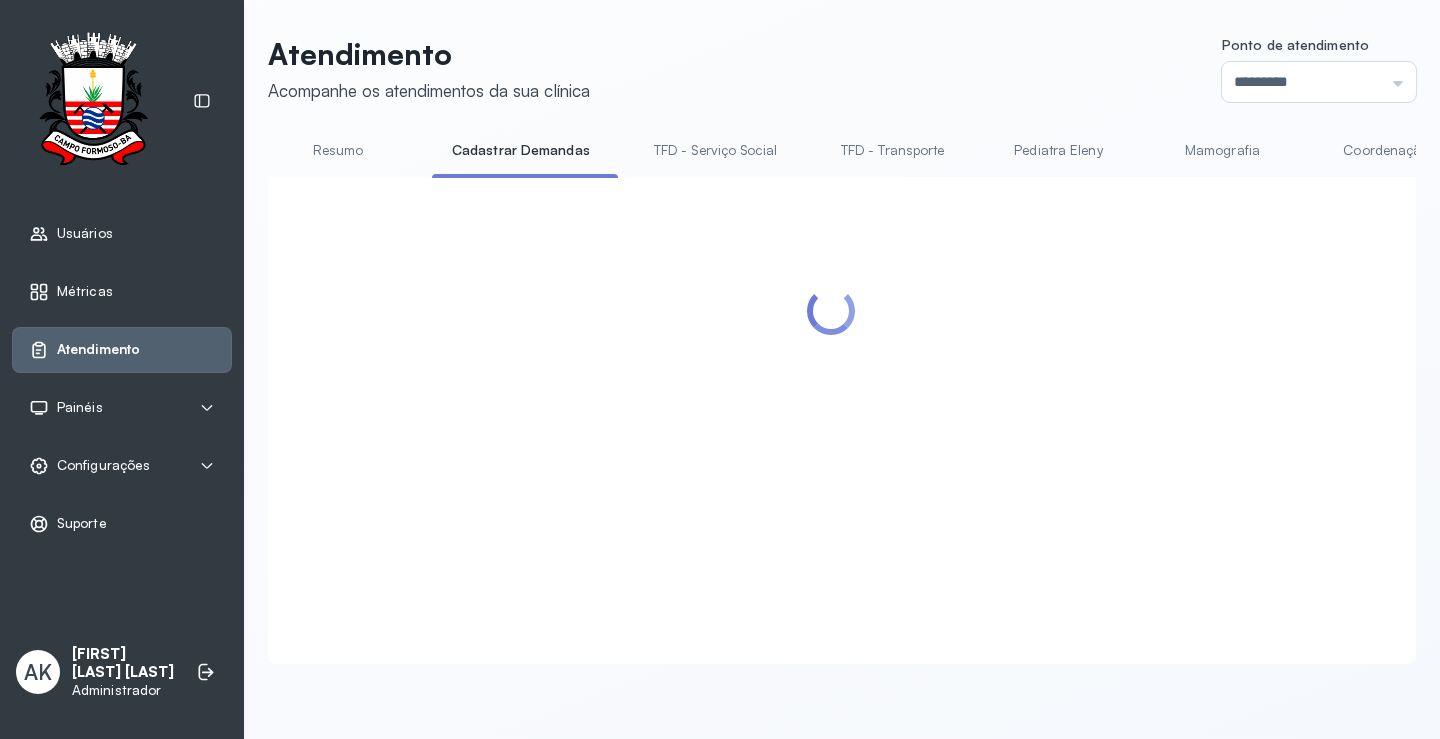scroll, scrollTop: 100, scrollLeft: 0, axis: vertical 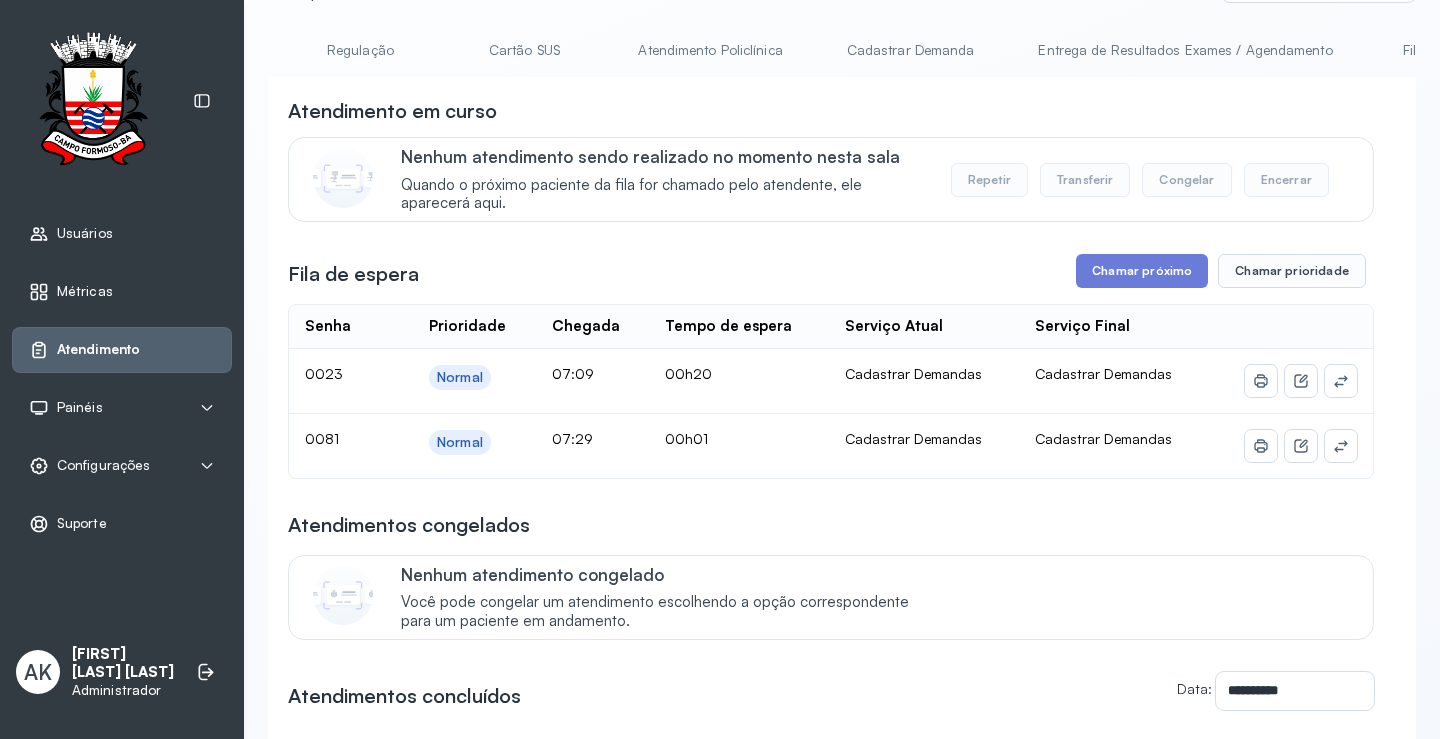 click on "Atendimento Acompanhe os atendimentos da sua clínica Ponto de atendimento ********* Nenhum Guichê 01 Guichê 02 Guichê 03 Guichê 04 Guichê 05 Guichê 06 Guichê 07 Guichê 08 Resumo Cadastrar Demandas TFD - Serviço Social TFD - Transporte Pediatra Eleny Mamografia Coordenação Regulação Cartão SUS Atendimento Policlínica Cadastrar Demanda Entrega de Resultados Exames / Agendamento Fila de Espera Pediatra Ubaldina Pediatra Hamilton Ortopedista Mauricio Ortopedista Ramon Ginecologista Luana Ginecologista Amilton Endocrinologista Poliercio Endocrinologista Washington Obstetra Nefrologista Laboratório INFECTOLOGISTA GERIATRA Atendimento em curso Nenhum atendimento sendo realizado no momento nesta sala Quando o próximo paciente da fila for chamado pelo atendente, ele aparecerá aqui. Repetir Transferir Congelar Encerrar Fila de espera Chamar próximo Chamar prioridade Senha    Prioridade  Chegada  Tempo de espera  Serviço Atual  Serviço Final    0023 Normal 07:09 00h20 Cadastrar Demandas 0081 Normal" 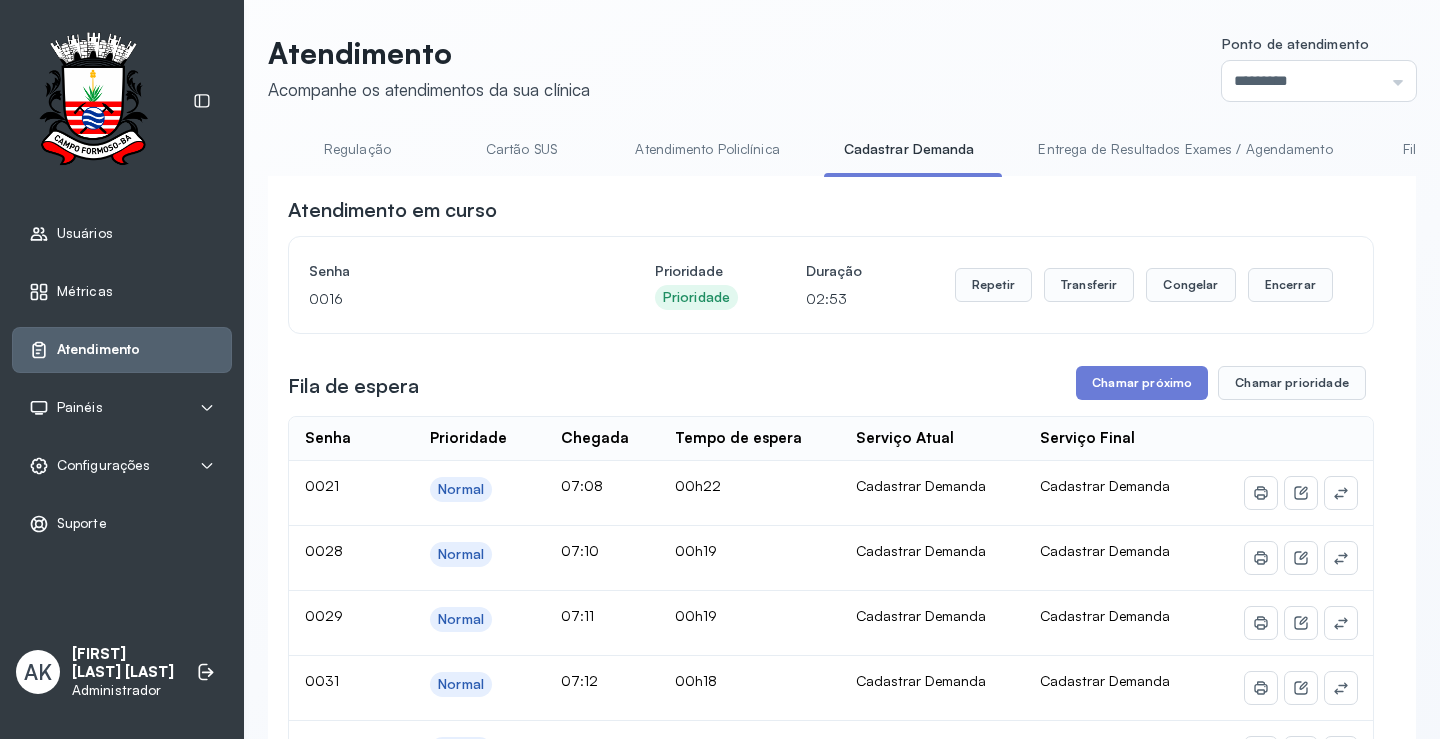 scroll, scrollTop: 100, scrollLeft: 0, axis: vertical 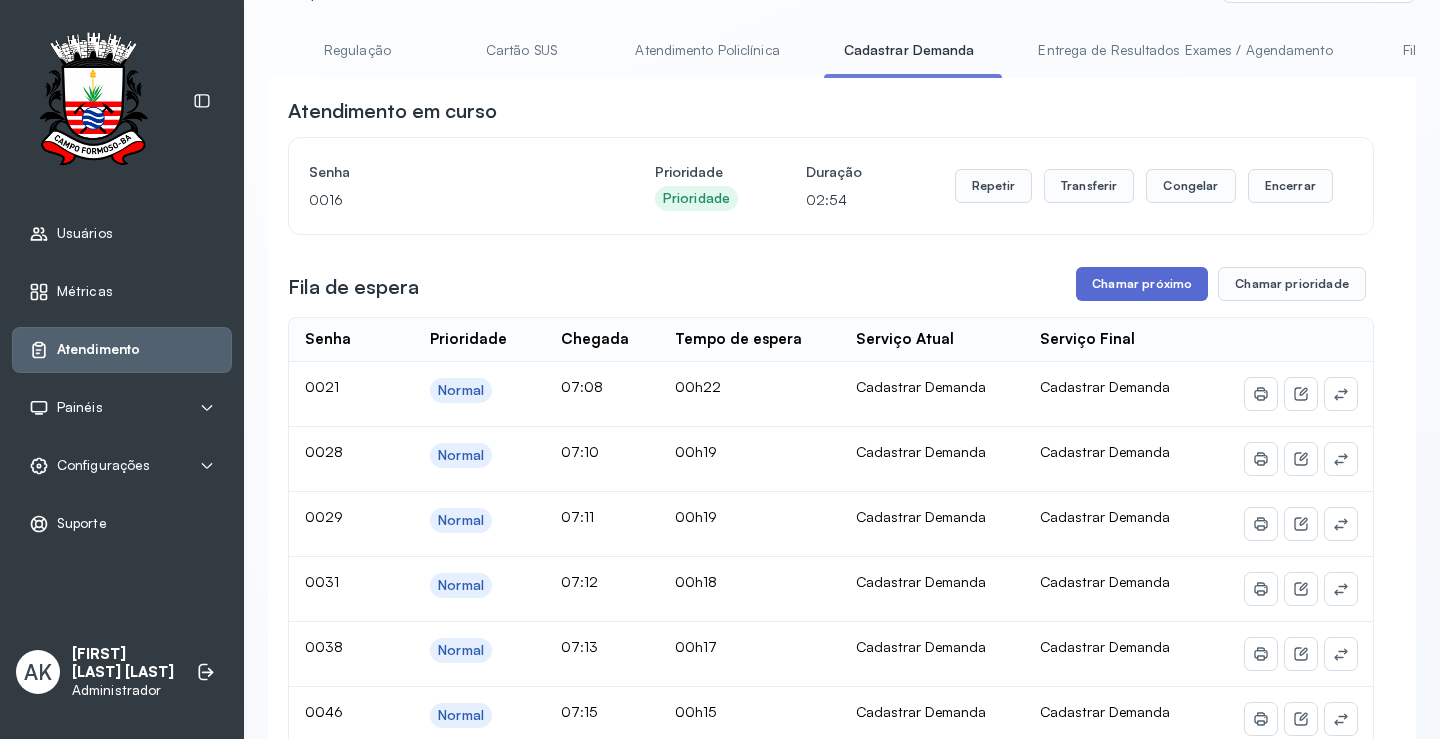 click on "Chamar próximo" at bounding box center (1142, 284) 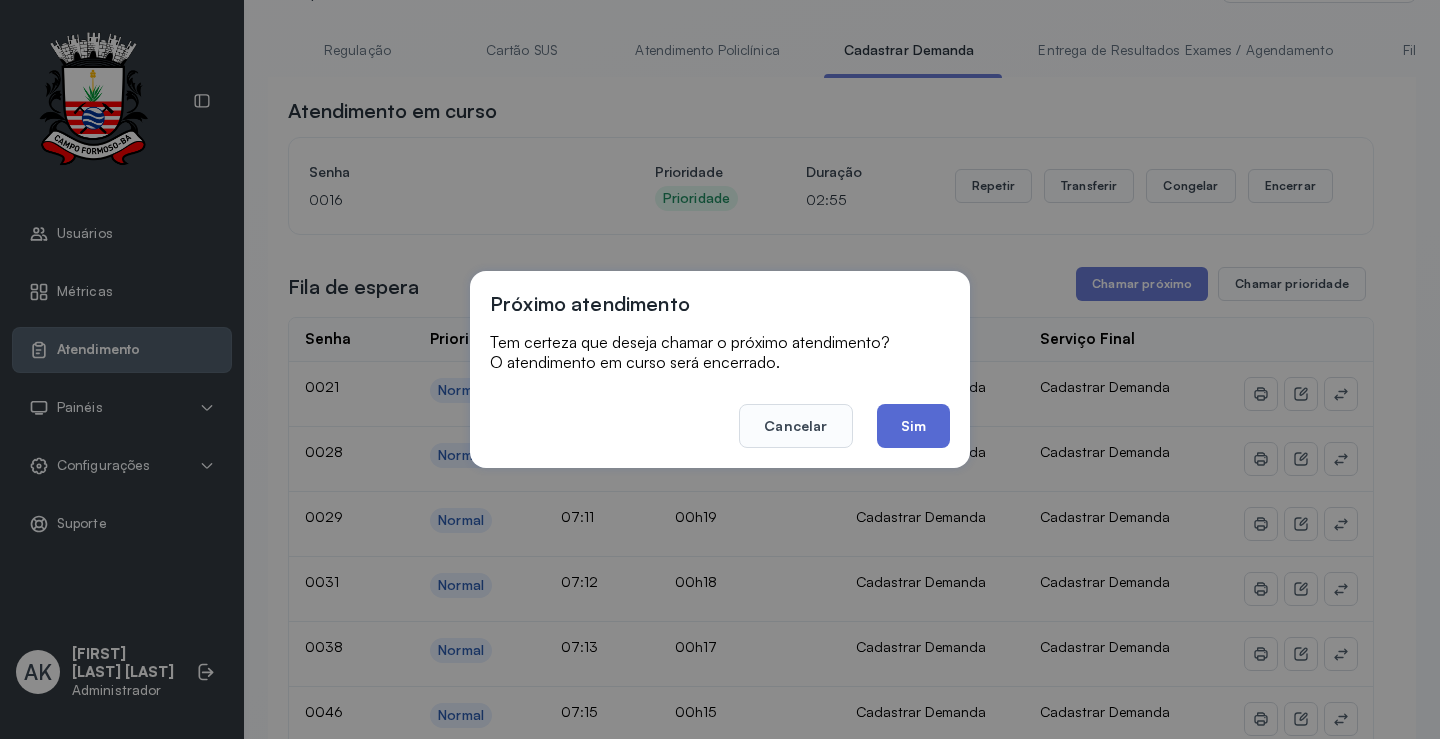 click on "Sim" 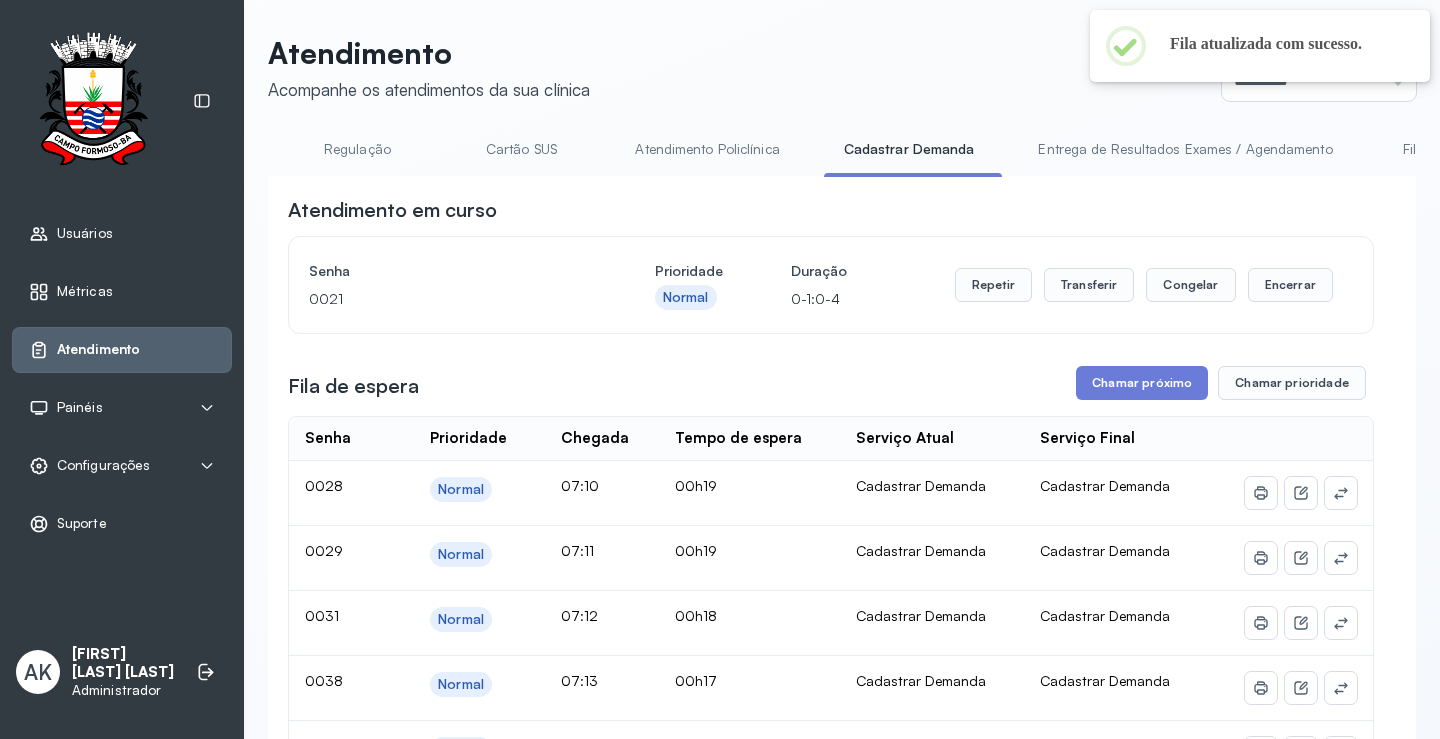 scroll, scrollTop: 100, scrollLeft: 0, axis: vertical 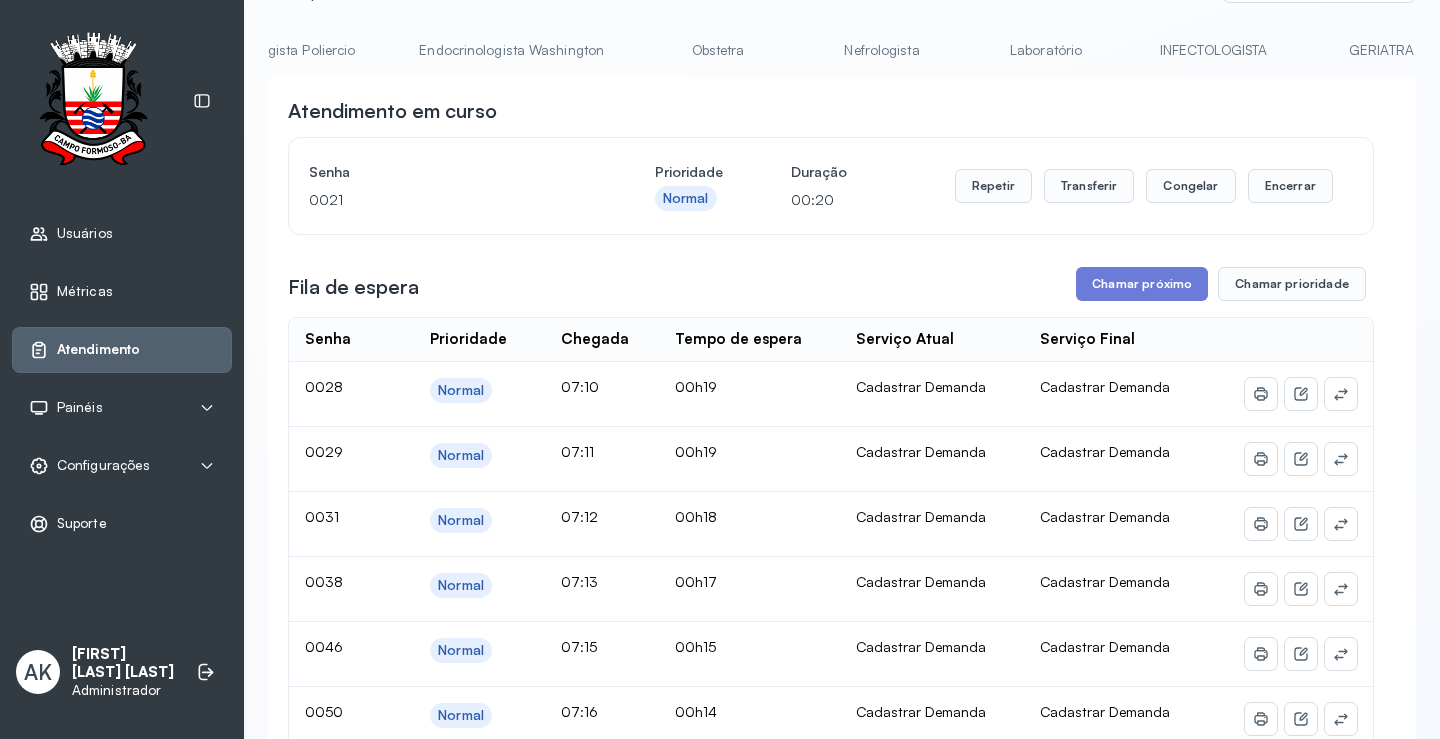 click on "Laboratório" at bounding box center (1046, 50) 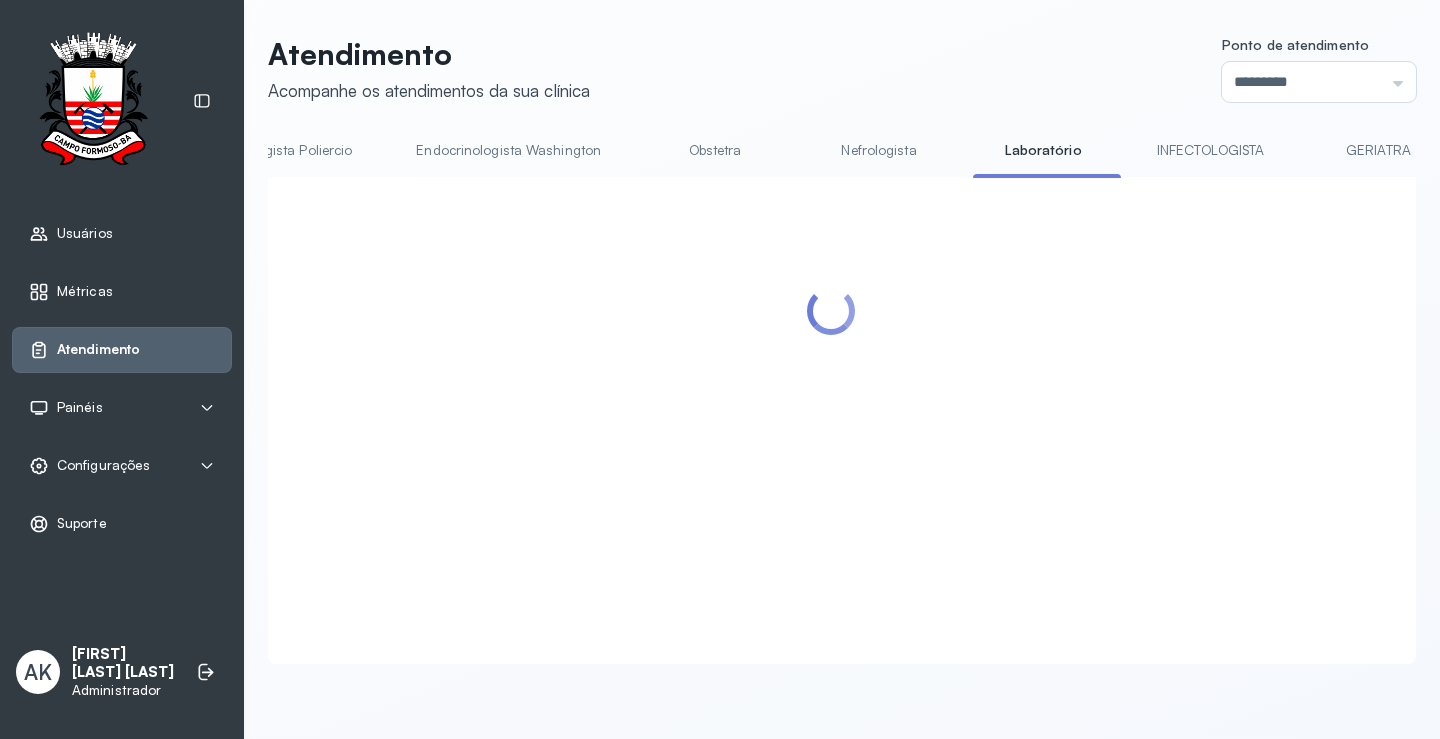 scroll, scrollTop: 0, scrollLeft: 3677, axis: horizontal 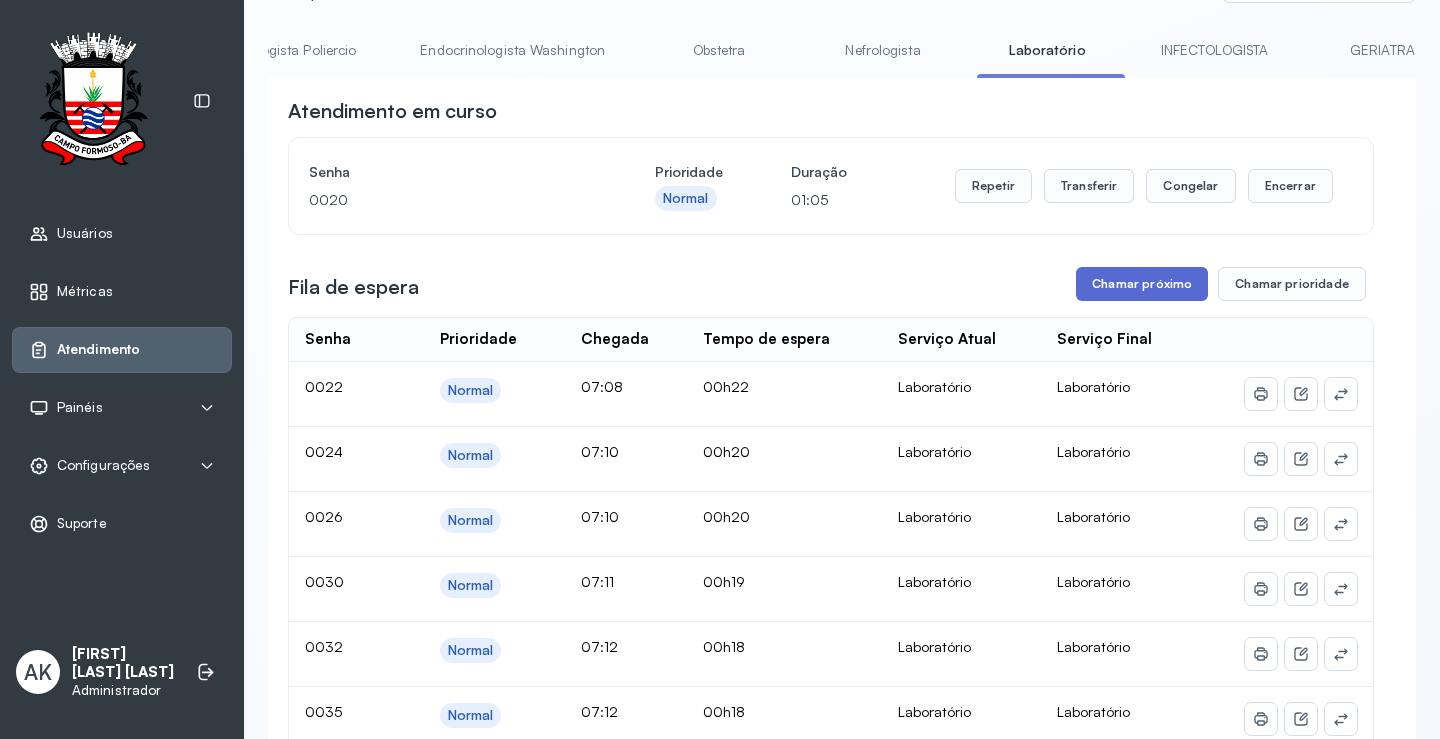 click on "Chamar próximo" at bounding box center (1142, 284) 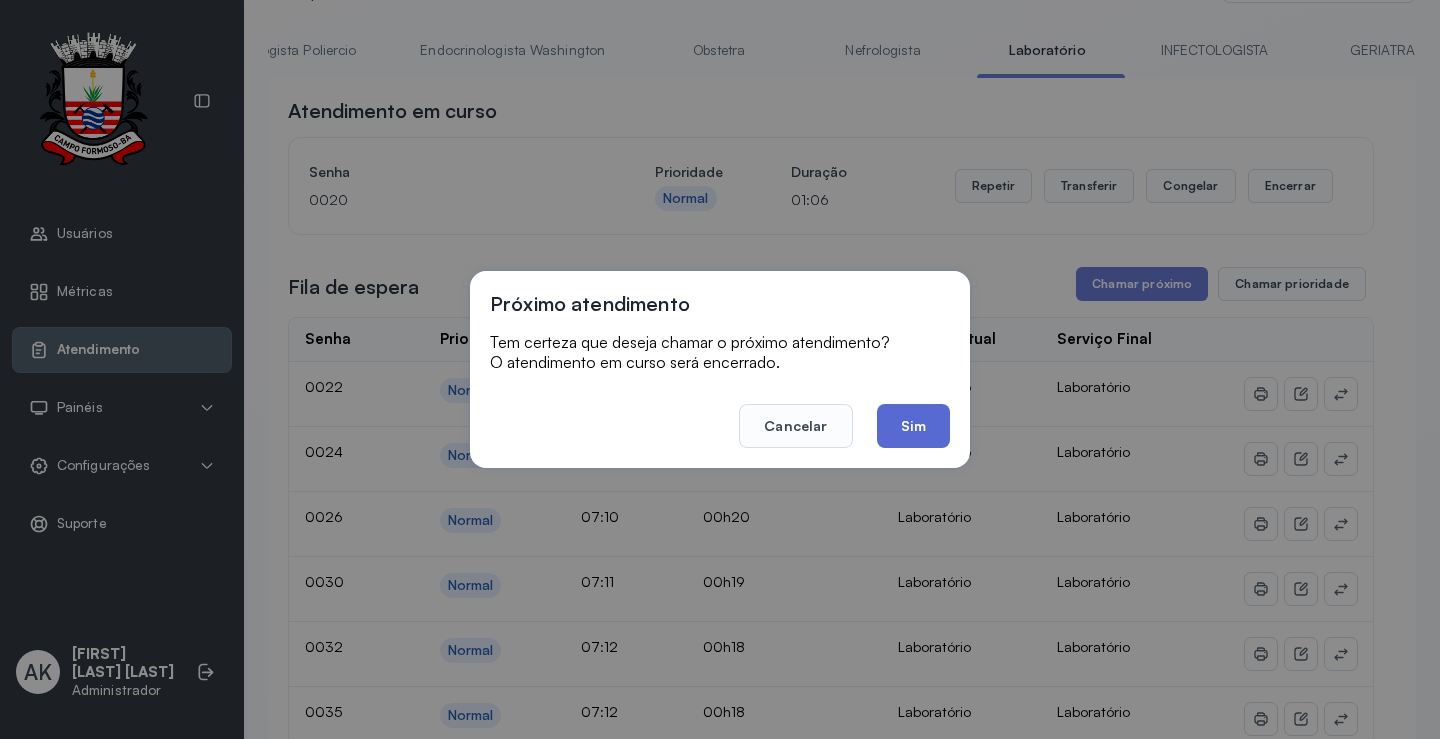 click on "Sim" 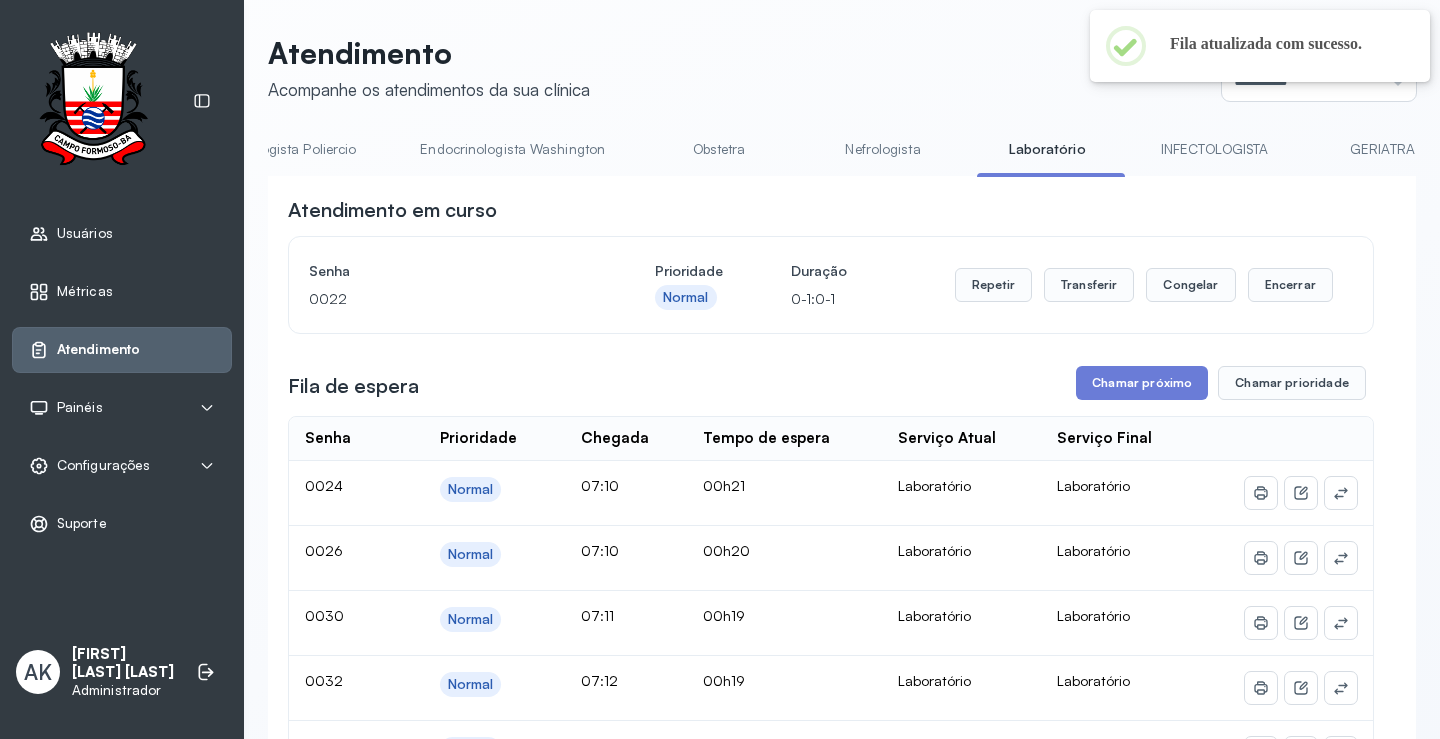 scroll, scrollTop: 100, scrollLeft: 0, axis: vertical 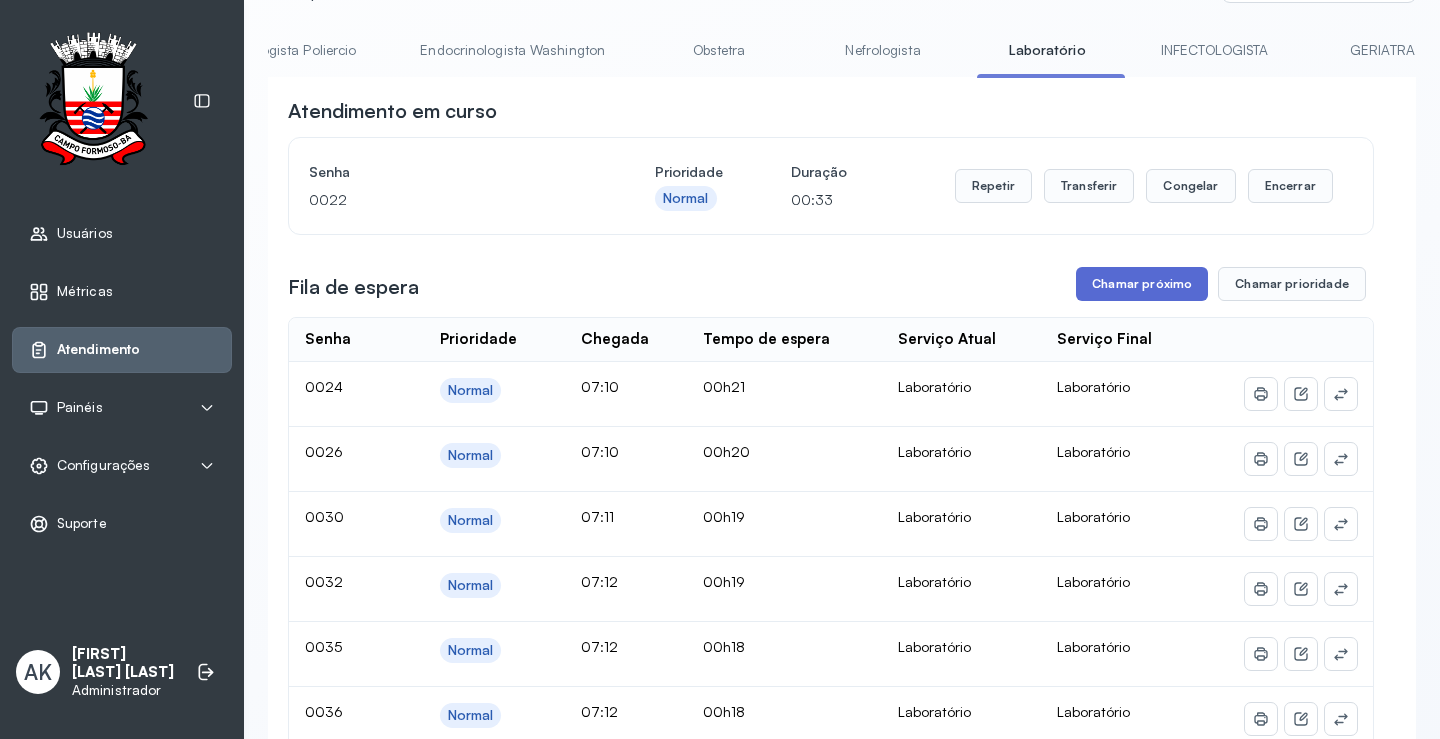 click on "Chamar próximo" at bounding box center (1142, 284) 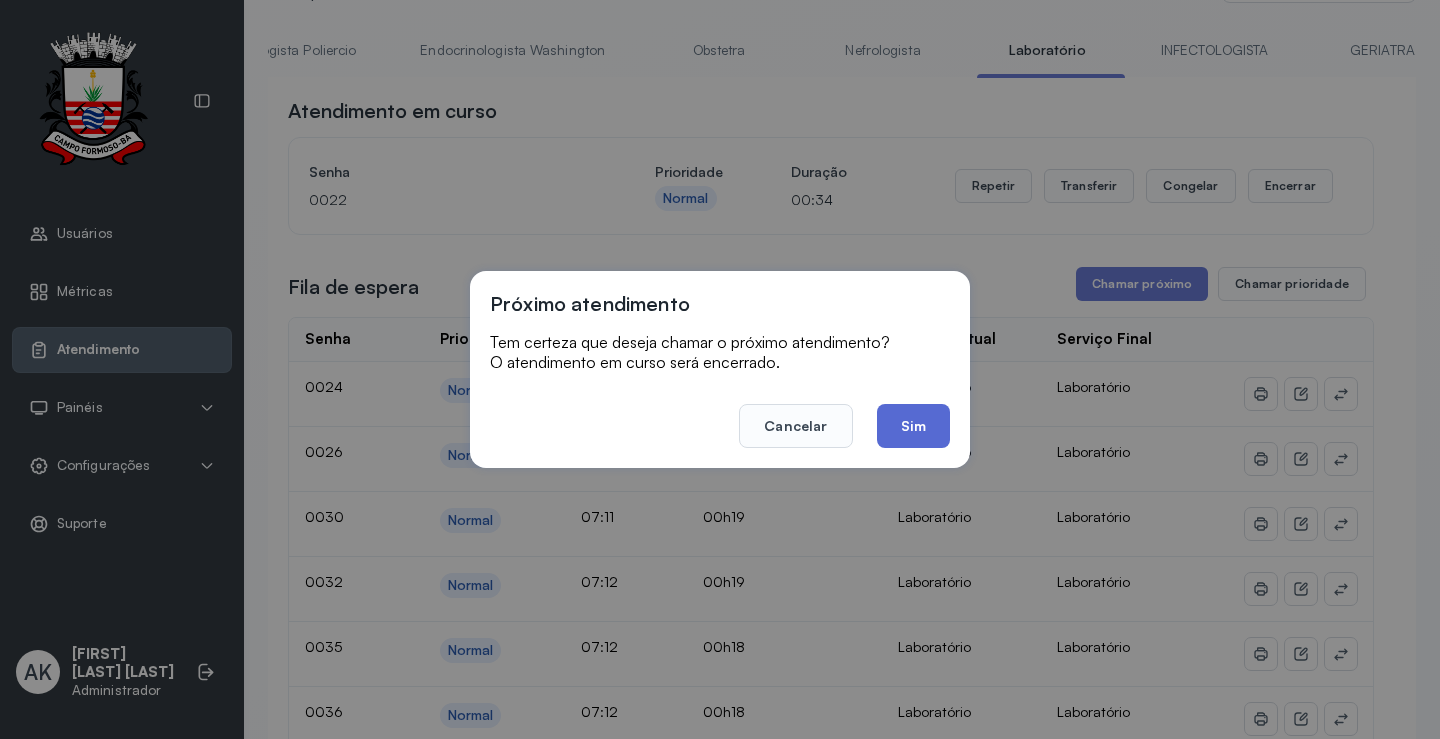 click on "Sim" 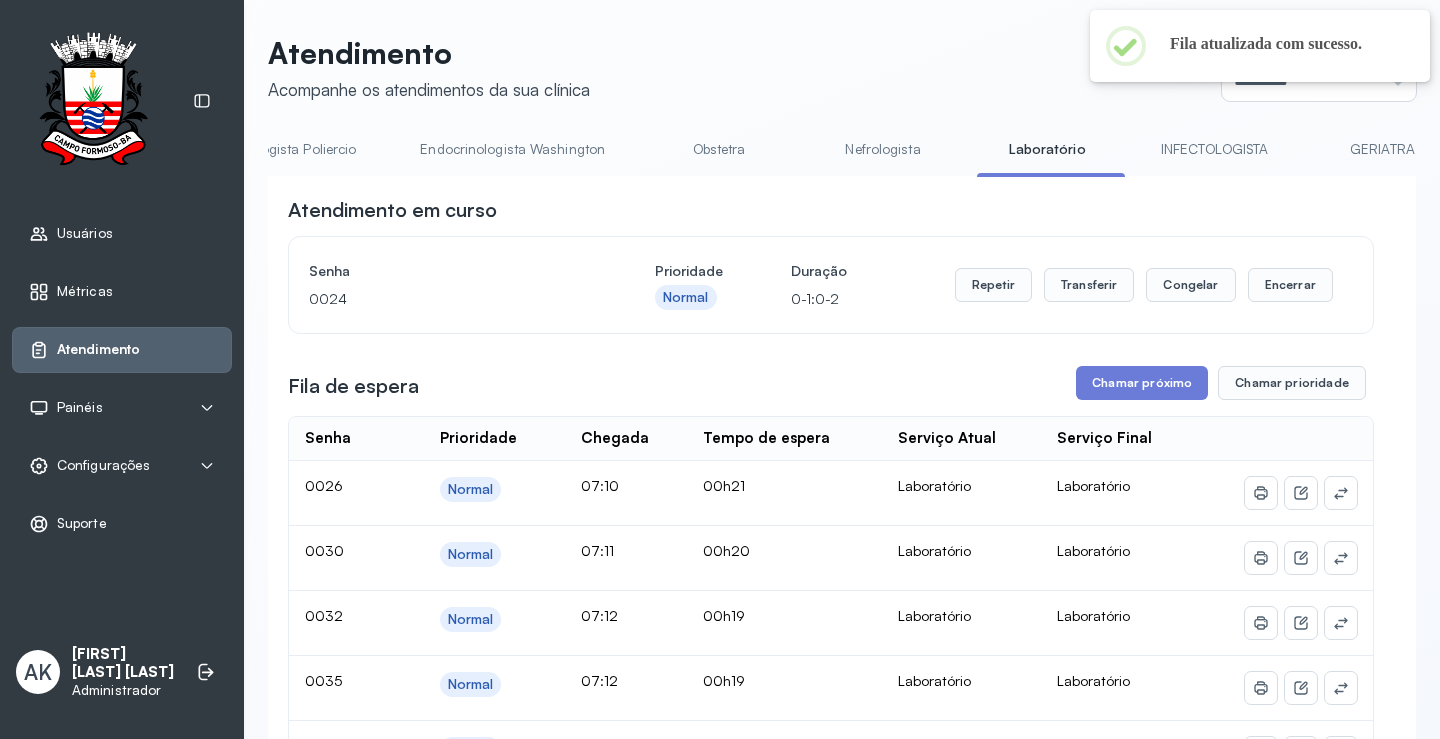 scroll, scrollTop: 100, scrollLeft: 0, axis: vertical 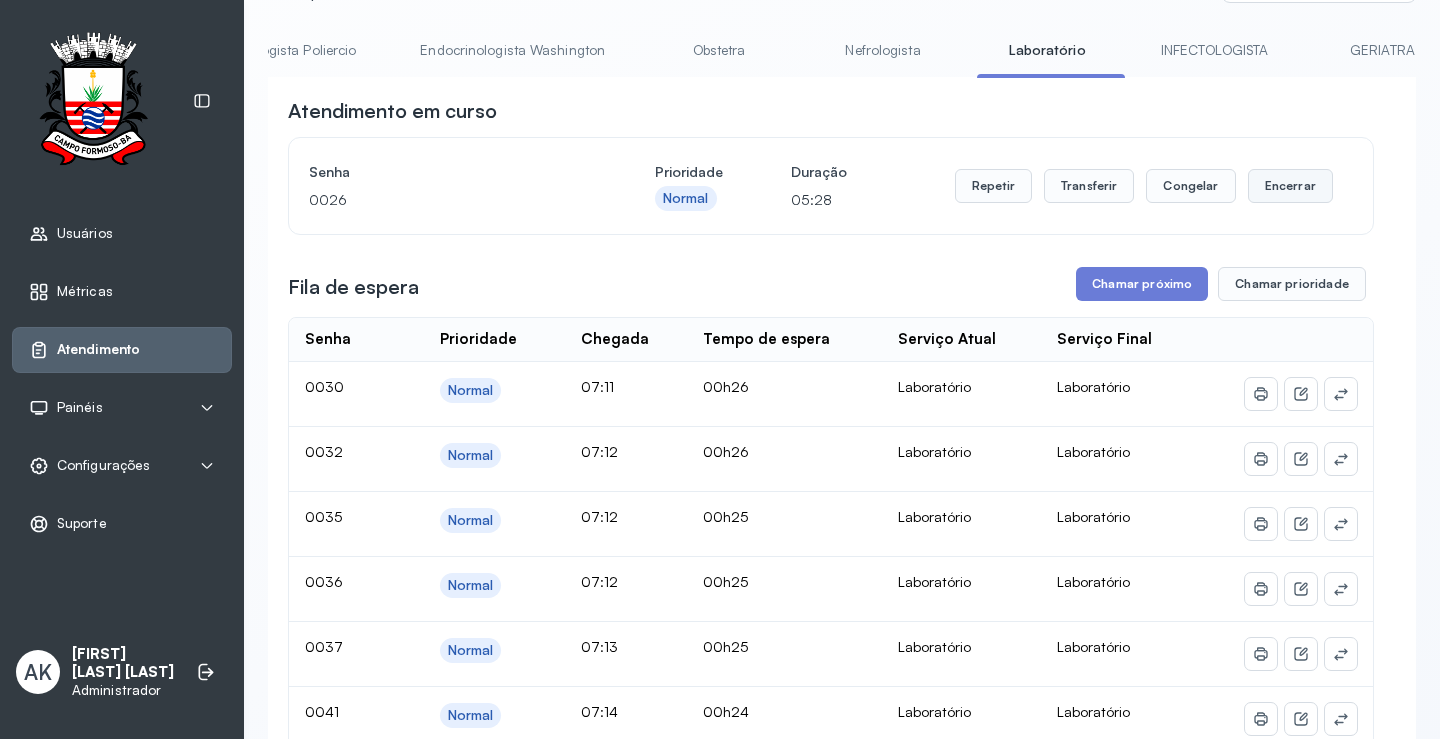 click on "Encerrar" at bounding box center [1290, 186] 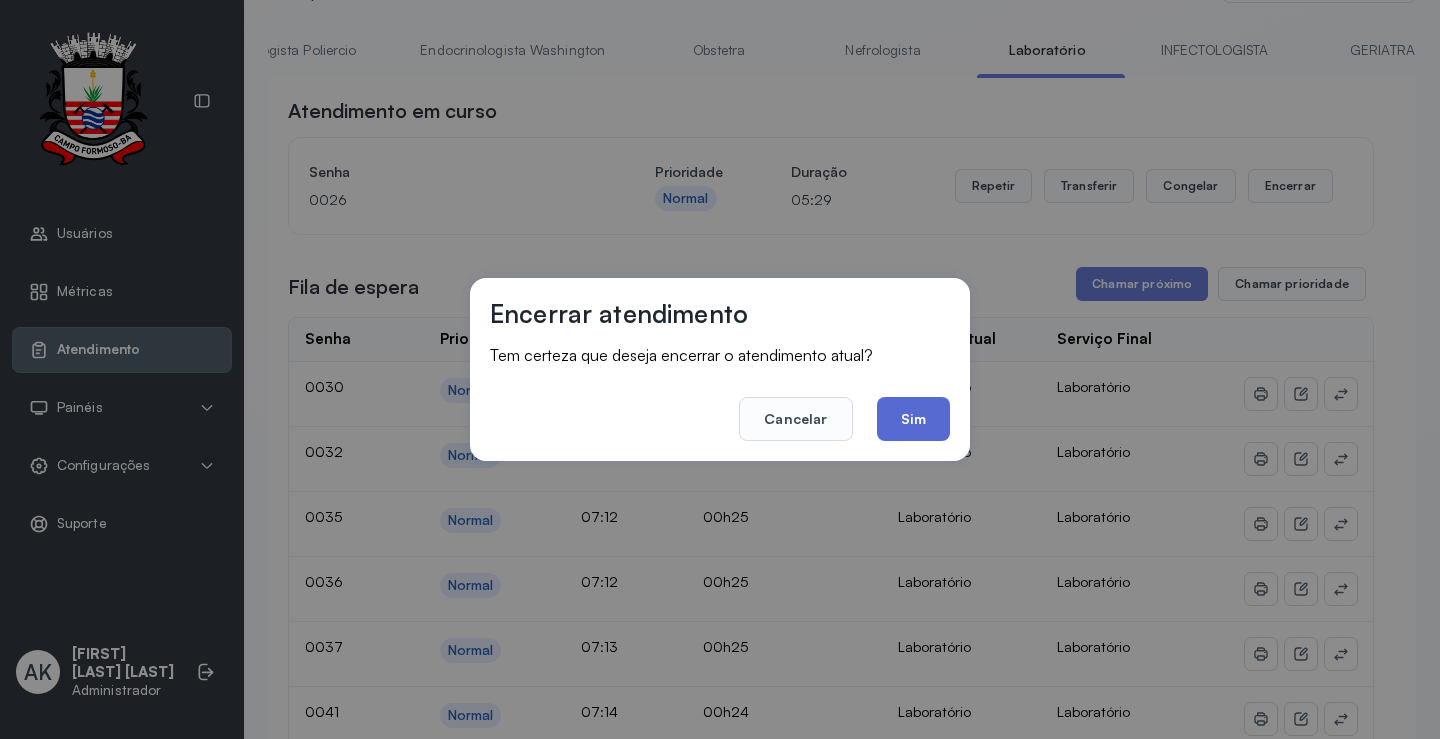 click on "Sim" 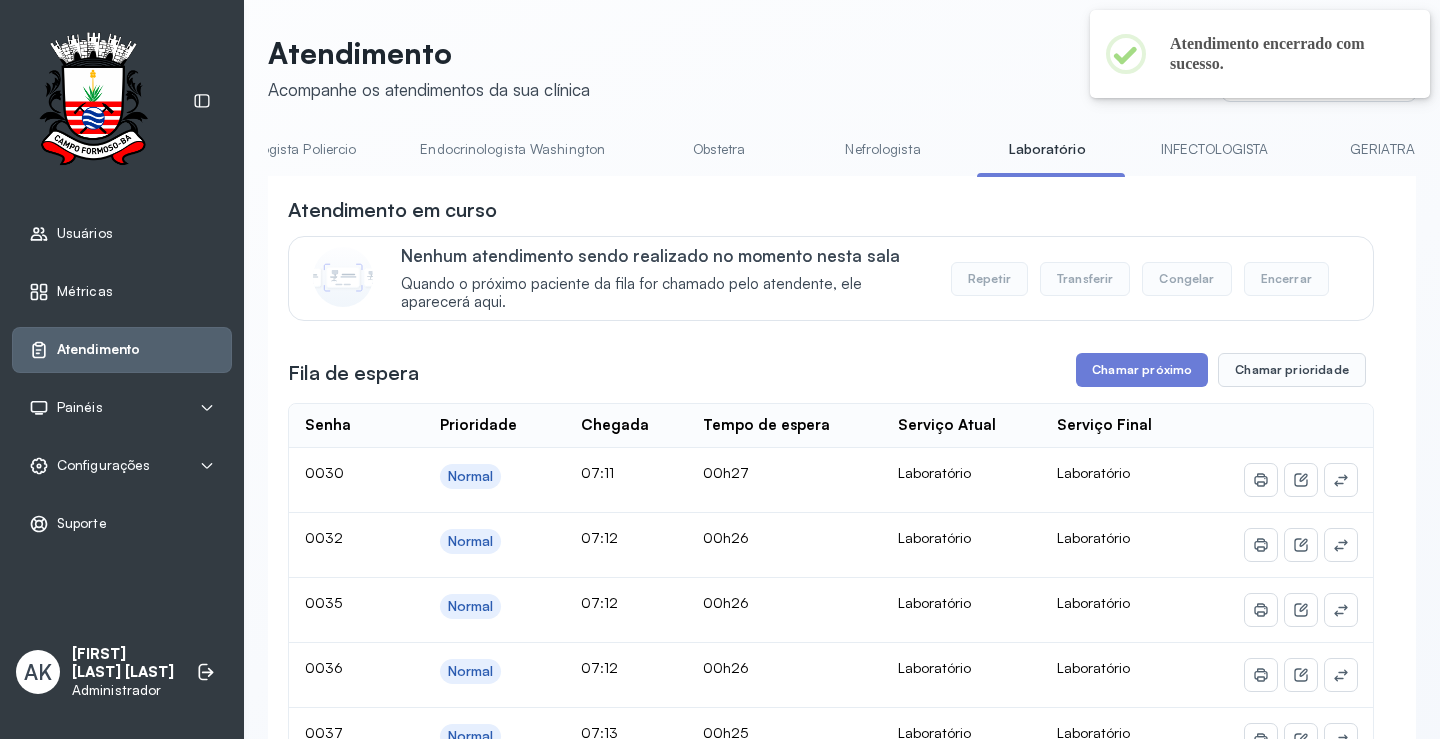 scroll, scrollTop: 100, scrollLeft: 0, axis: vertical 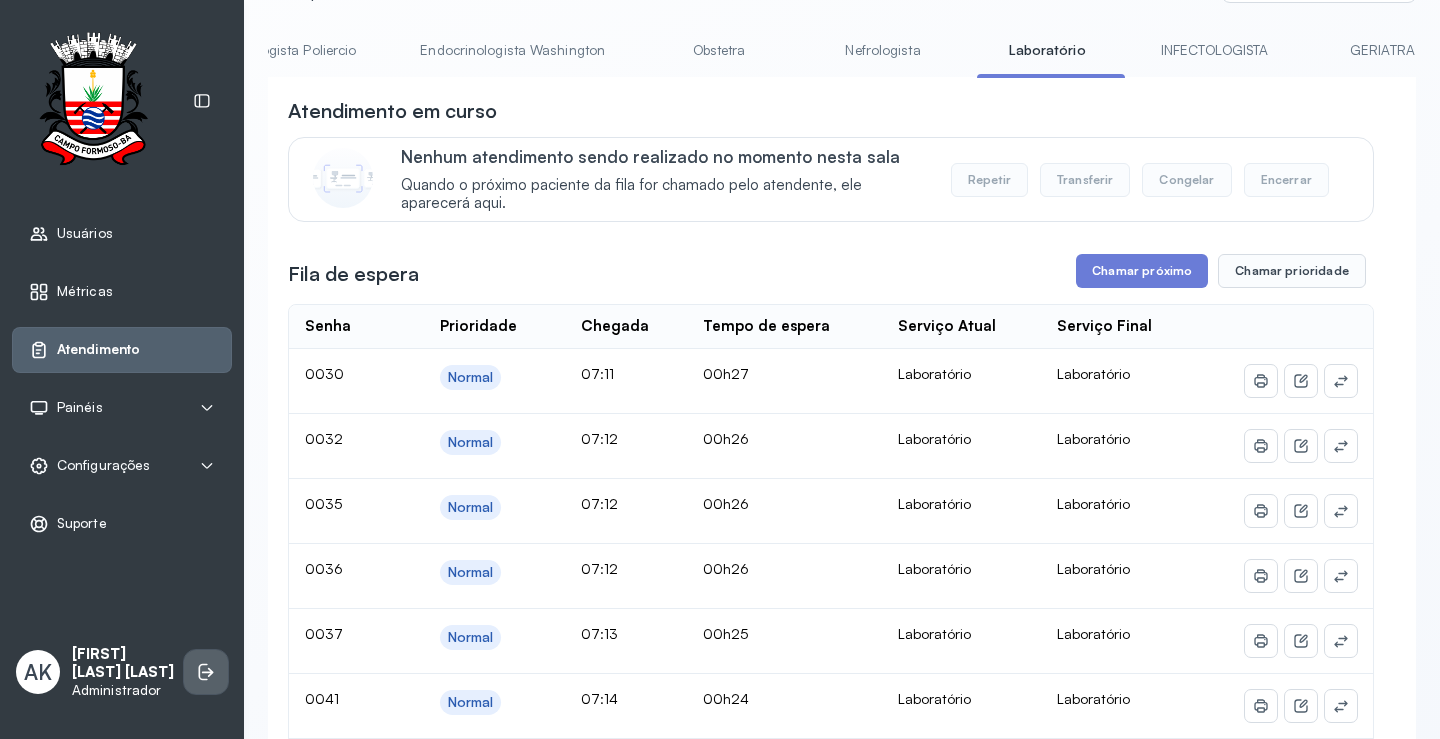 click 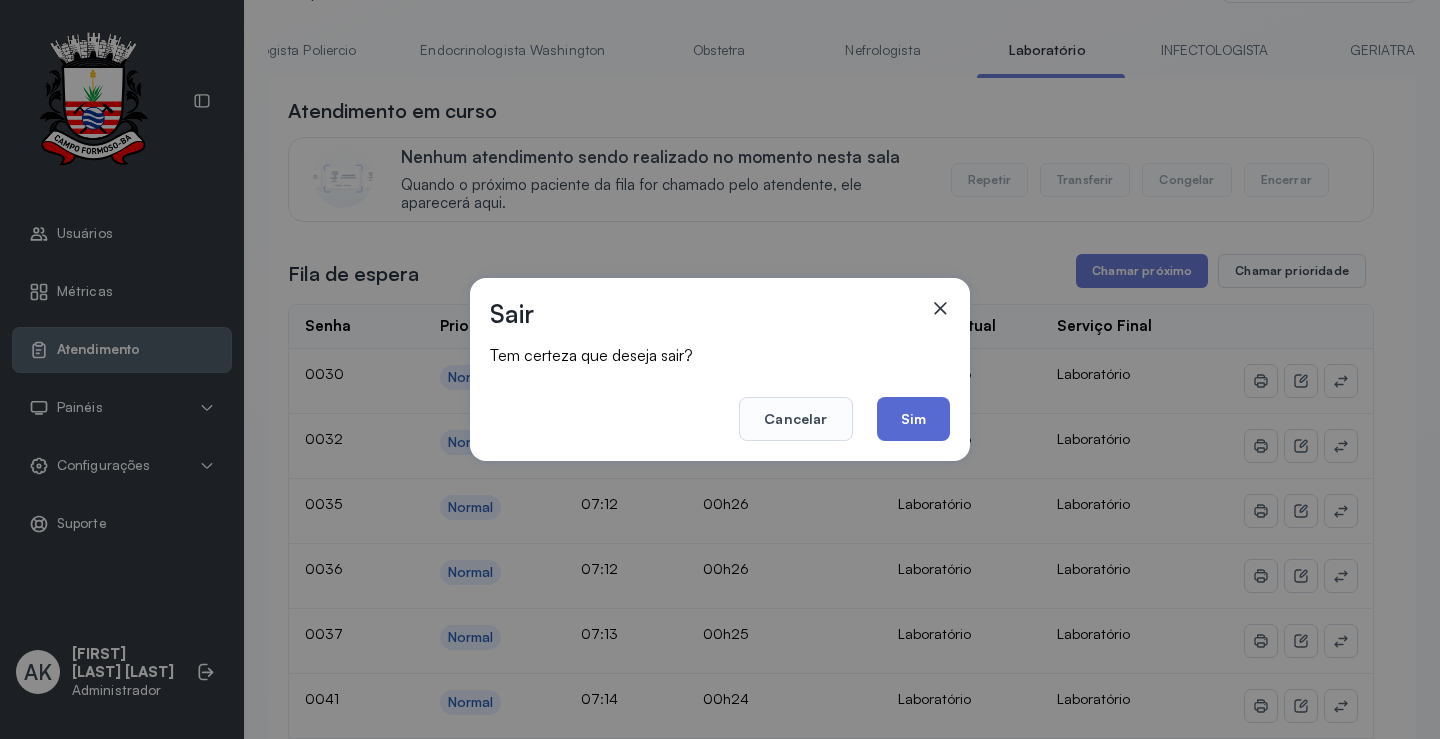 drag, startPoint x: 957, startPoint y: 423, endPoint x: 923, endPoint y: 425, distance: 34.058773 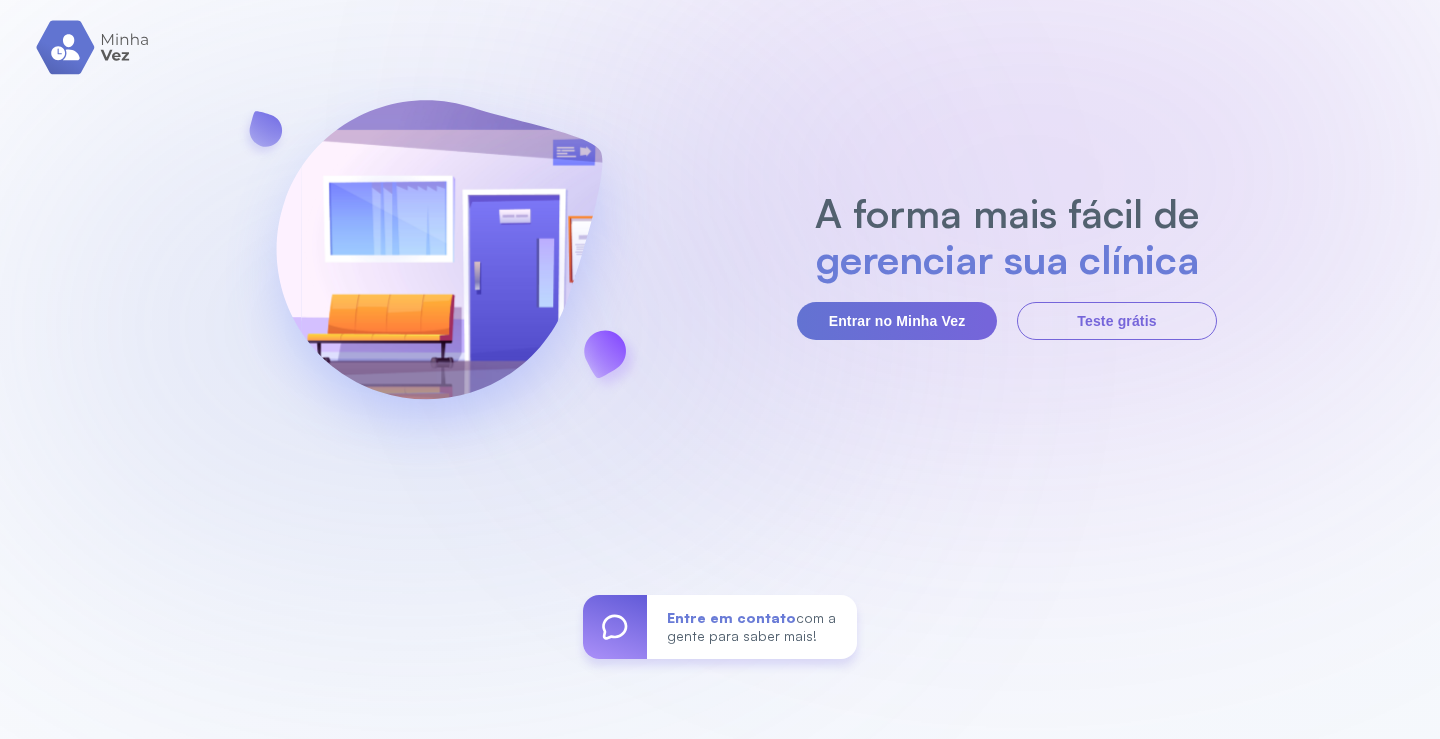 scroll, scrollTop: 0, scrollLeft: 0, axis: both 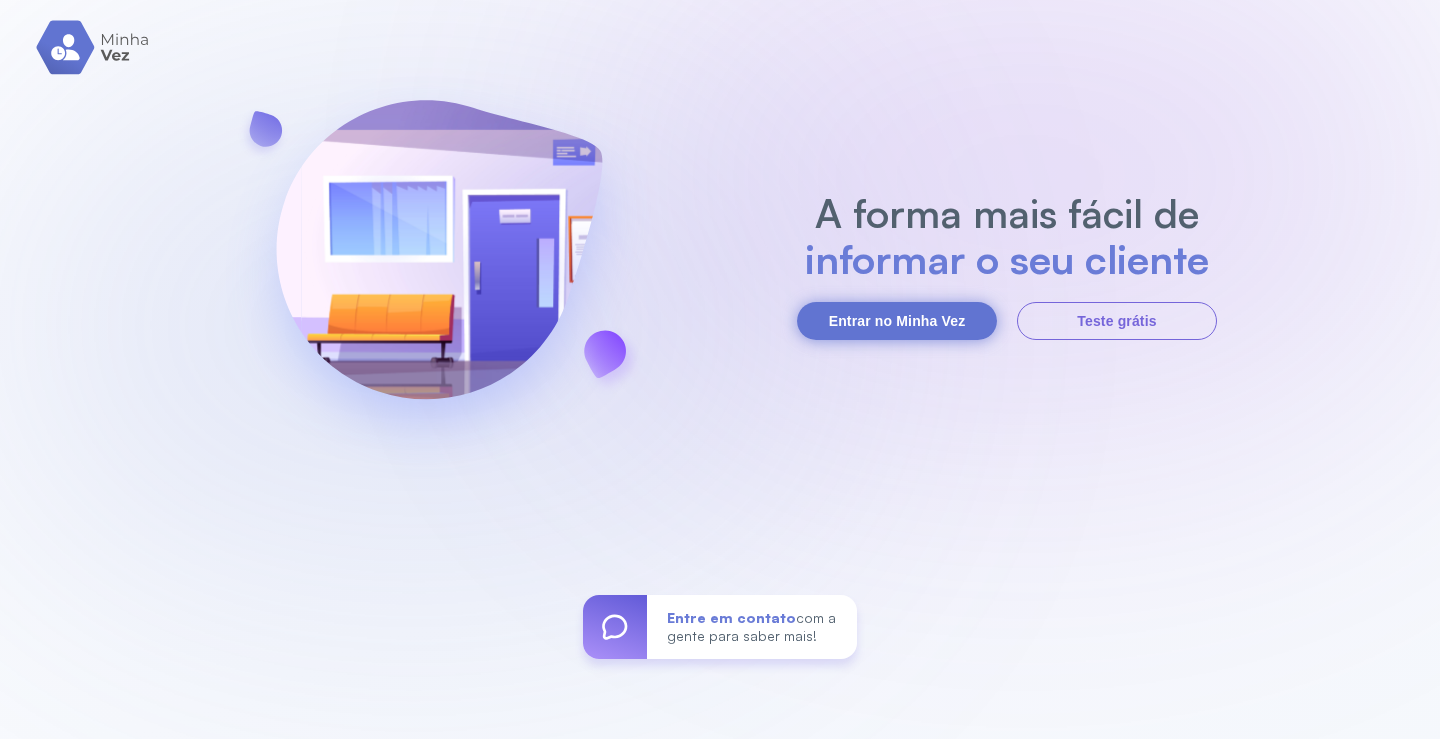 click on "Entrar no Minha Vez" at bounding box center (897, 321) 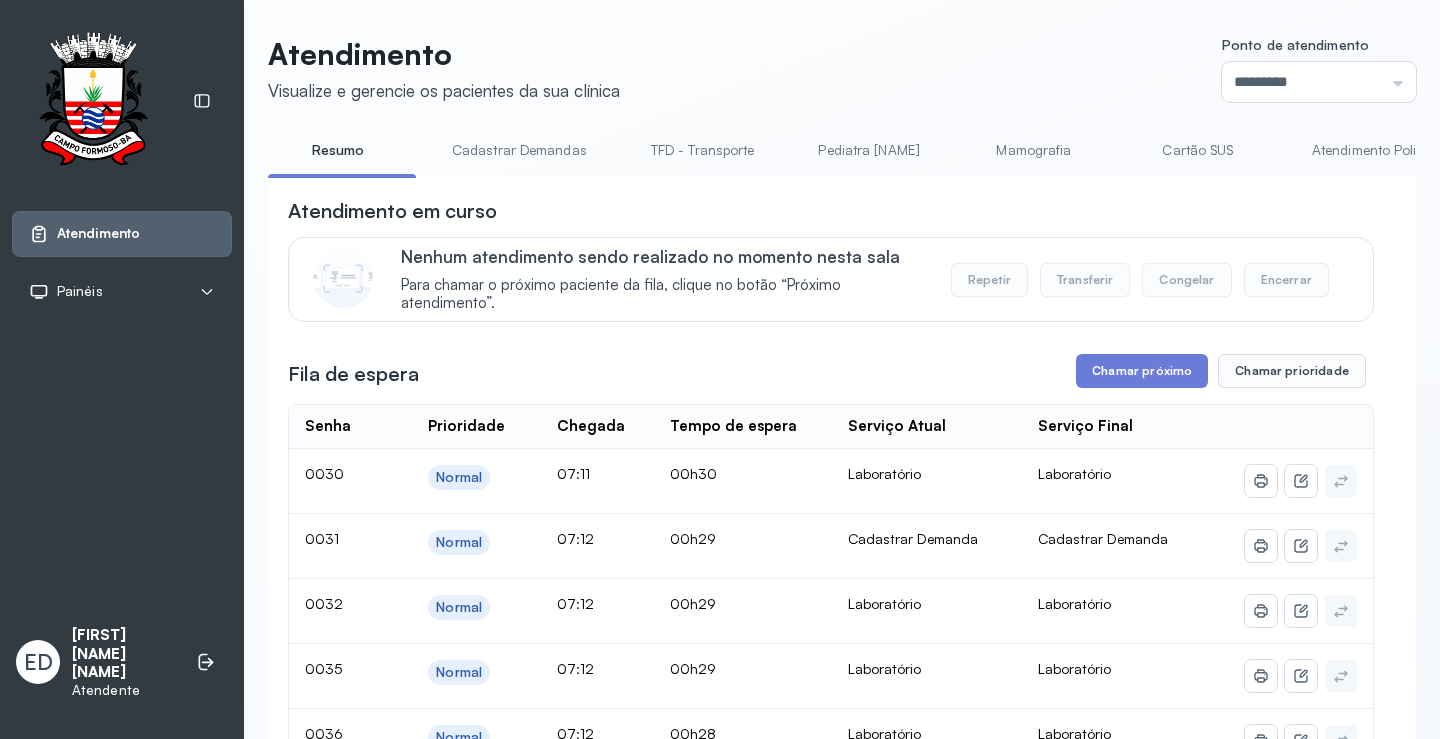 scroll, scrollTop: 0, scrollLeft: 0, axis: both 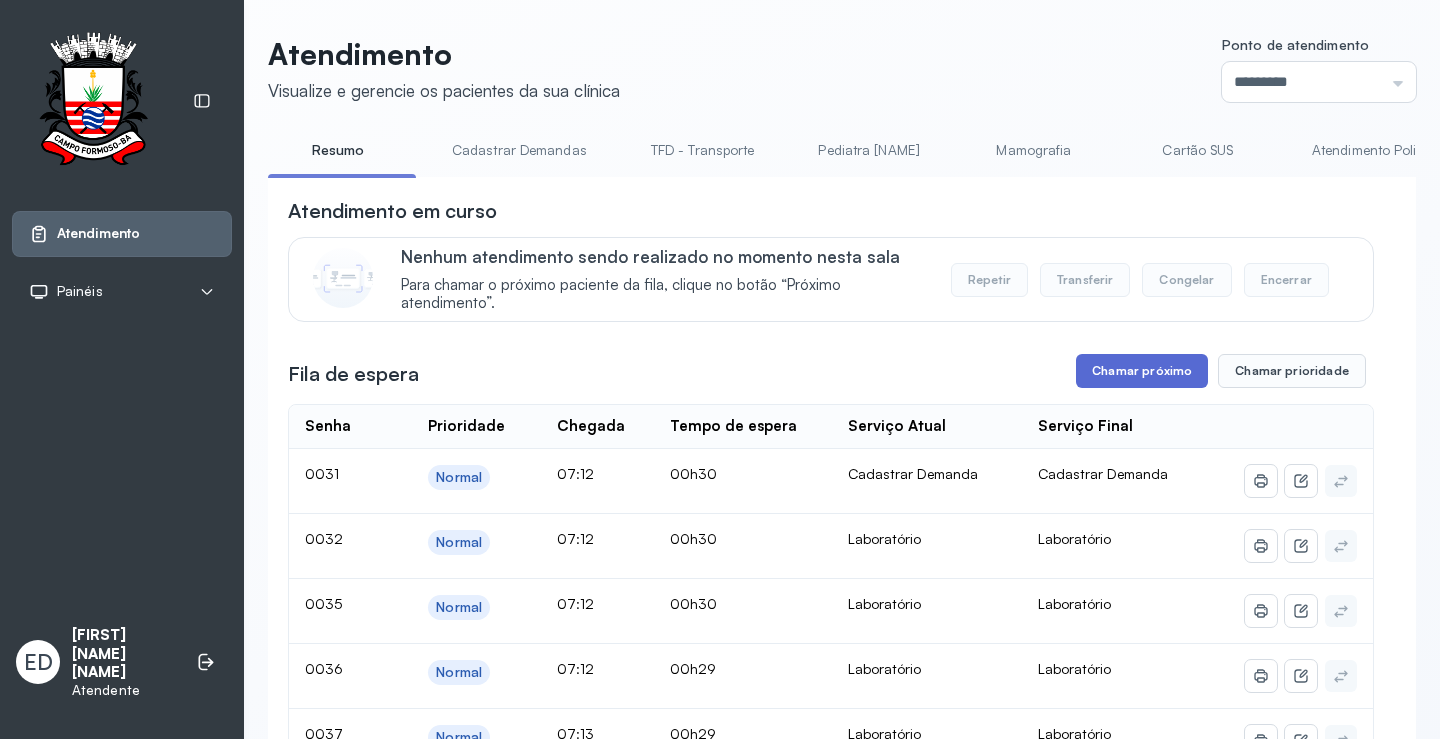 click on "Chamar próximo" at bounding box center (1142, 371) 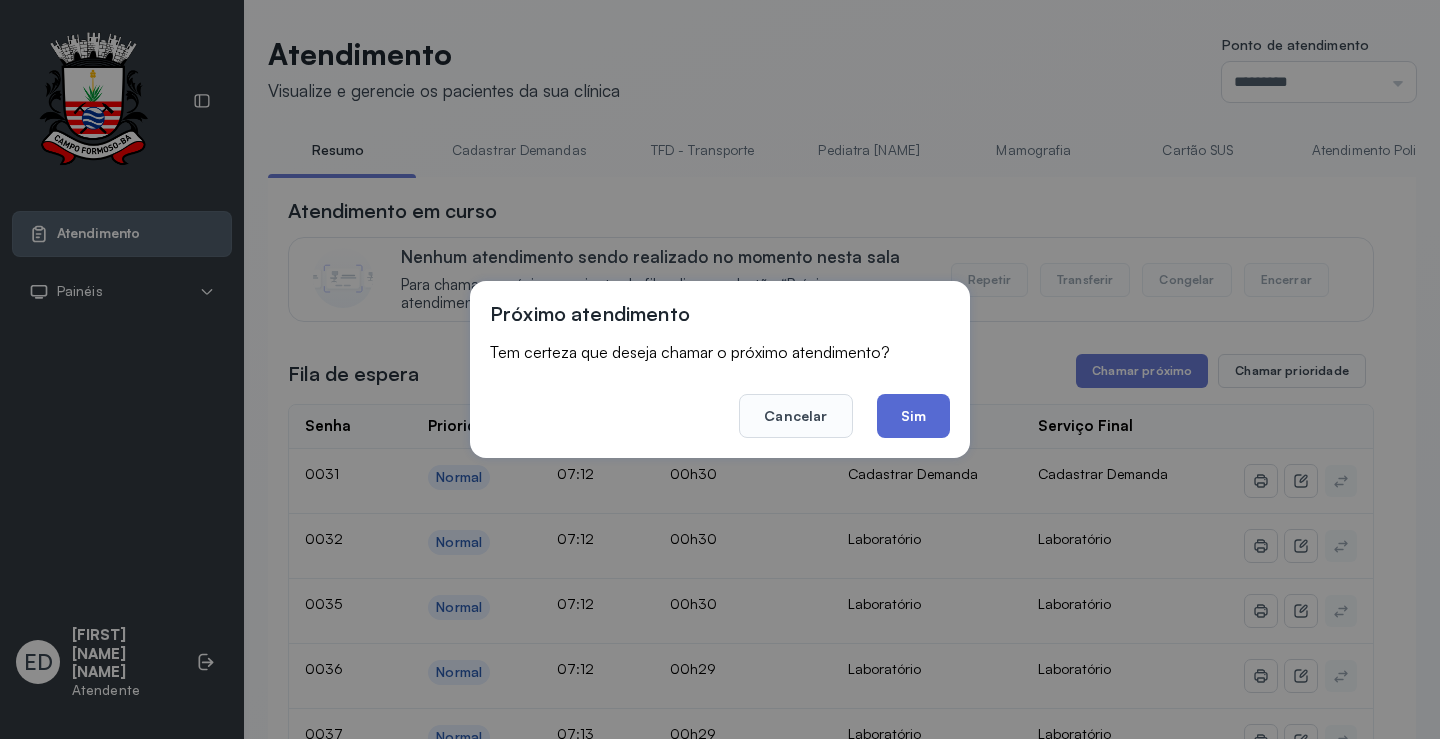 click on "Sim" 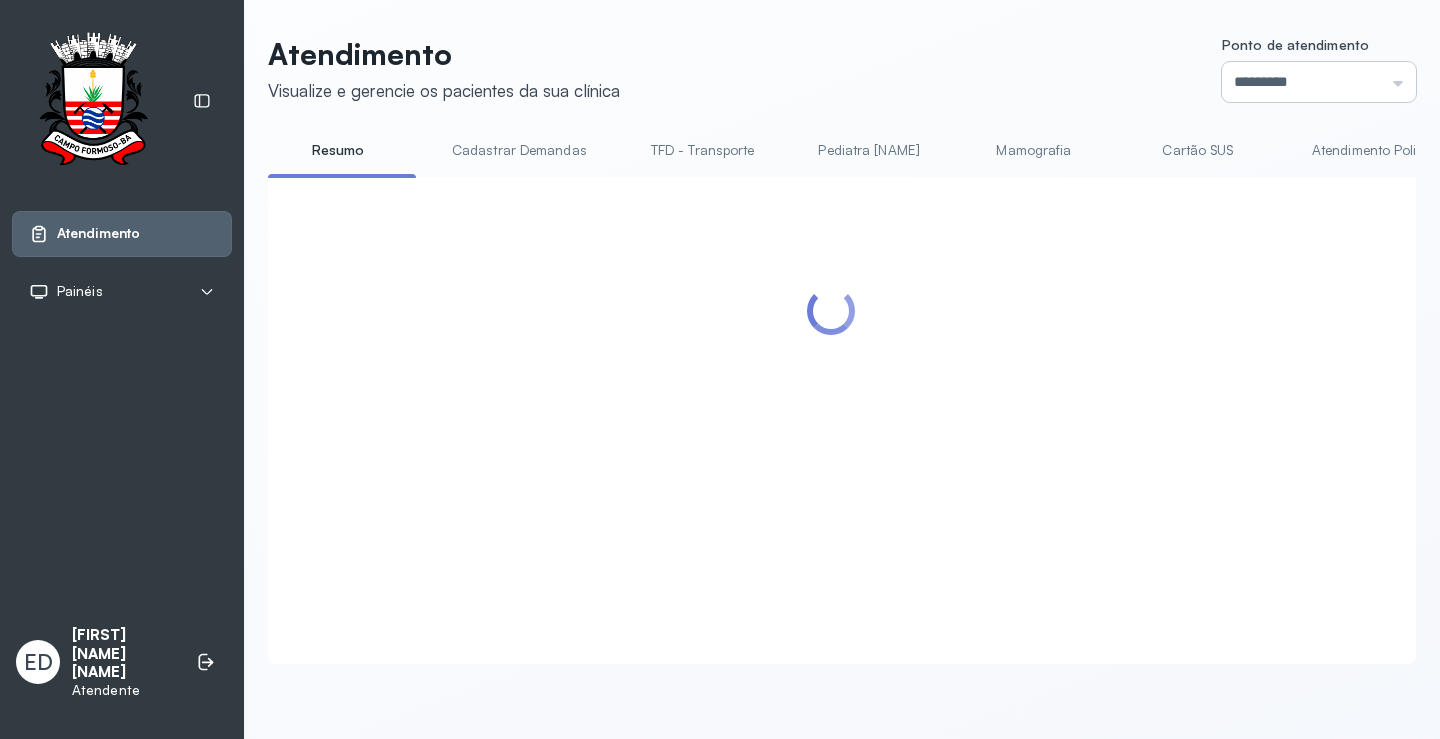 click on "*********" at bounding box center (1319, 82) 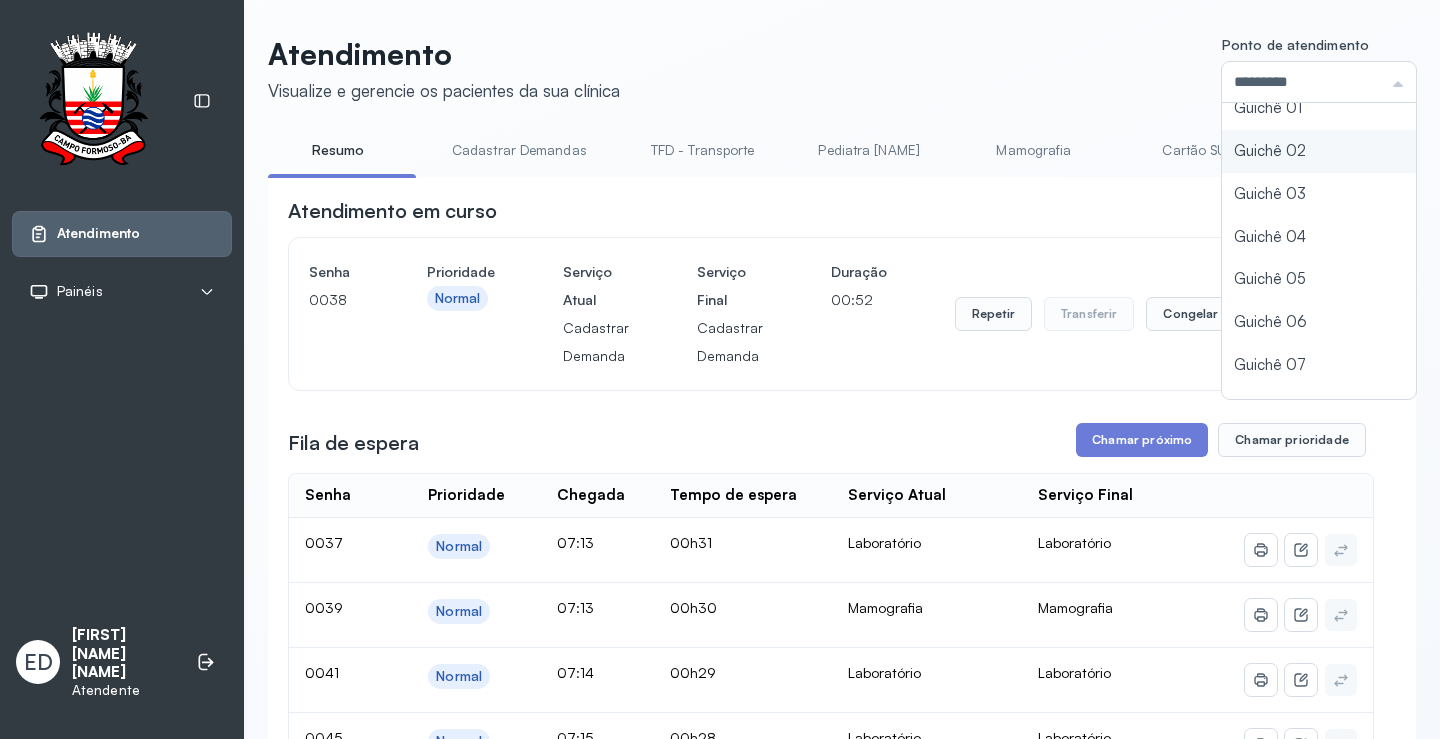 scroll, scrollTop: 88, scrollLeft: 0, axis: vertical 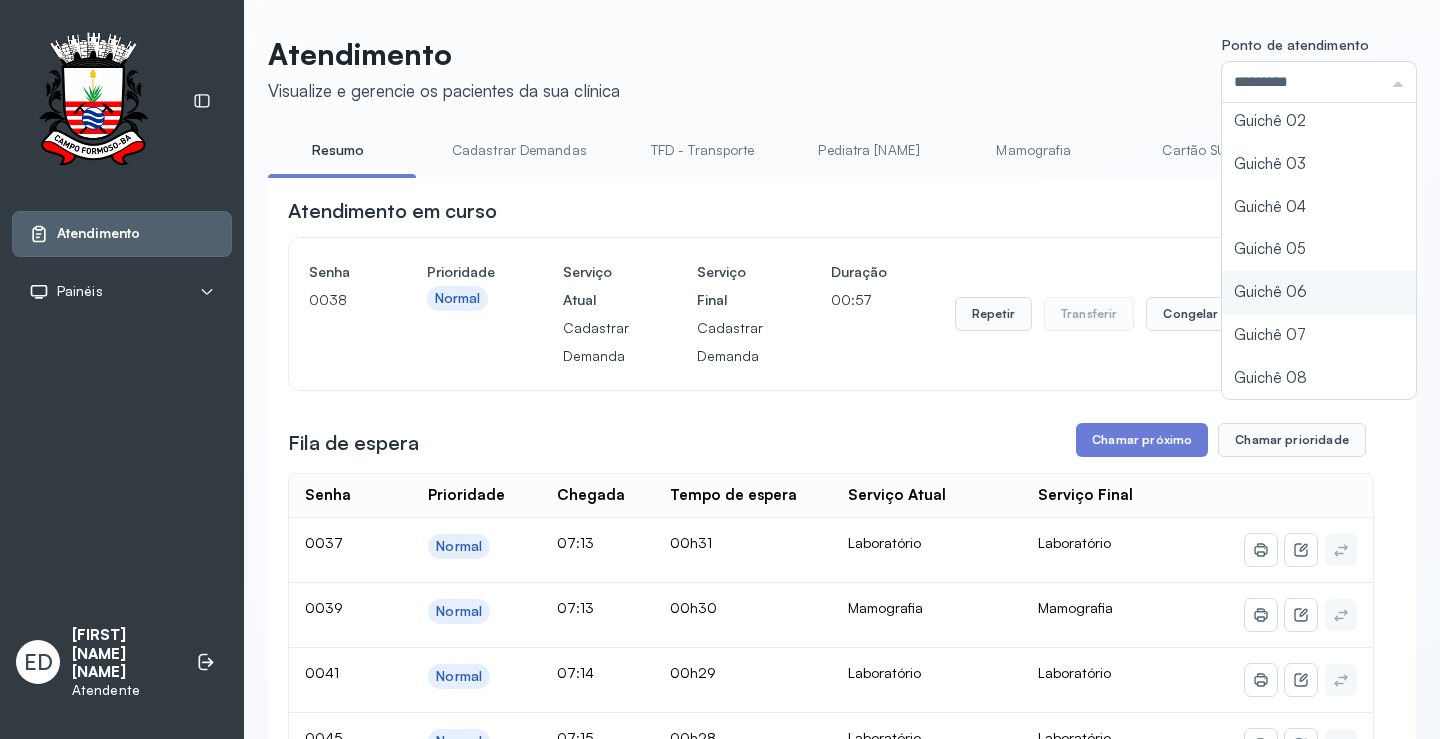 type on "*********" 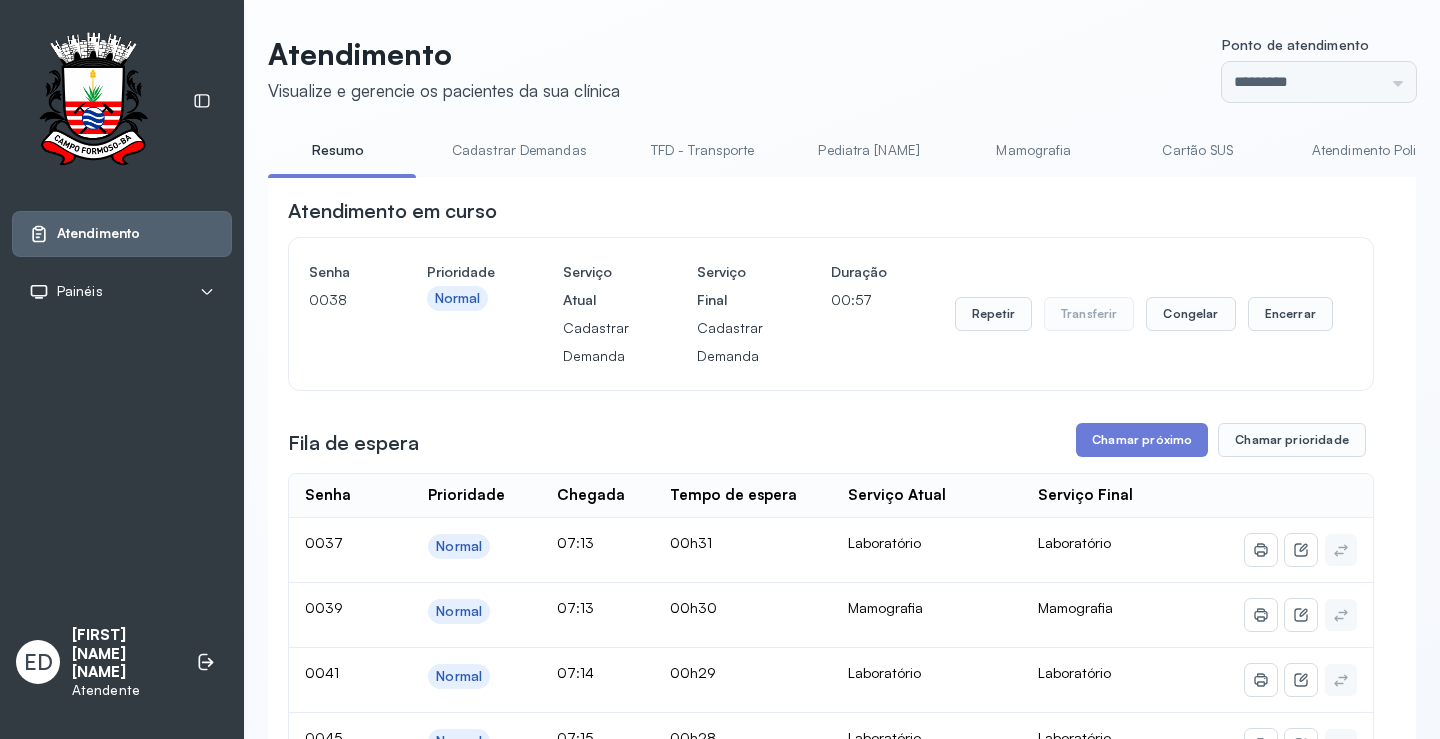 click on "Atendimento Visualize e gerencie os pacientes da sua clínica Ponto de atendimento ********* Nenhum Guichê 01 Guichê 02 Guichê 03 Guichê 04 Guichê 05 Guichê 06 Guichê 07 Guichê 08 Resumo Cadastrar Demandas TFD - Transporte Pediatra Eleny Mamografia Cartão SUS Atendimento Policlínica Cadastrar Demanda Fila de Espera Pediatra Ubaldina Pediatra Hamilton Ortopedista Mauricio Ortopedista Ramon Ginecologista Luana Ginecologista Amilton Endocrinologista Poliercio Endocrinologista Washington Obstetra Nefrologista Laboratório Atendimento em curso Senha 0038 Prioridade Normal Serviço Atual Cadastrar Demanda Serviço Final Cadastrar Demanda Duração 00:57 Repetir Transferir Congelar Encerrar Fila de espera Chamar próximo Chamar prioridade Senha    Prioridade  Chegada  Tempo de espera  Serviço Atual  Serviço Final    0037 Normal 07:13 00h31 Laboratório Laboratório 0039 Normal 07:13 00h30 Mamografia Mamografia 0041 Normal 07:14 00h29 Laboratório Laboratório 0045 Normal 07:15 00h28 Laboratório 0046 | |" 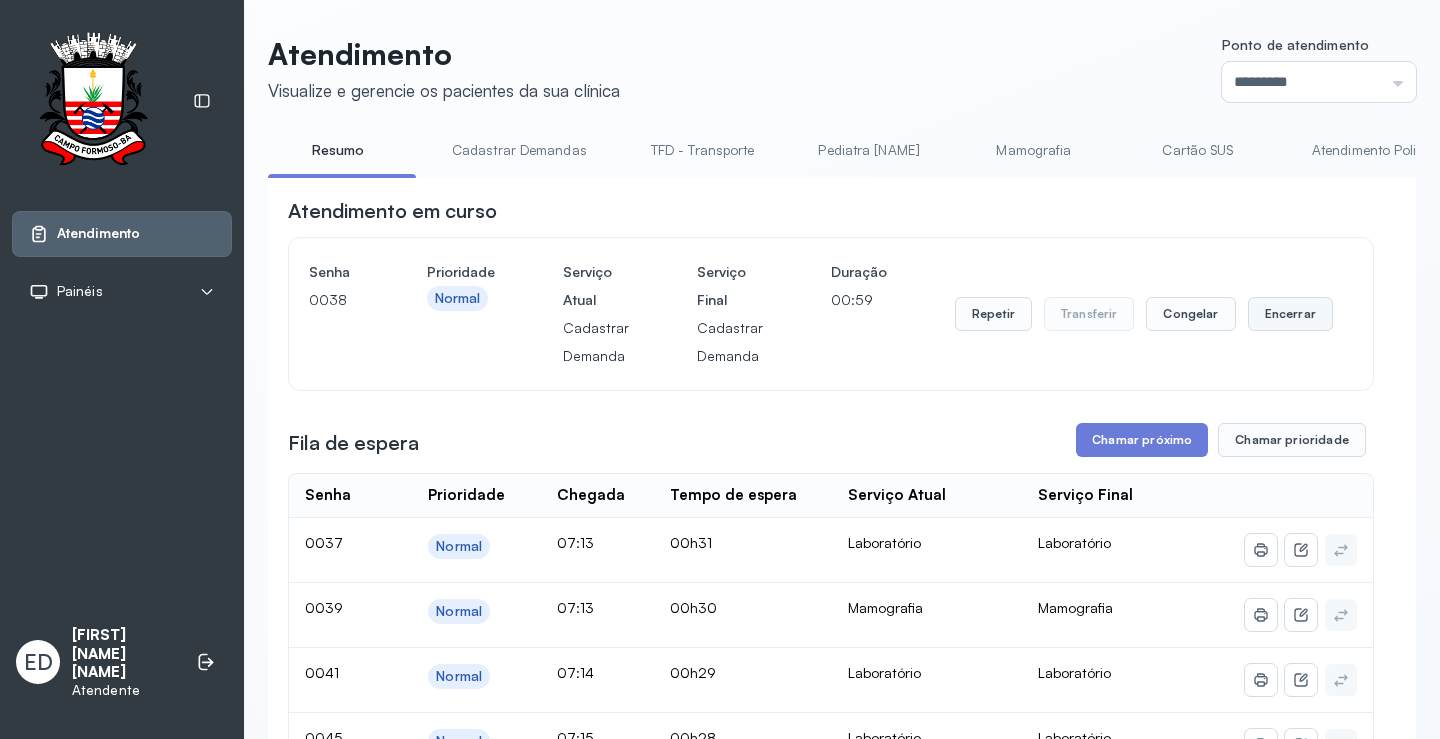 click on "Encerrar" at bounding box center (1290, 314) 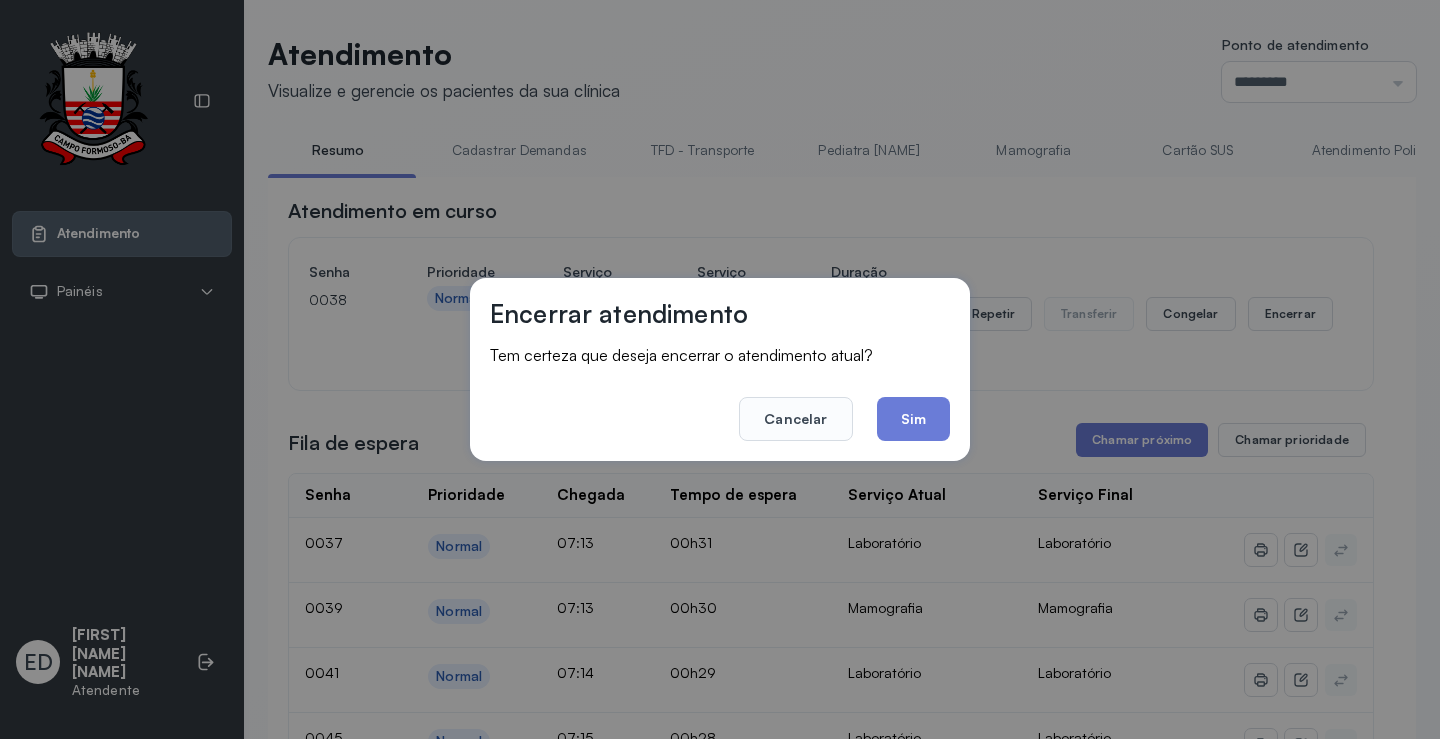 click on "Sim" 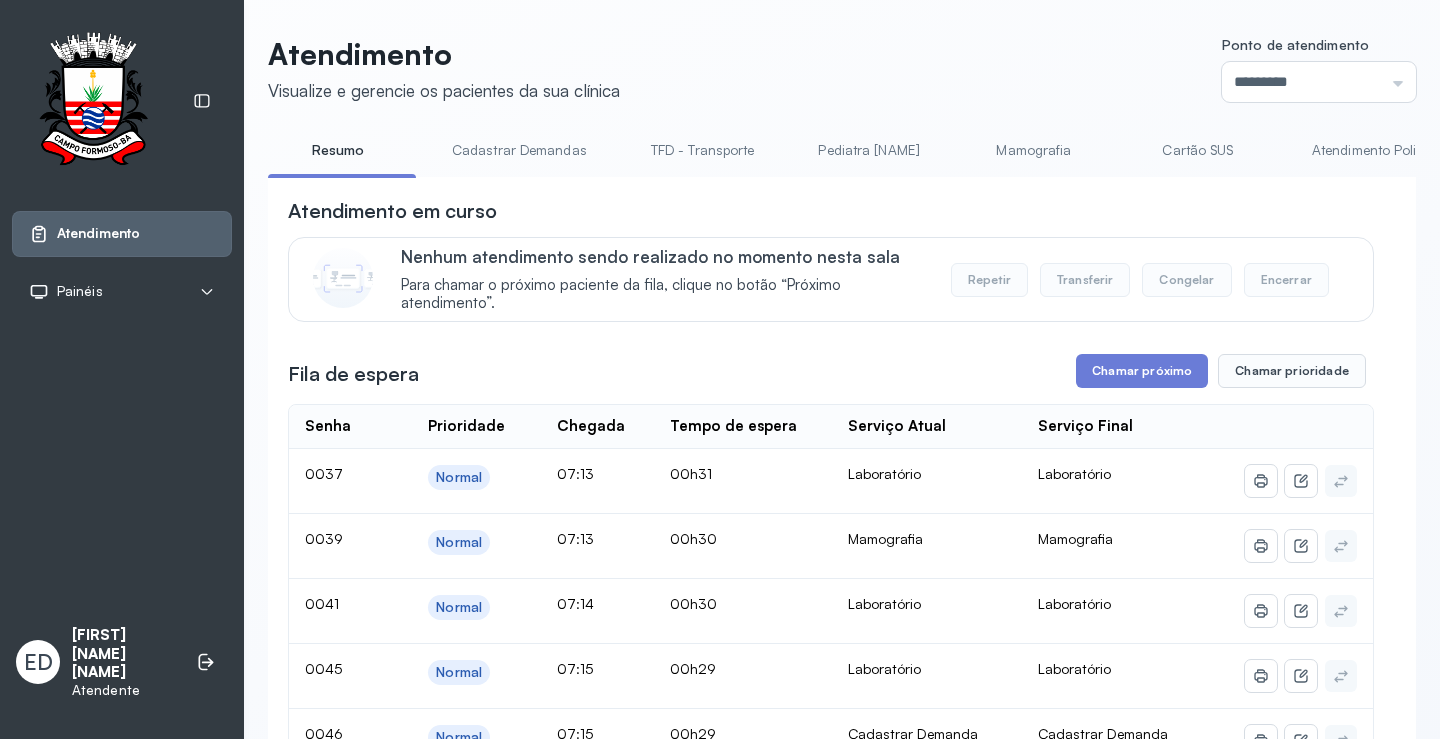 click on "Cartão SUS" at bounding box center [1198, 150] 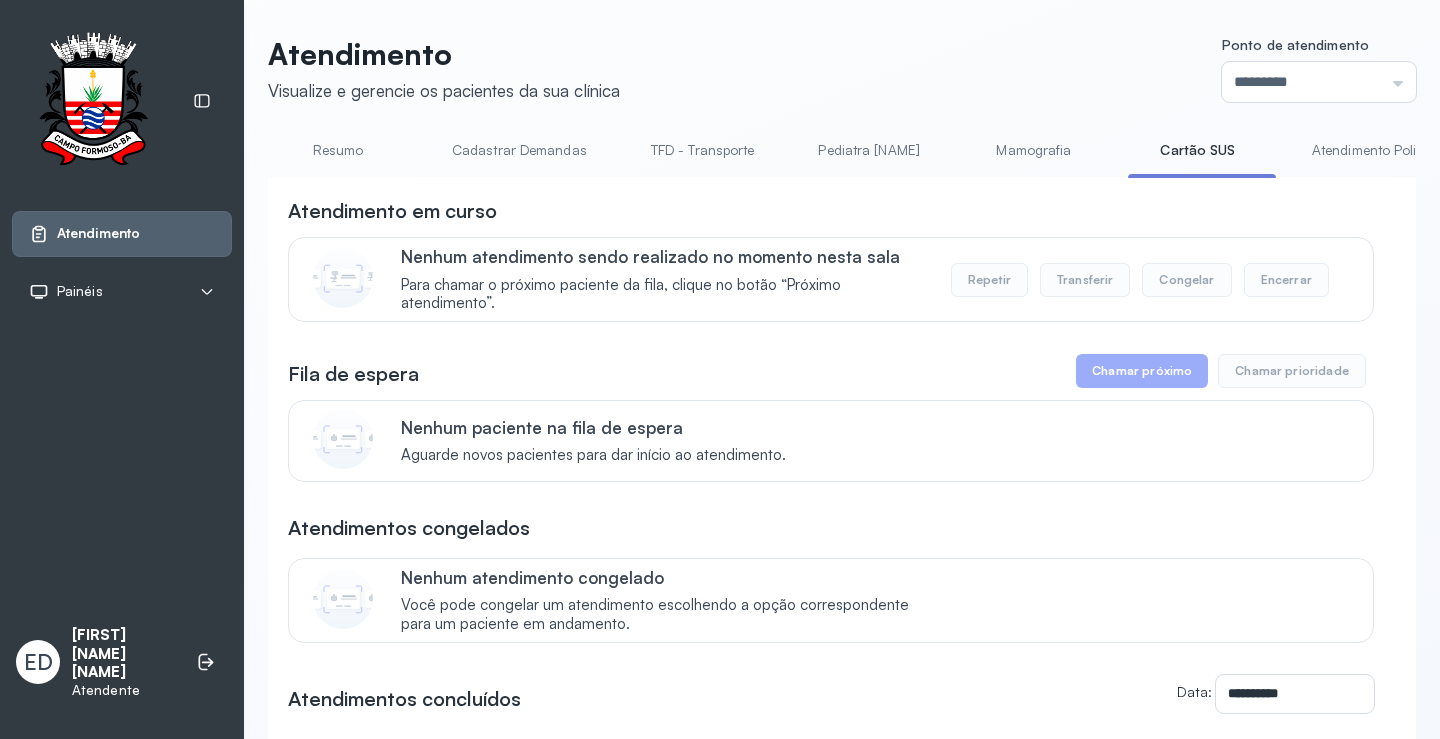 click on "Resumo" at bounding box center (338, 150) 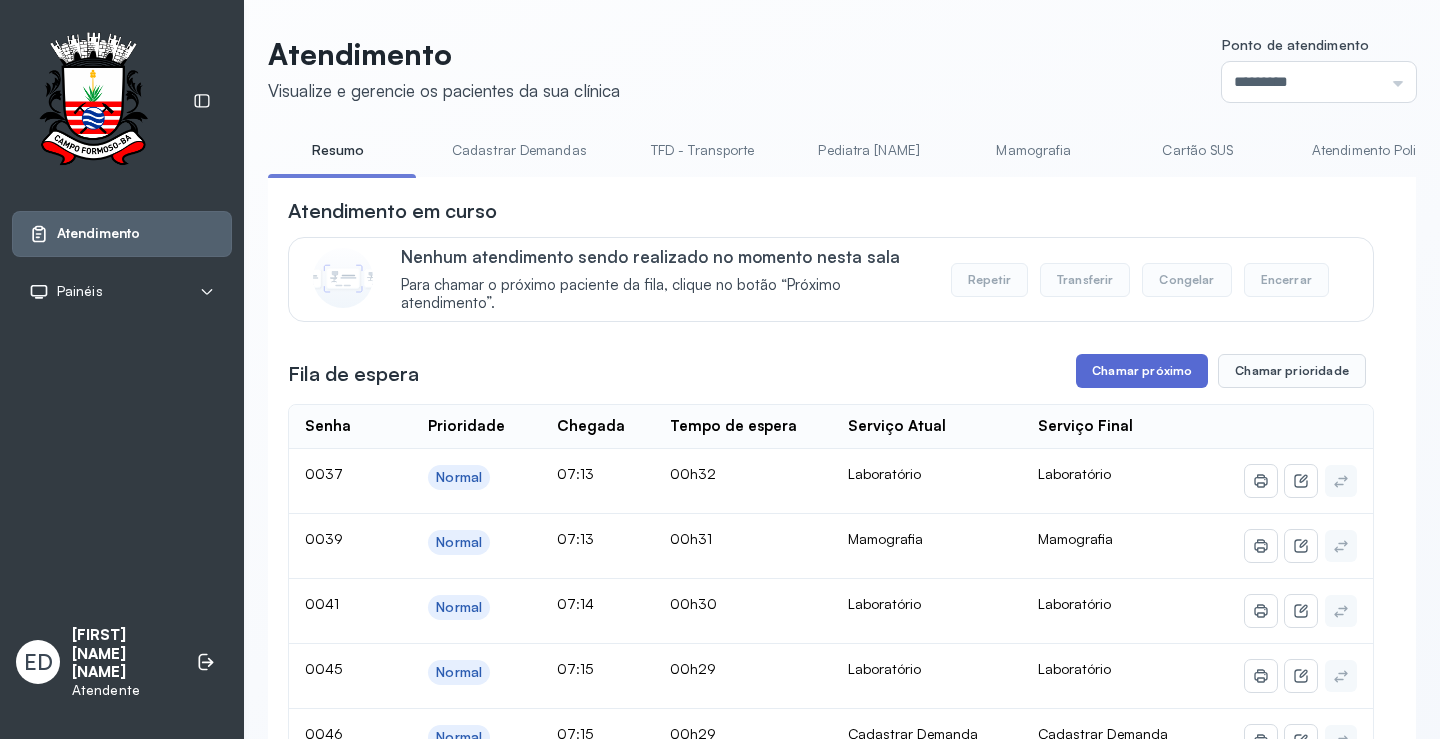 click on "Chamar próximo" at bounding box center [1142, 371] 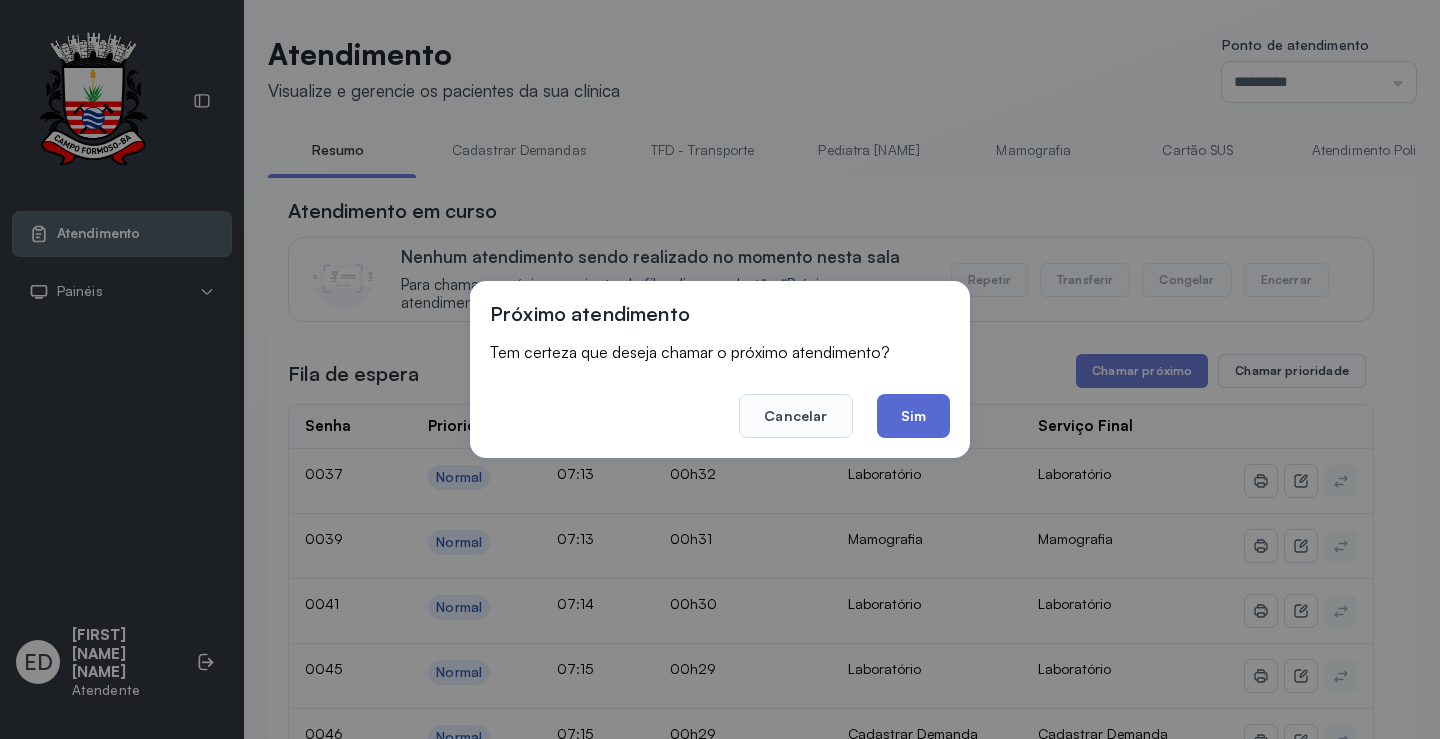 click on "Sim" 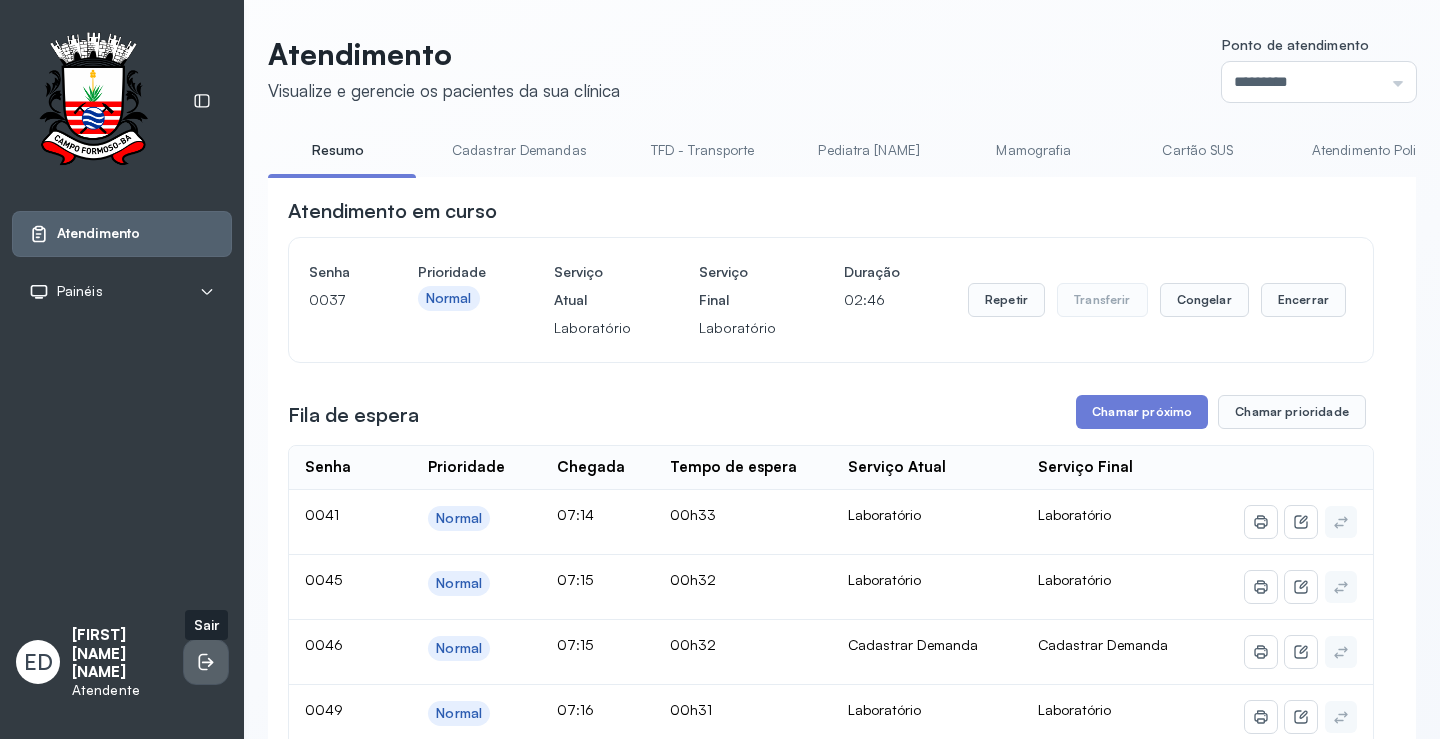 click 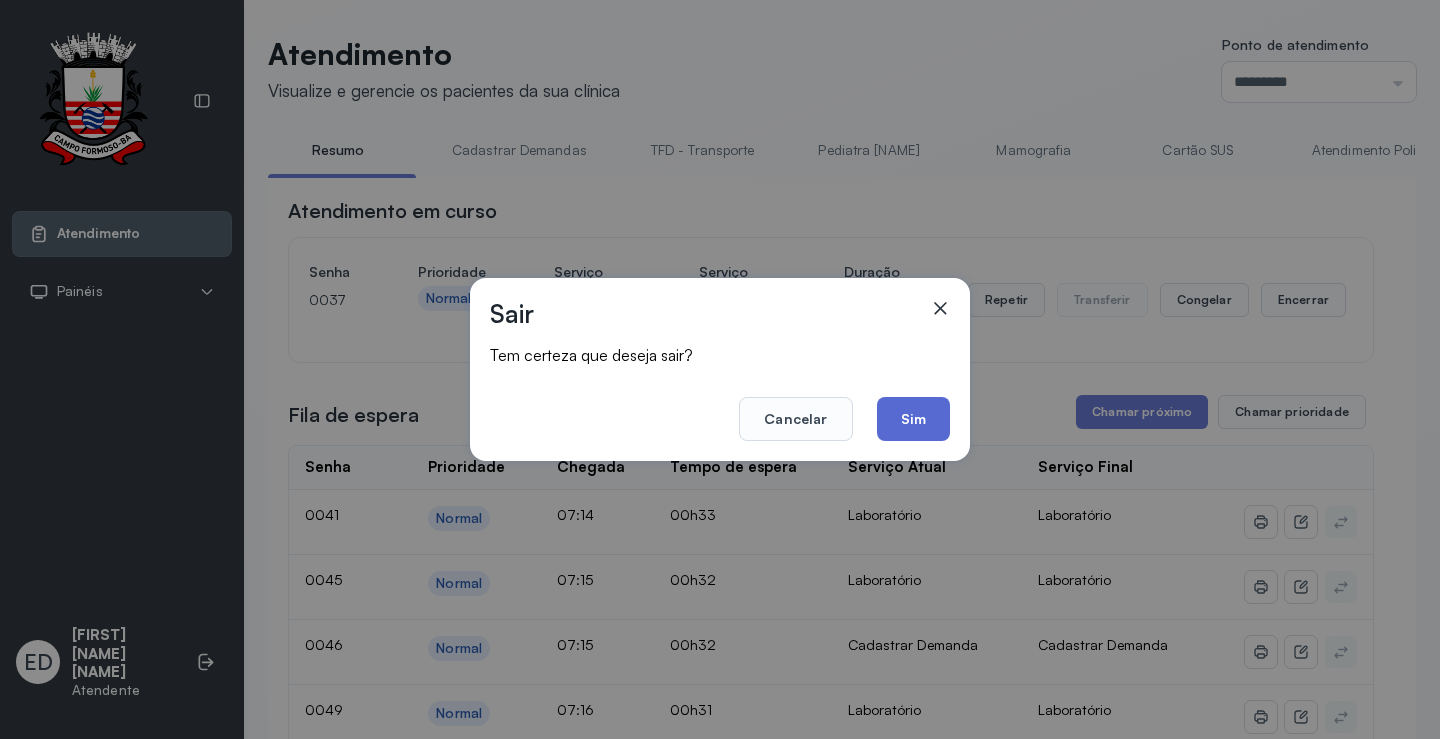 click on "Sim" 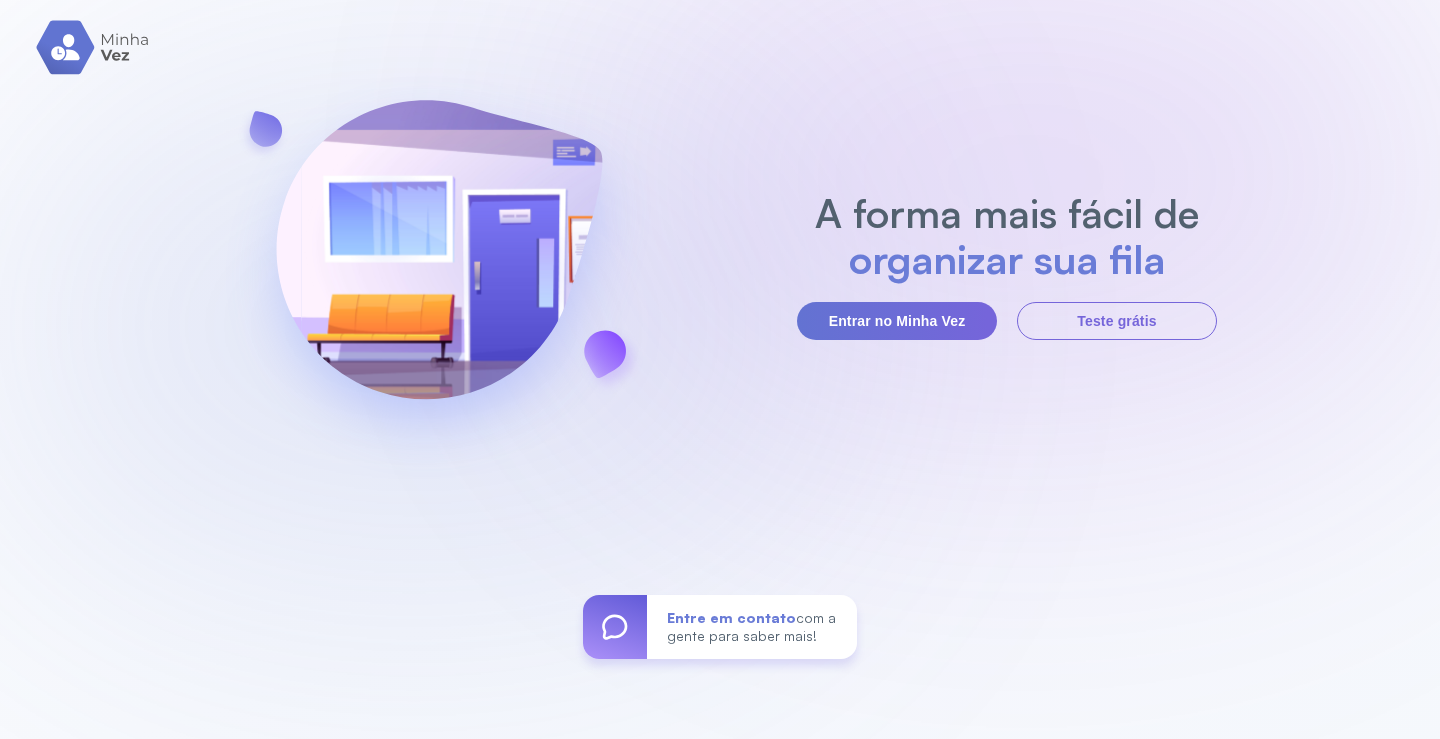 scroll, scrollTop: 0, scrollLeft: 0, axis: both 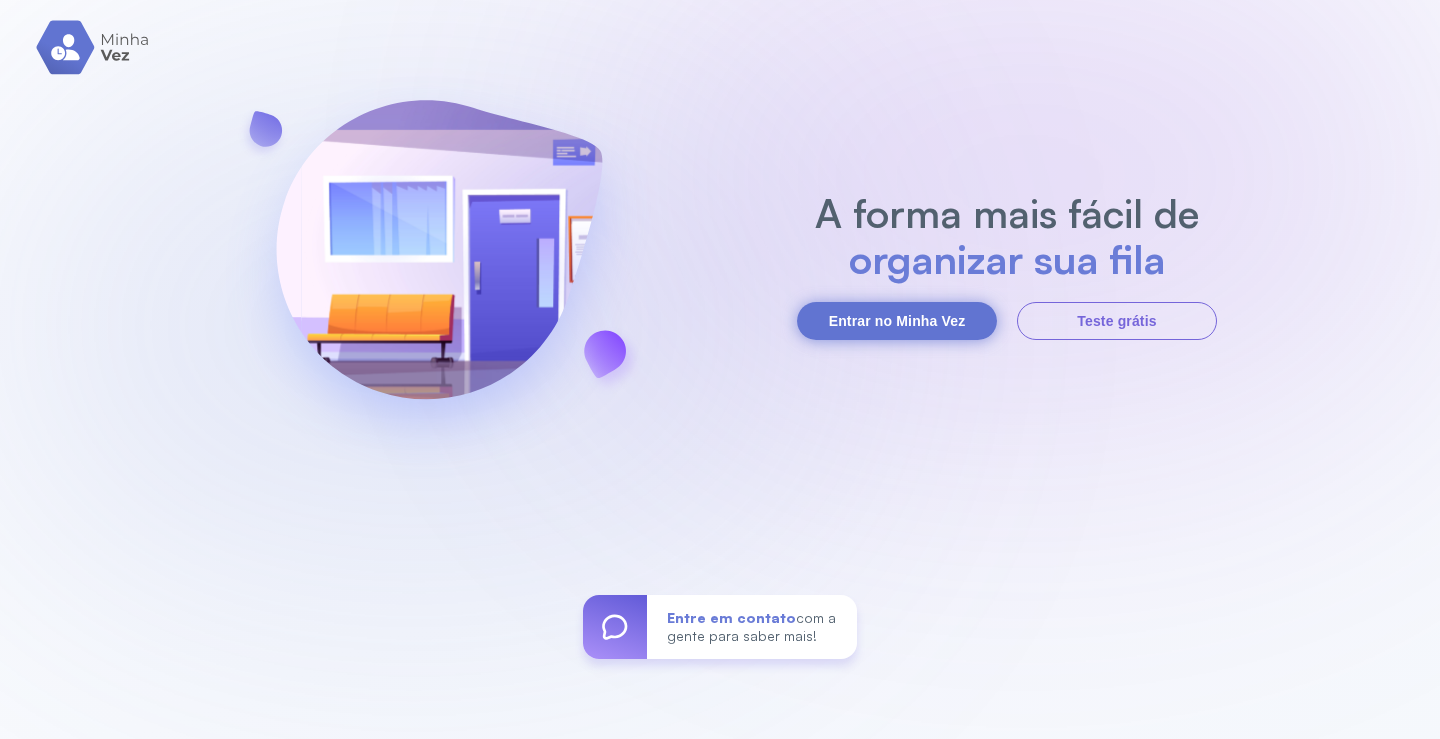 click on "Entrar no Minha Vez" at bounding box center [897, 321] 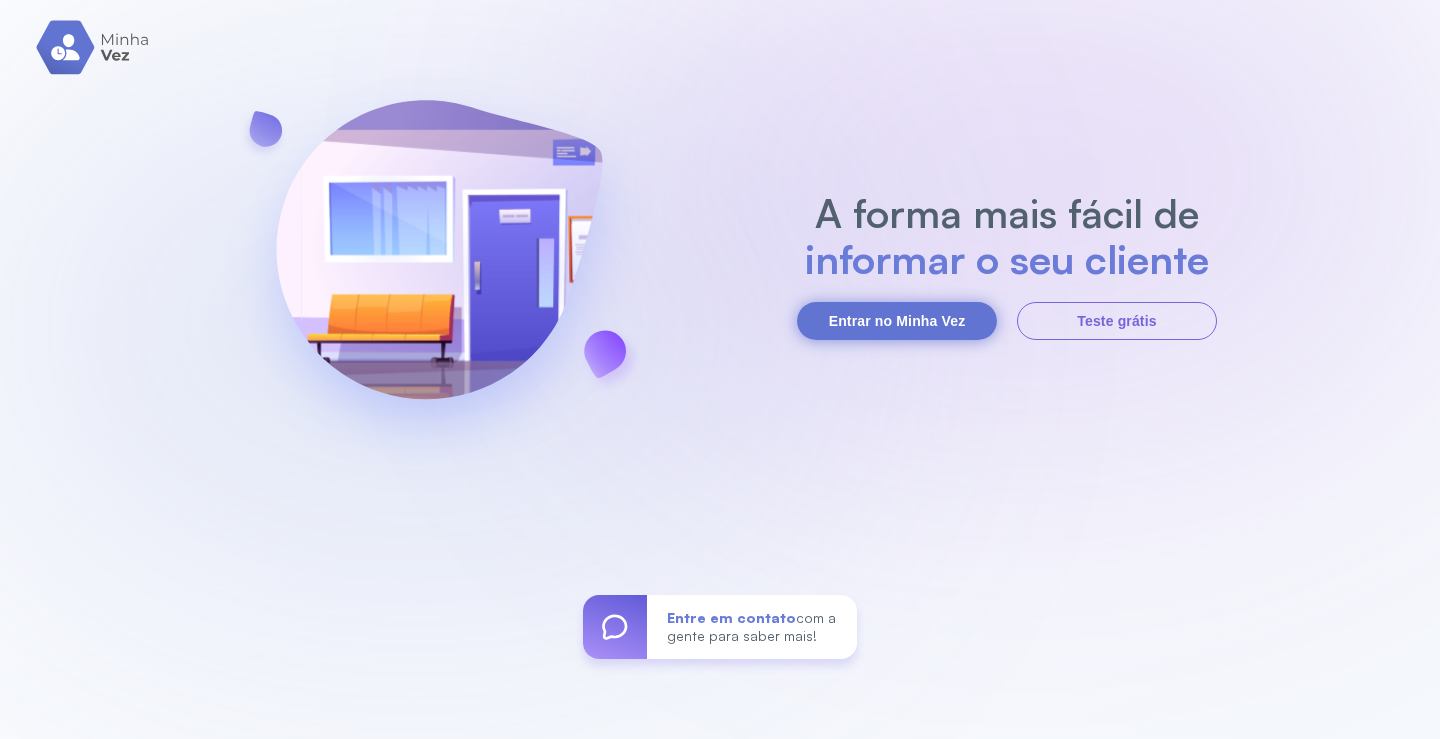 click on "Entrar no Minha Vez" at bounding box center (897, 321) 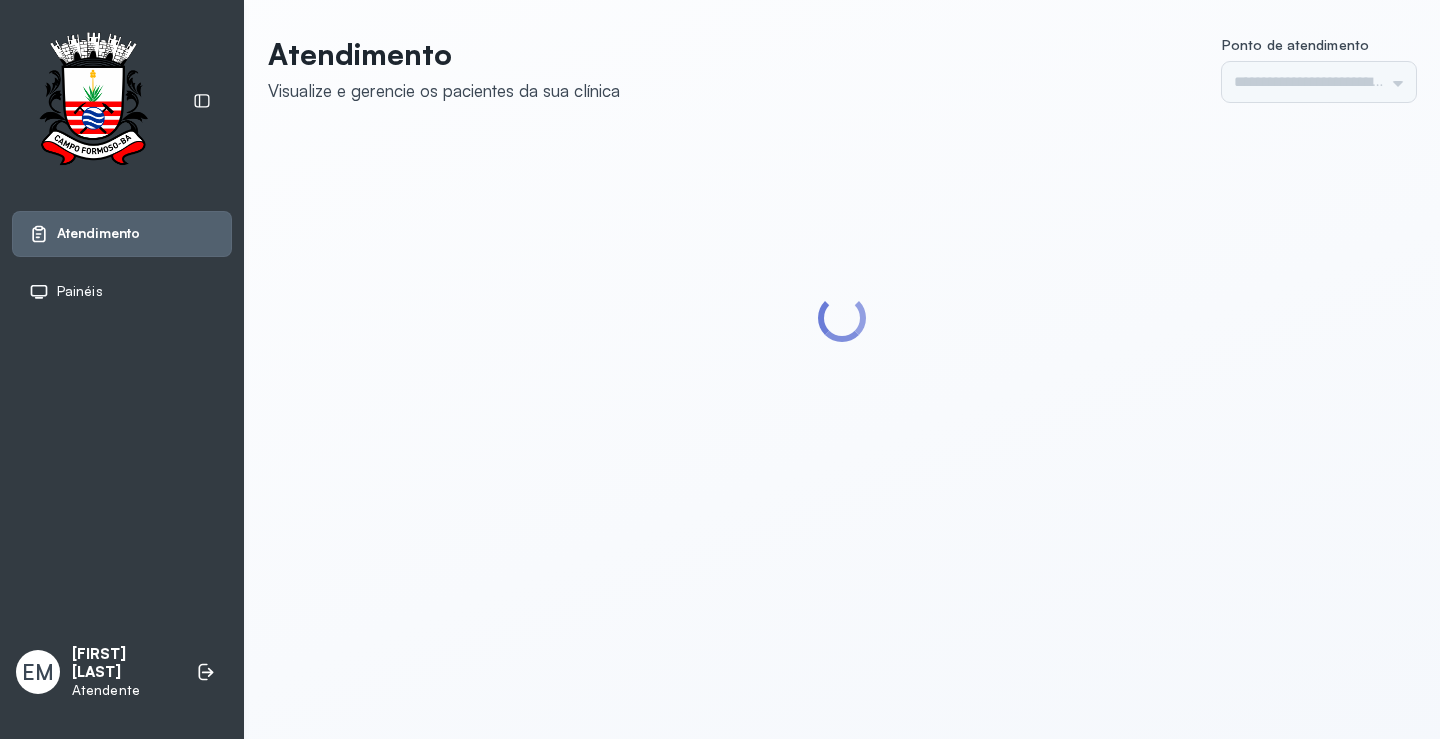 type on "*********" 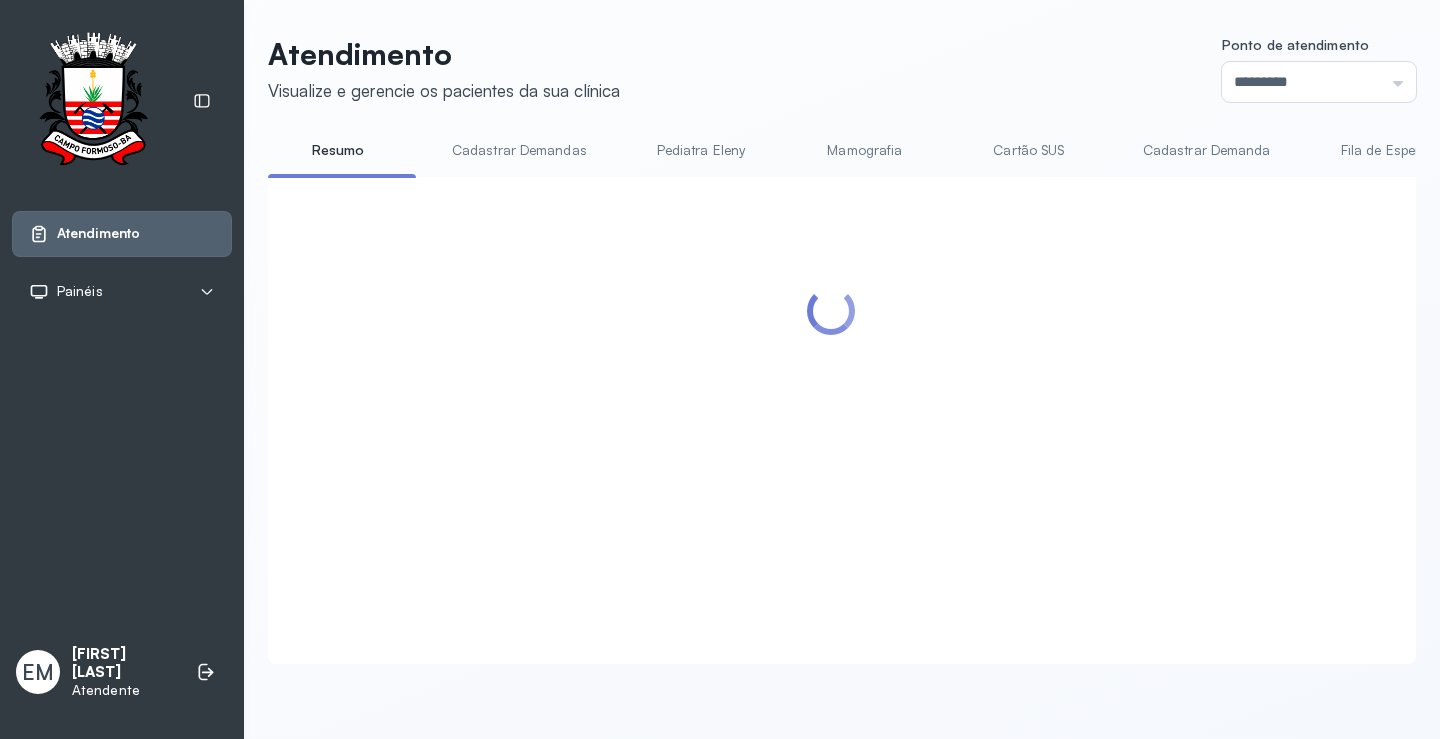 scroll, scrollTop: 0, scrollLeft: 0, axis: both 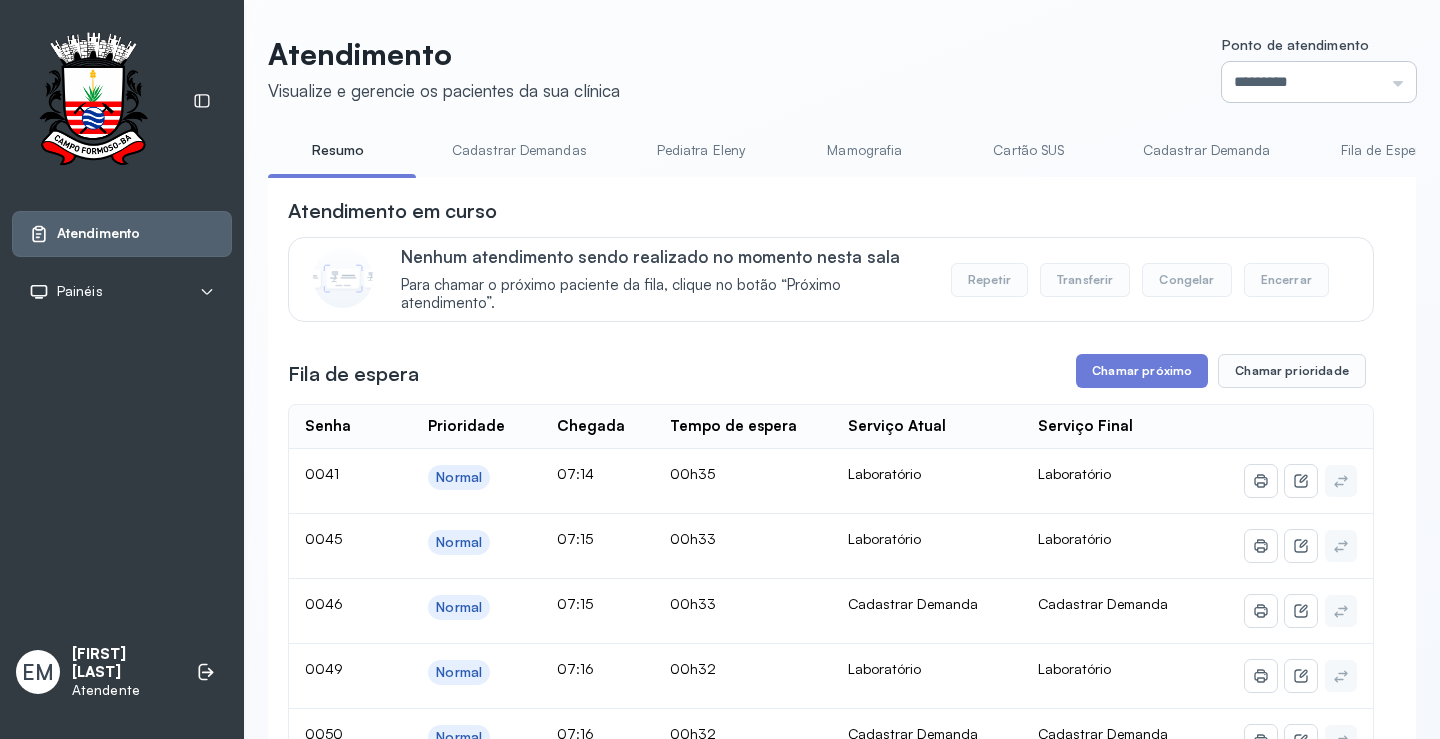click on "*********" at bounding box center (1319, 82) 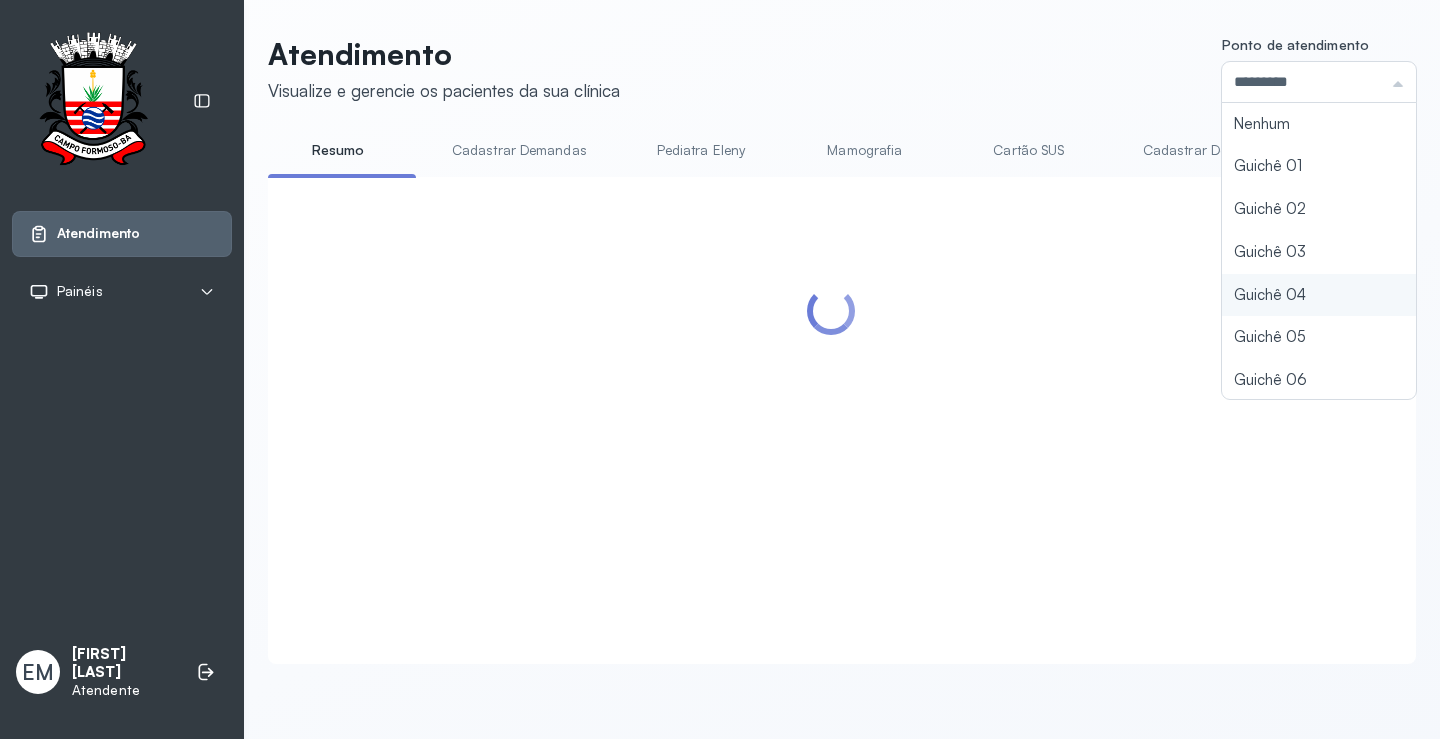 scroll, scrollTop: 88, scrollLeft: 0, axis: vertical 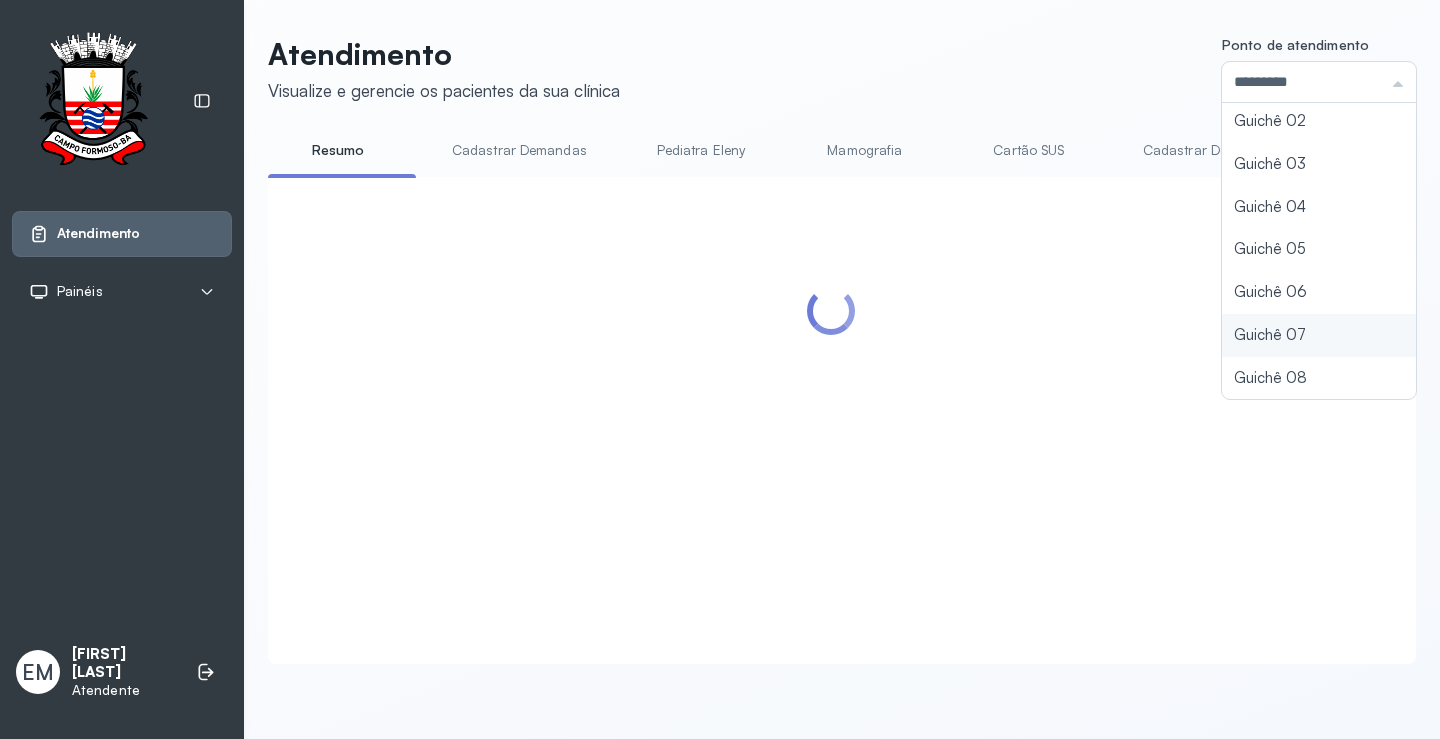 click on "Atendimento Visualize e gerencie os pacientes da sua clínica Ponto de atendimento ********* Nenhum Guichê 01 Guichê 02 Guichê 03 Guichê 04 Guichê 05 Guichê 06 Guichê 07 Guichê 08 Resumo Cadastrar Demandas Pediatra Eleny Mamografia Cartão SUS Cadastrar Demanda Fila de Espera Pediatra Ubaldina Pediatra Hamilton Ortopedista Mauricio Ortopedista Ramon Ginecologista Luana Ginecologista Amilton Endocrinologista Poliercio Endocrinologista Washington Obstetra Nefrologista Laboratório INFECTOLOGISTA GERIATRA" 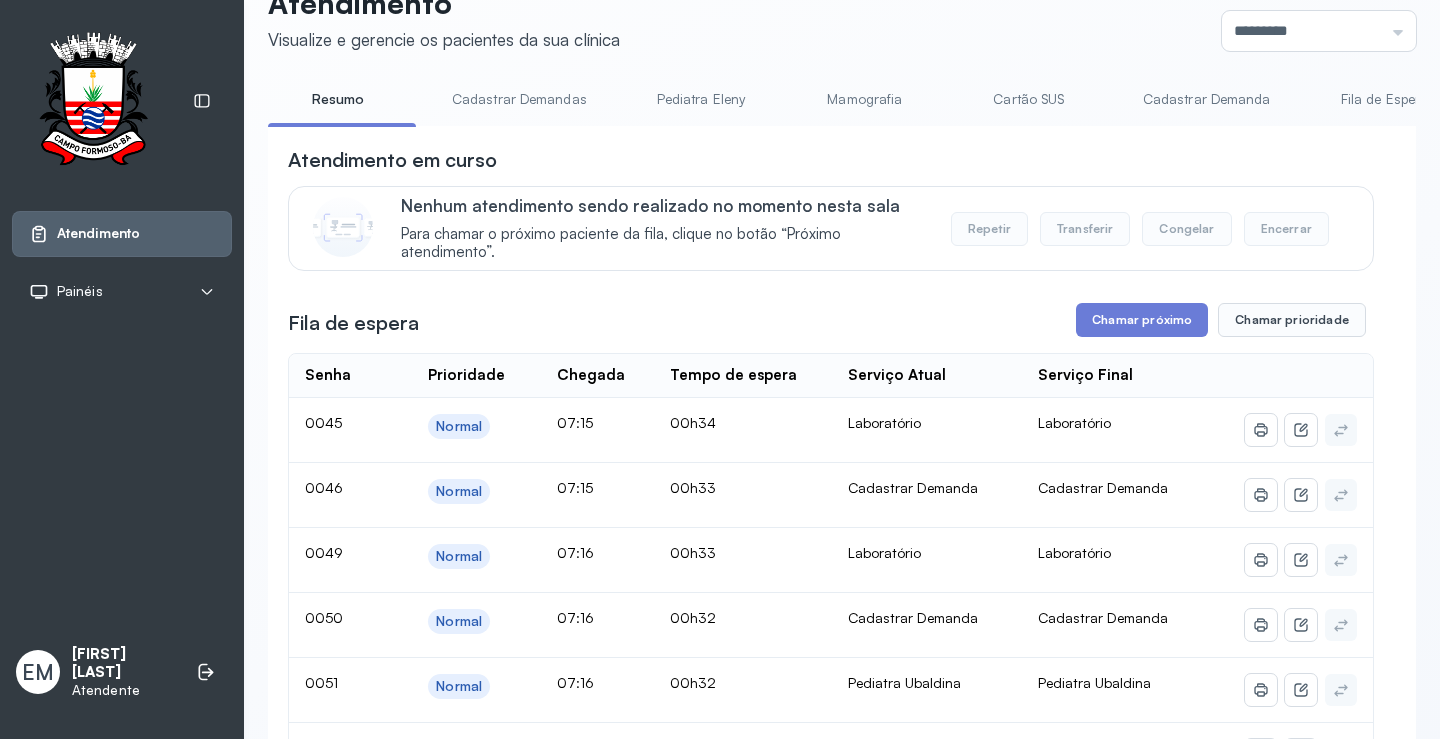 scroll, scrollTop: 100, scrollLeft: 0, axis: vertical 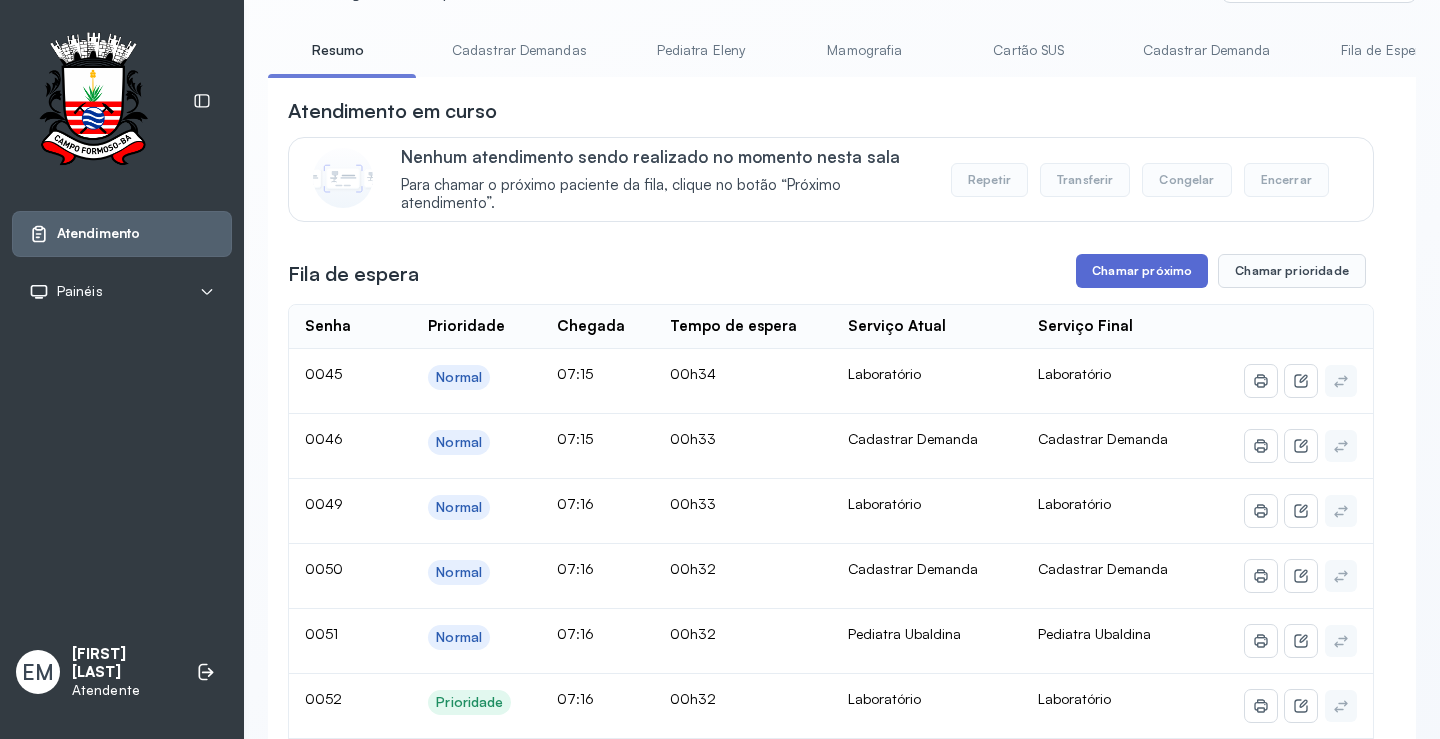 click on "Chamar próximo" at bounding box center (1142, 271) 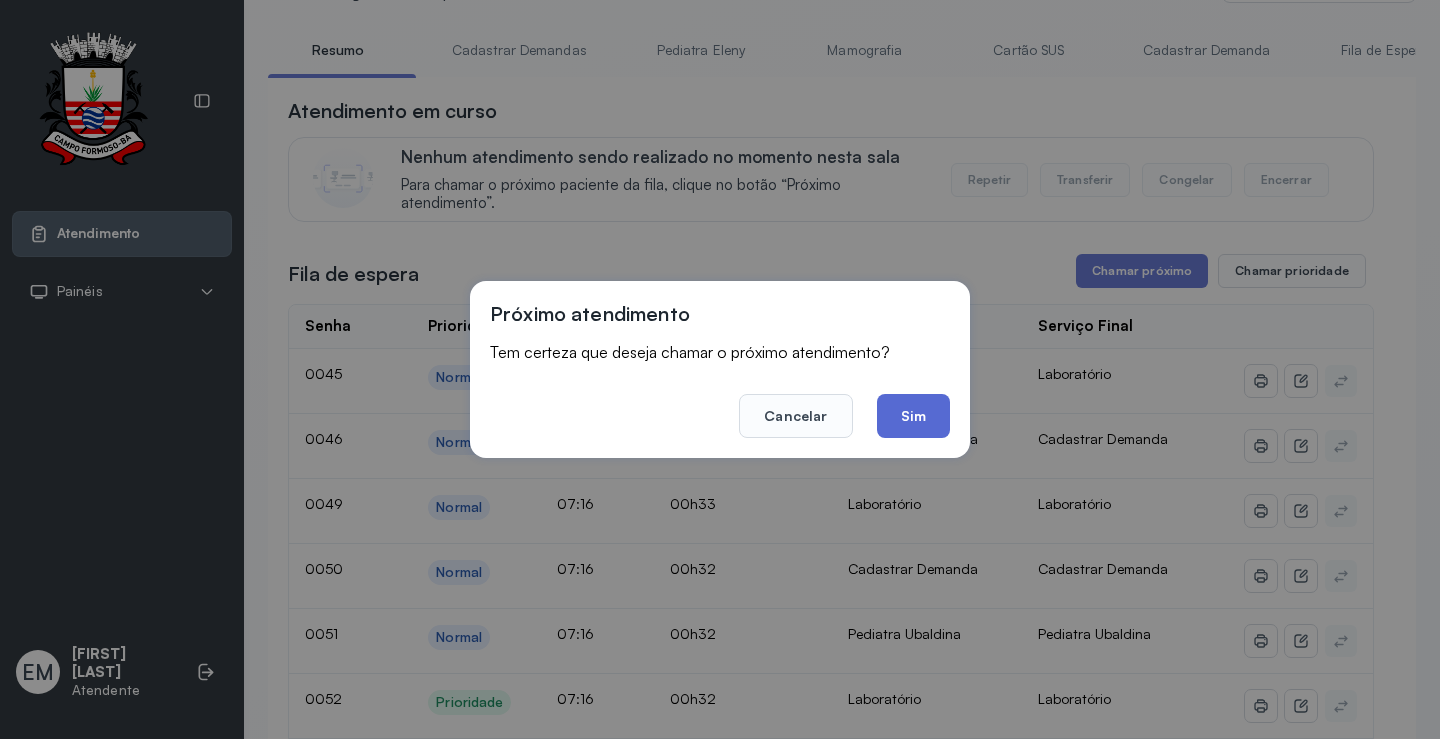 click on "Sim" 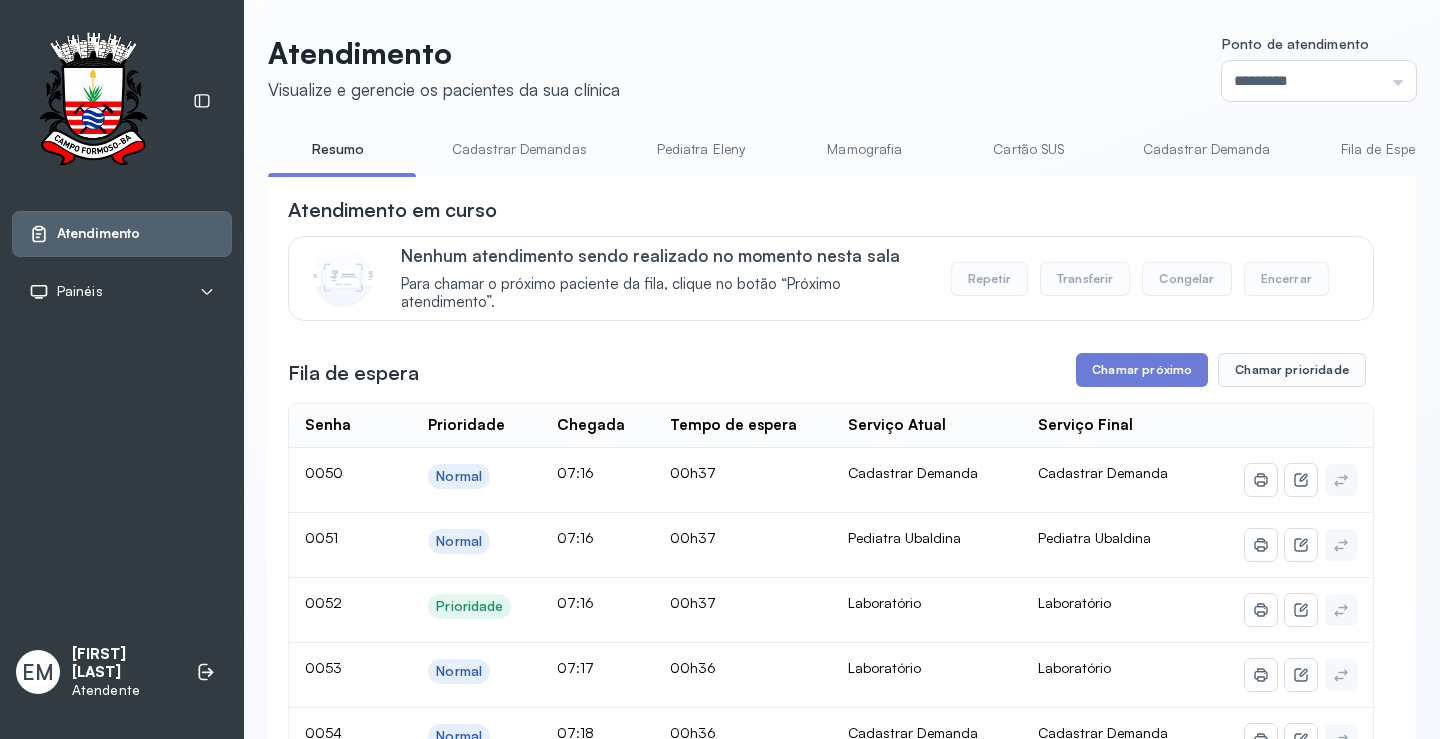 scroll, scrollTop: 100, scrollLeft: 0, axis: vertical 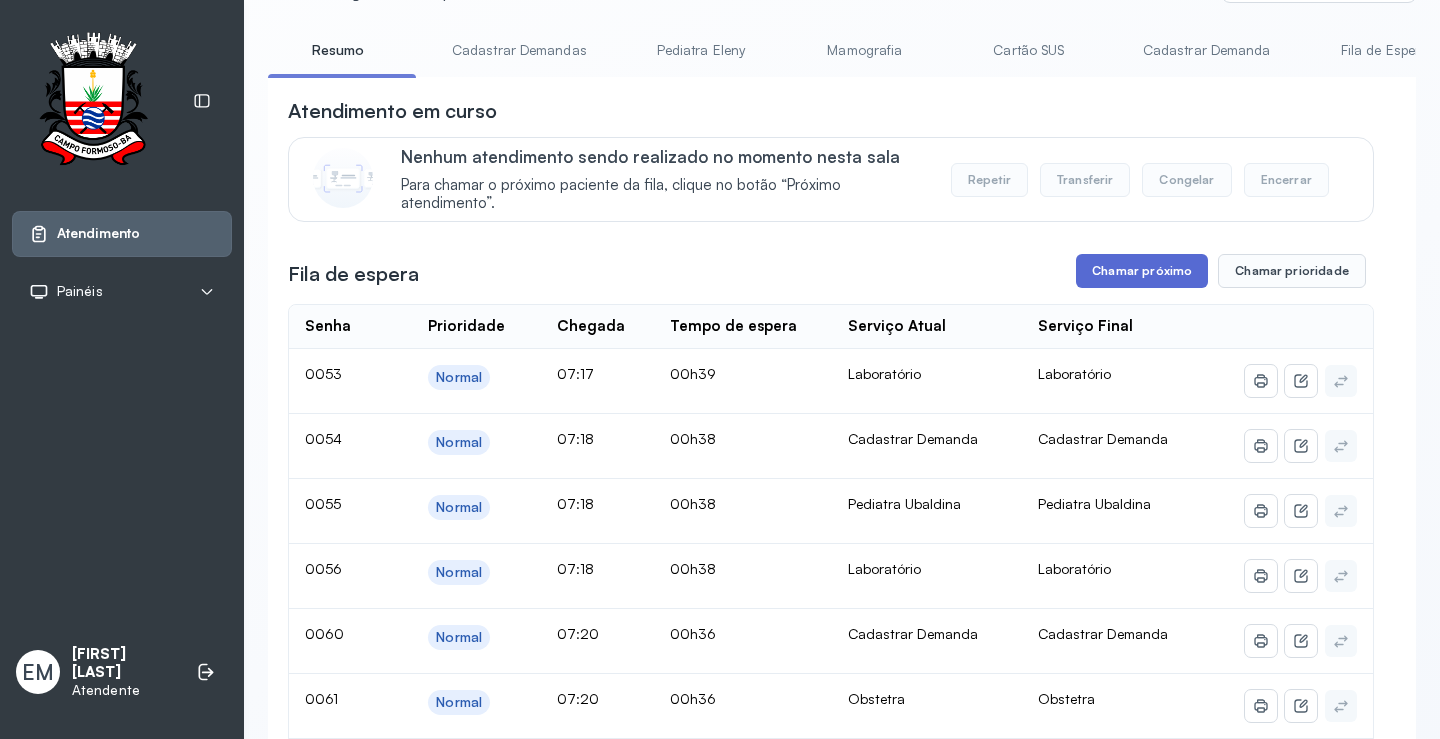 click on "Chamar próximo" at bounding box center [1142, 271] 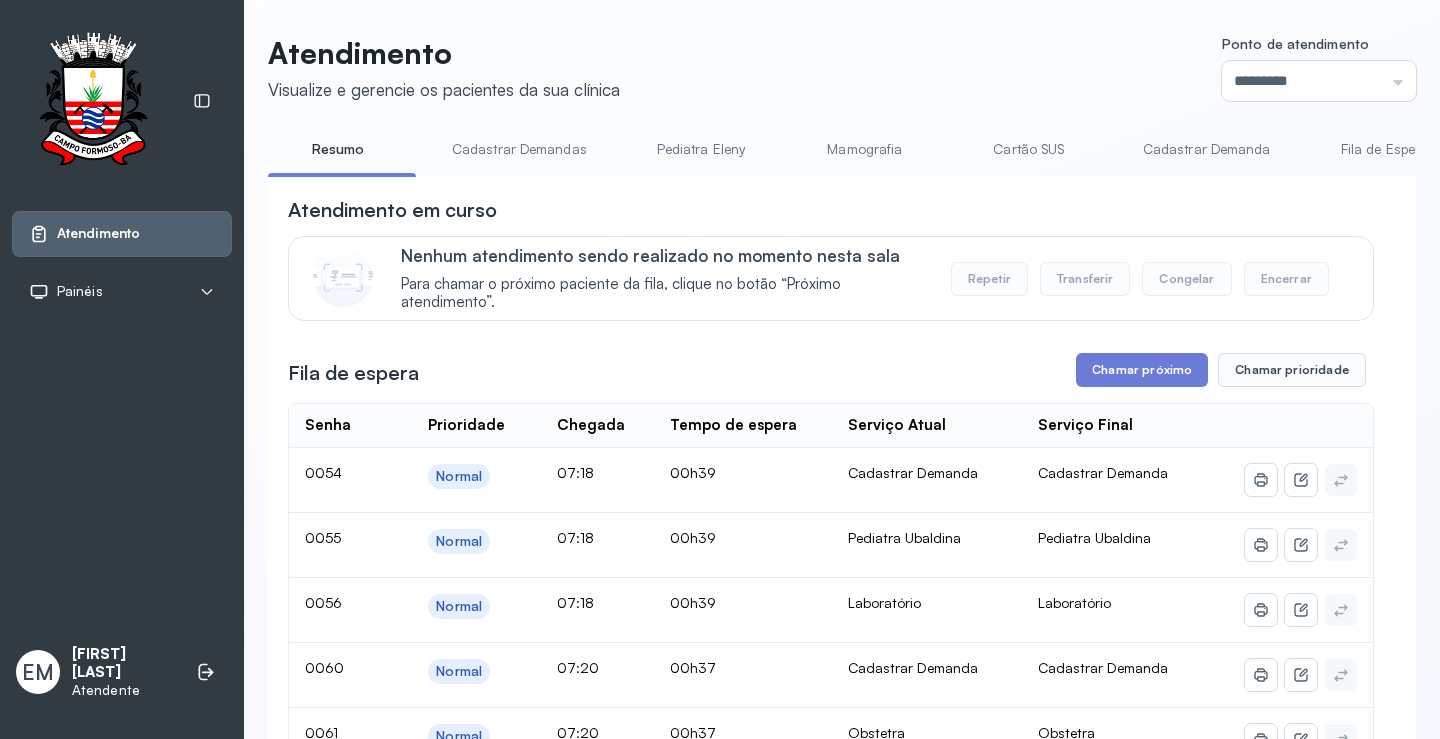 scroll, scrollTop: 100, scrollLeft: 0, axis: vertical 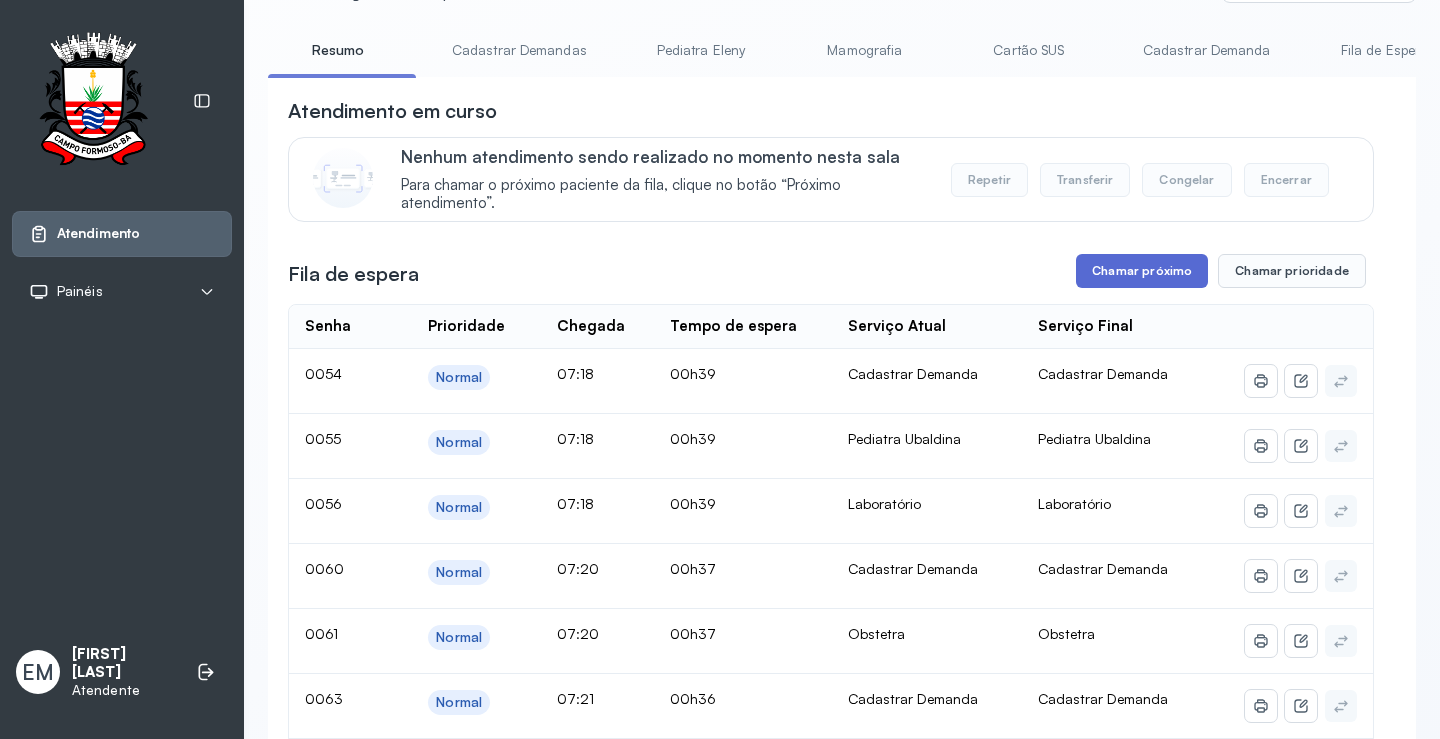click on "Chamar próximo" at bounding box center (1142, 271) 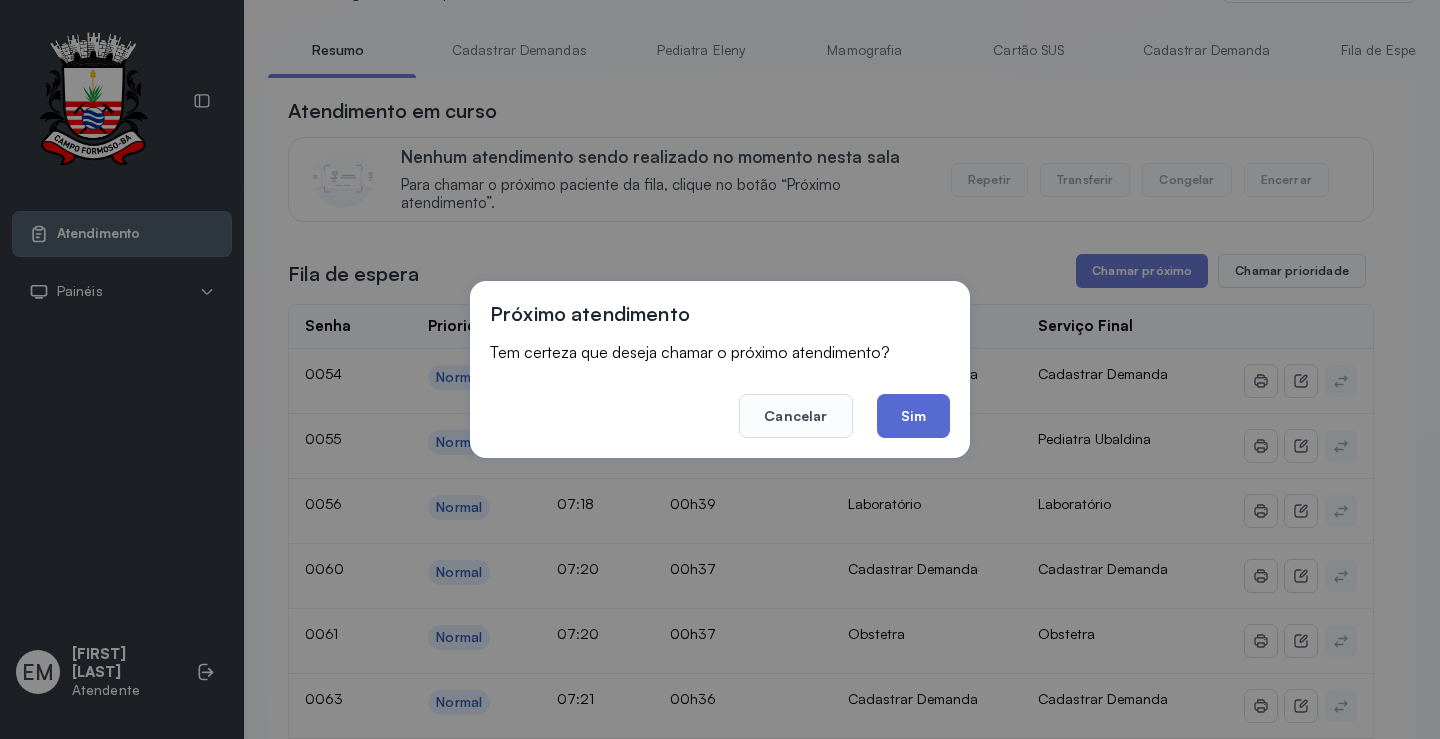 click on "Sim" 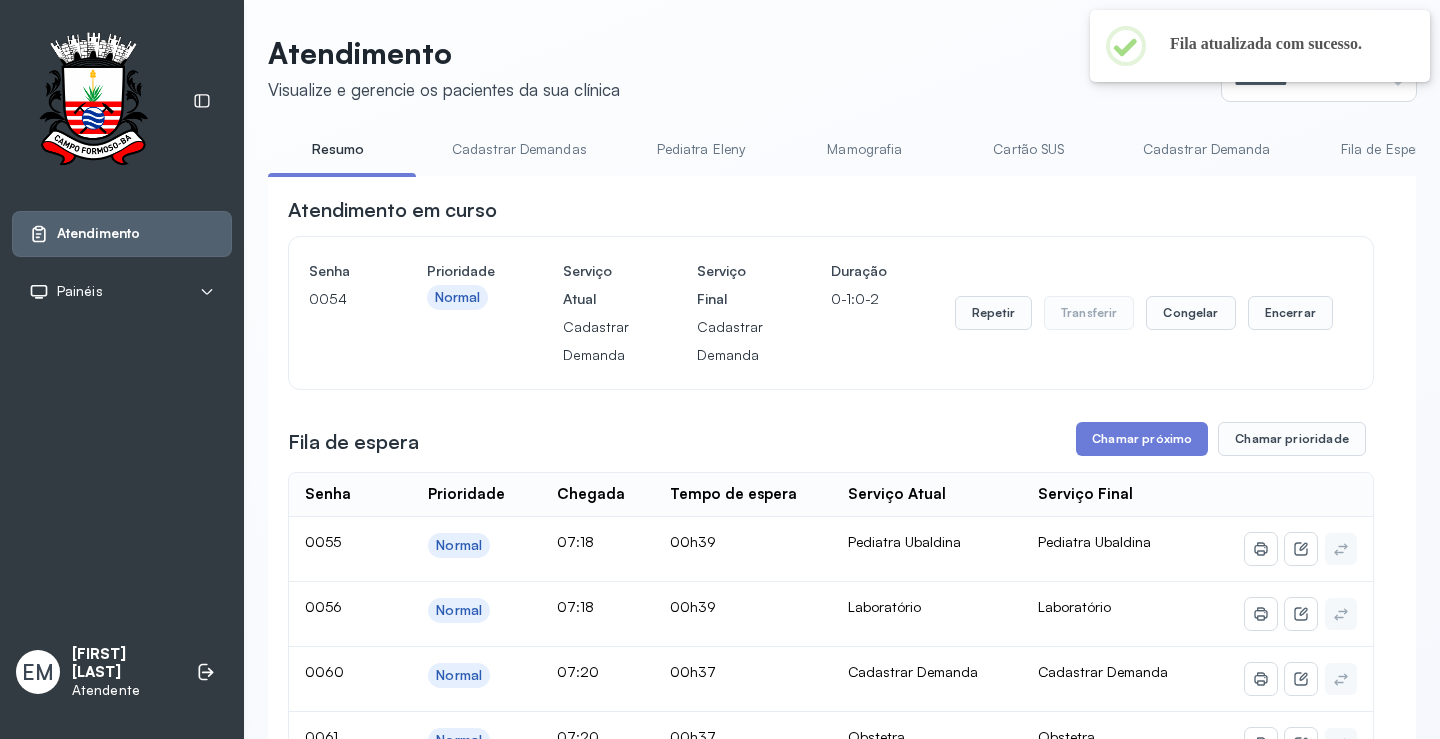 scroll, scrollTop: 100, scrollLeft: 0, axis: vertical 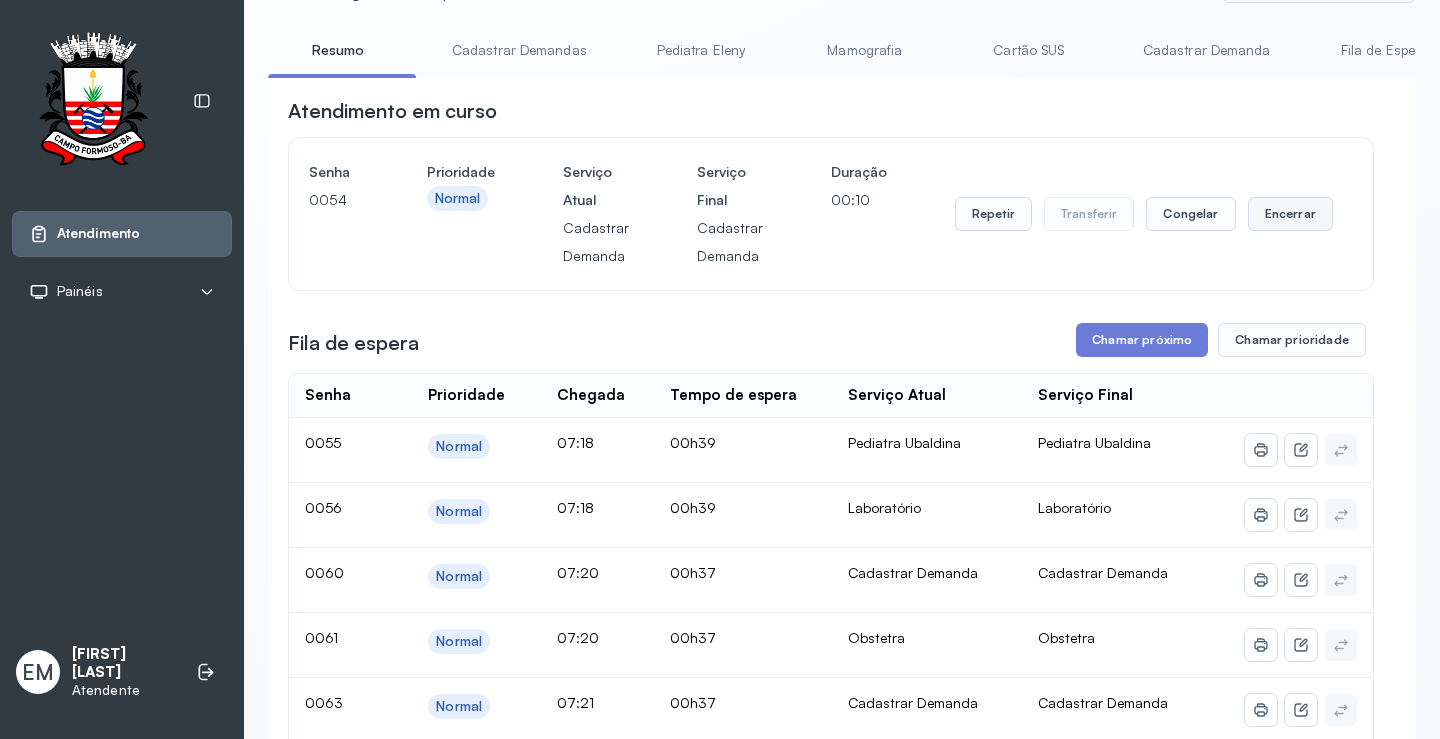 click on "Encerrar" at bounding box center [1290, 214] 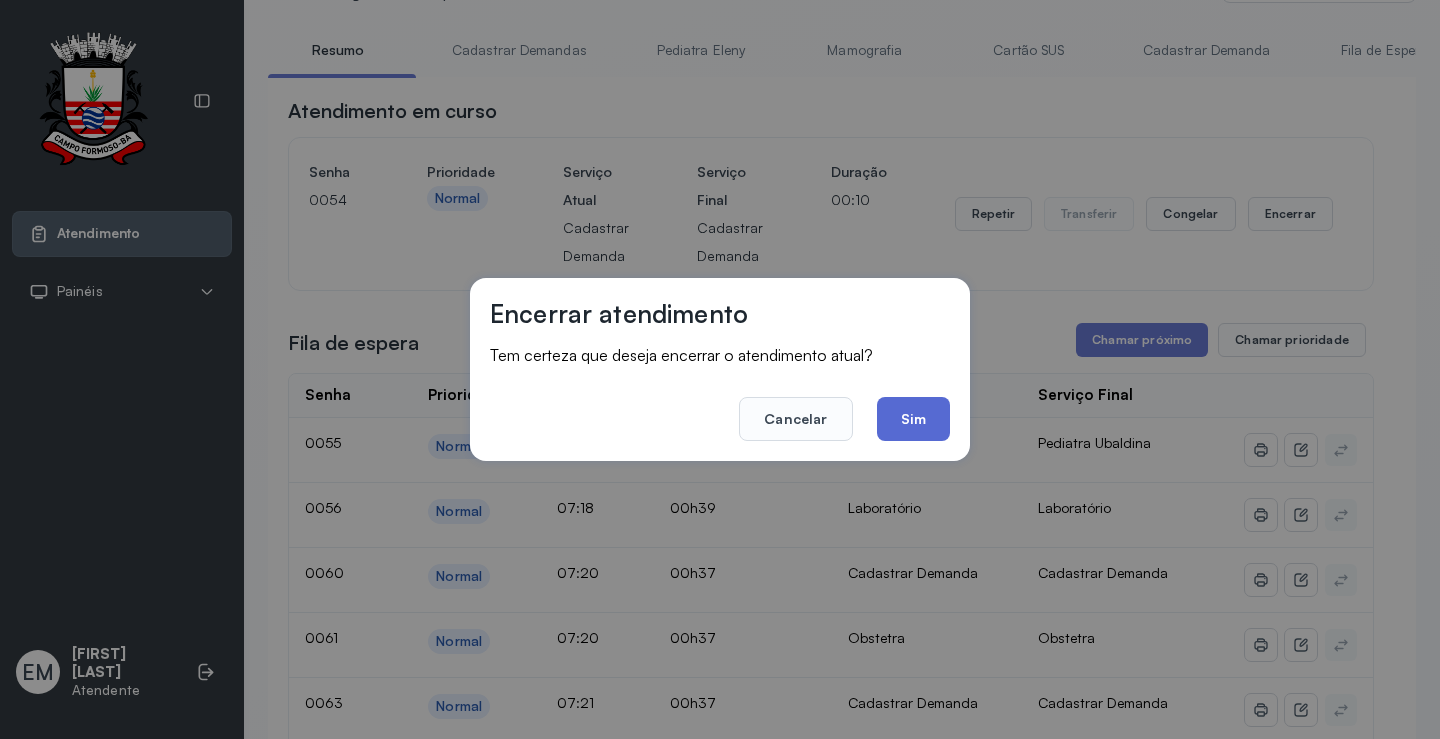 click on "Sim" 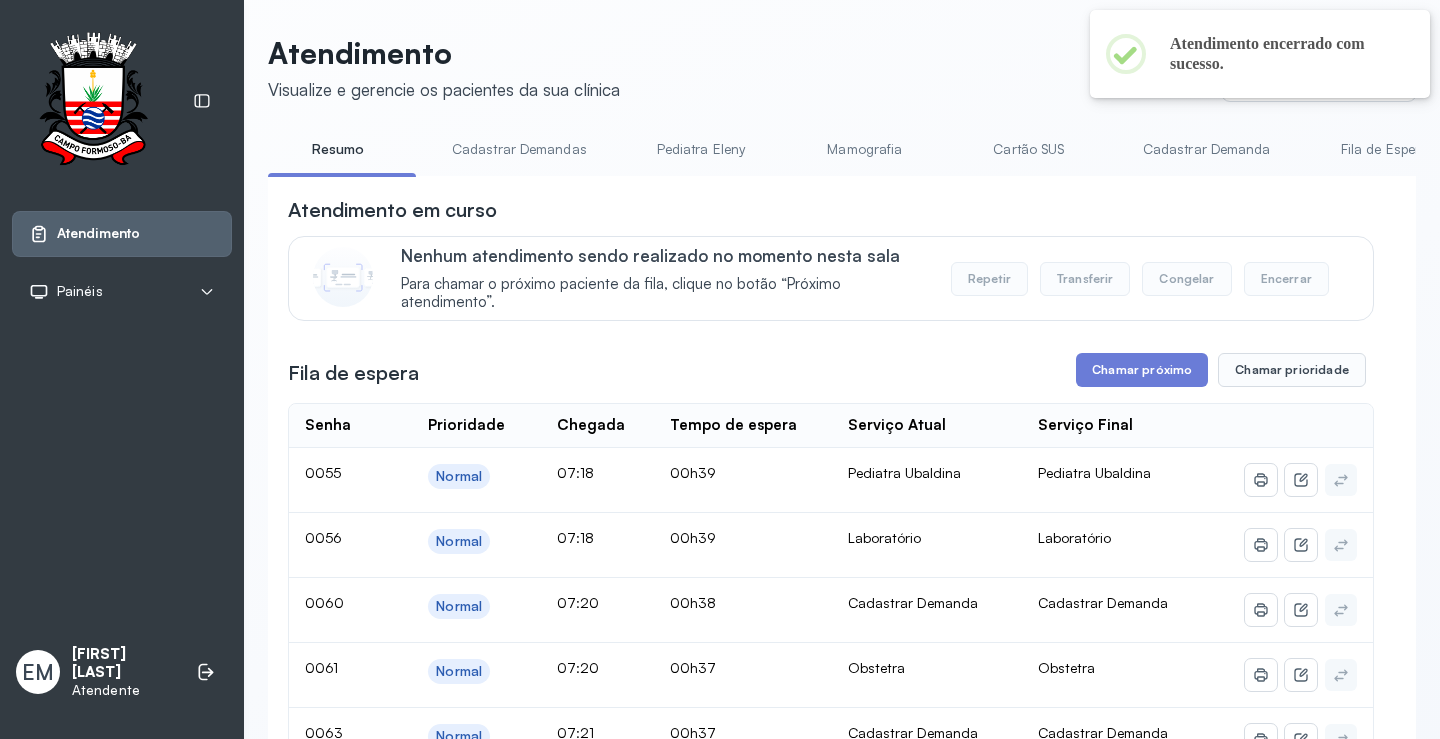 scroll, scrollTop: 100, scrollLeft: 0, axis: vertical 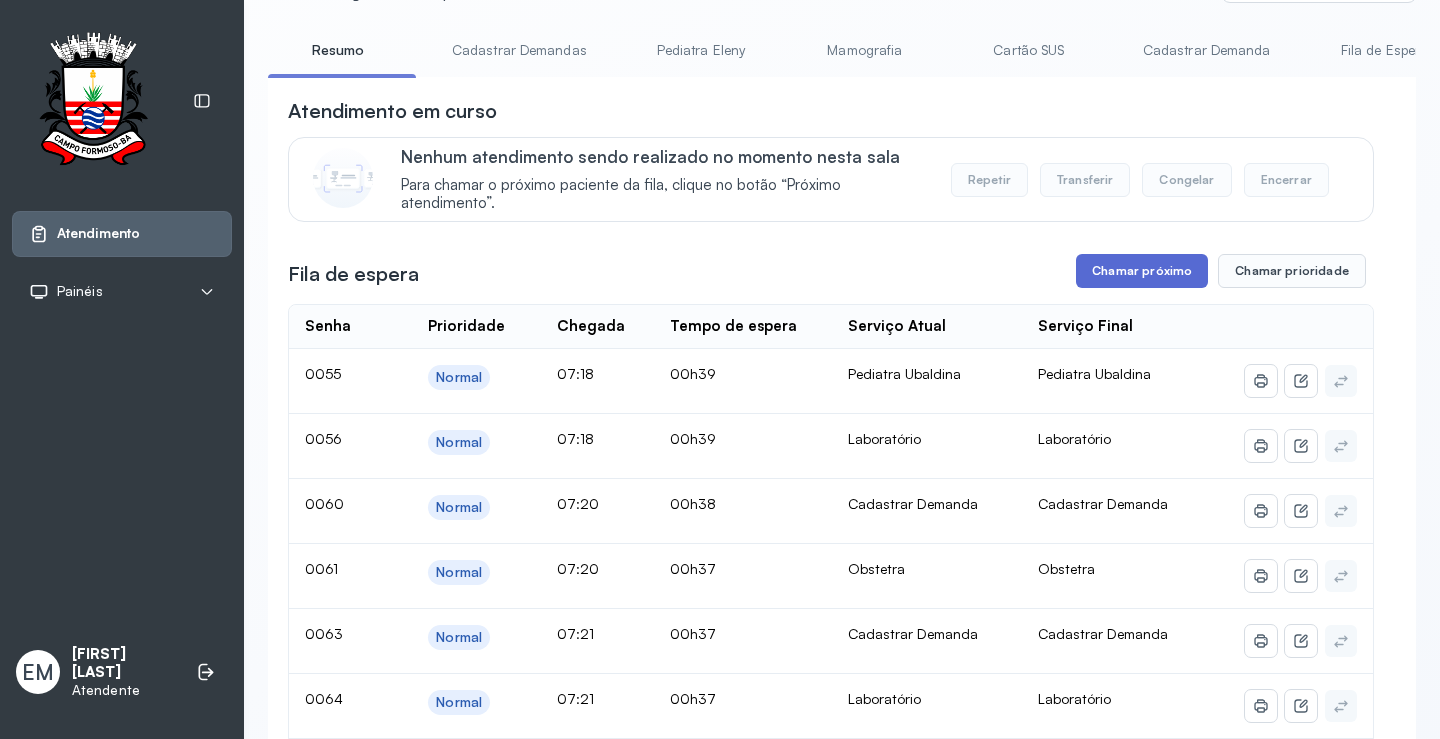 click on "Chamar próximo" at bounding box center [1142, 271] 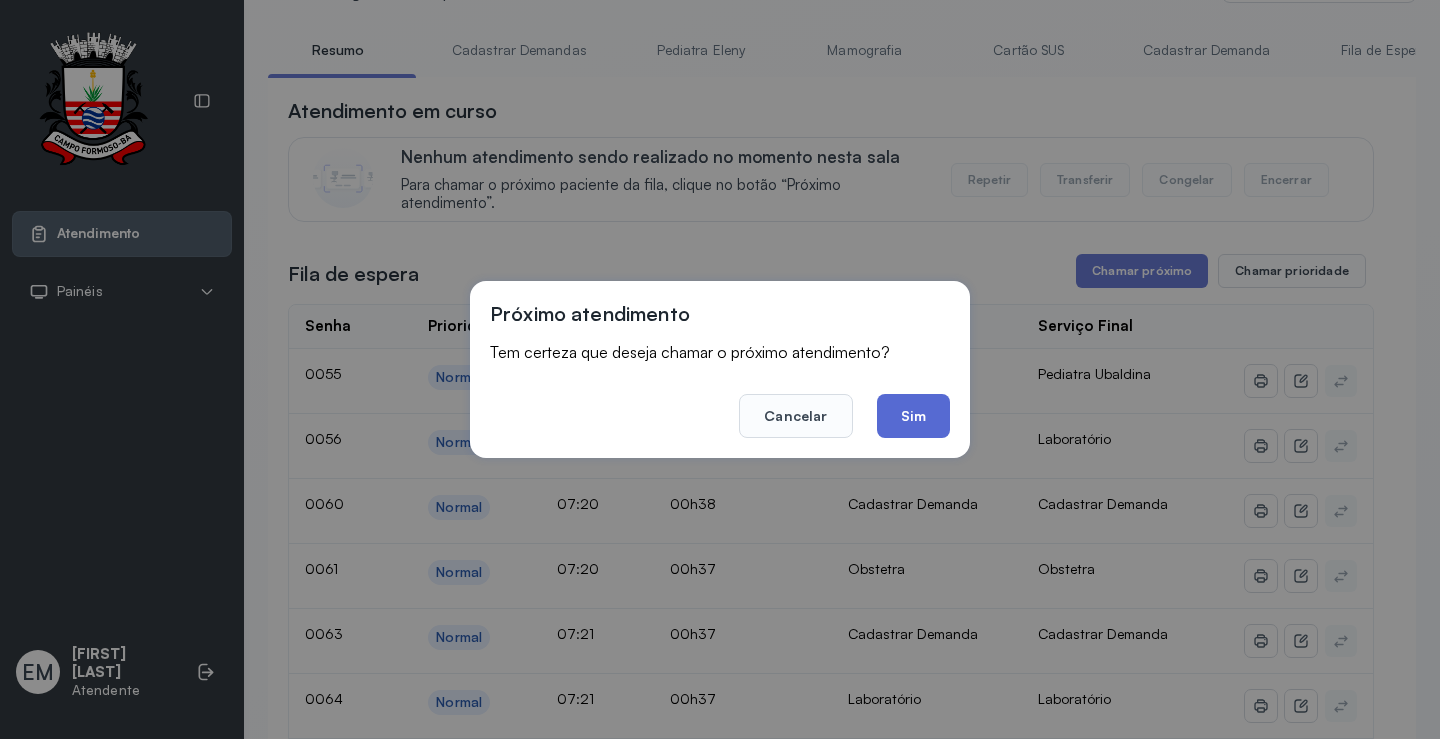 click on "Sim" 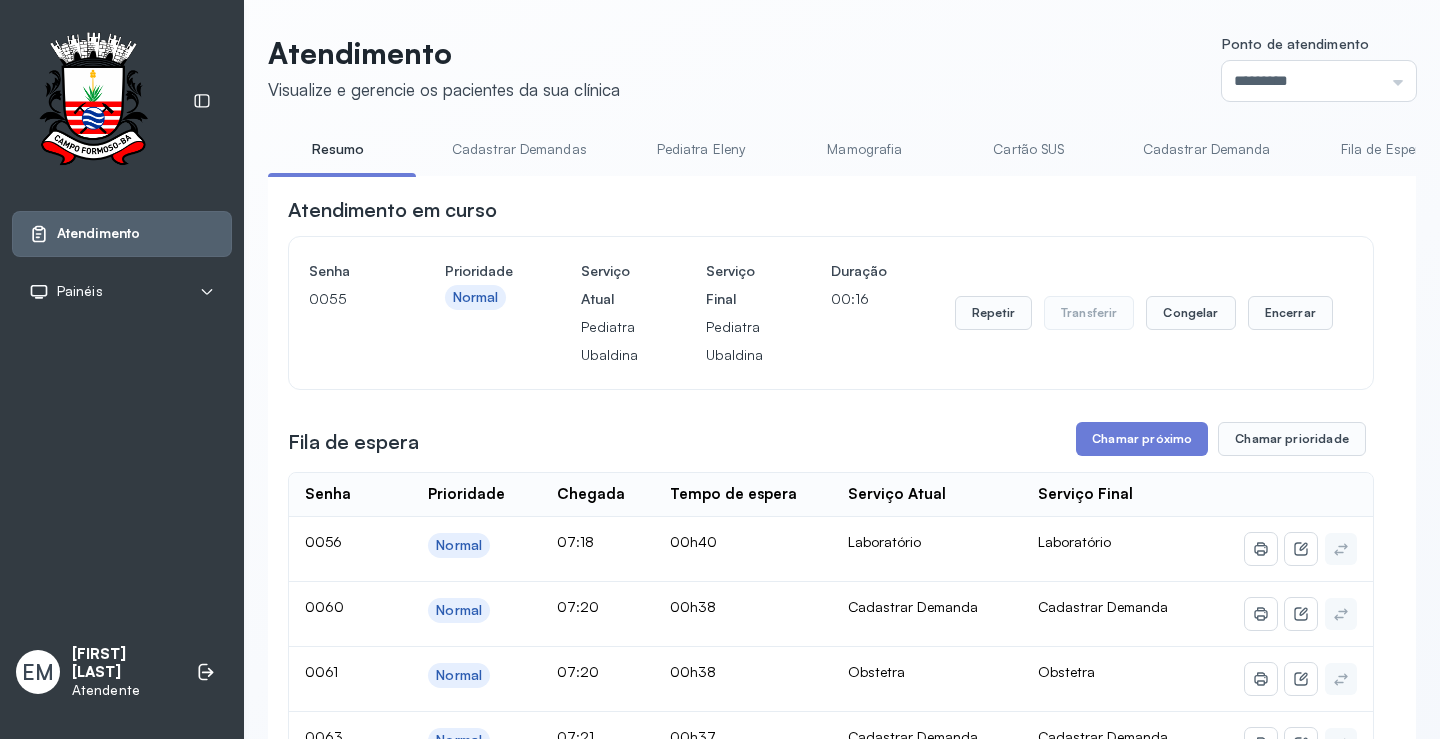 scroll, scrollTop: 100, scrollLeft: 0, axis: vertical 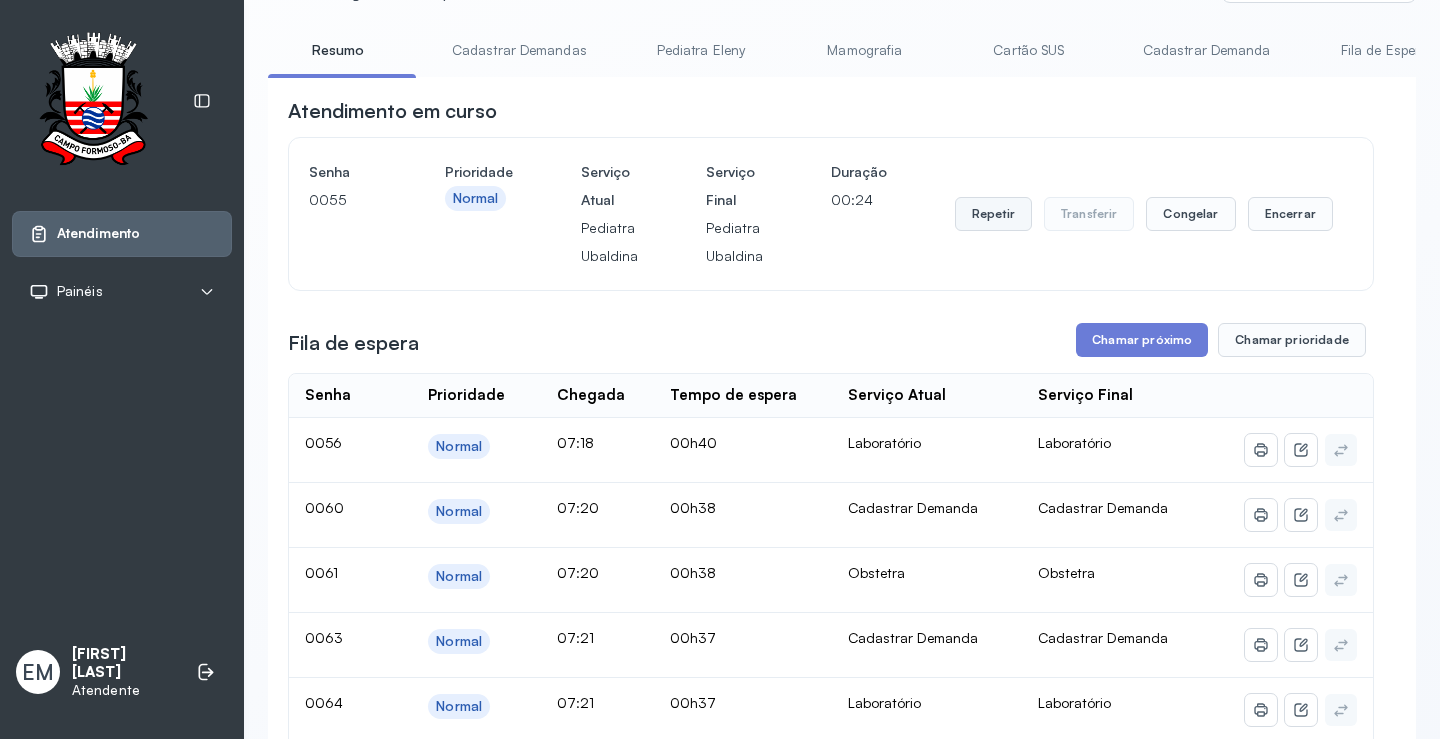 click on "Repetir" at bounding box center [993, 214] 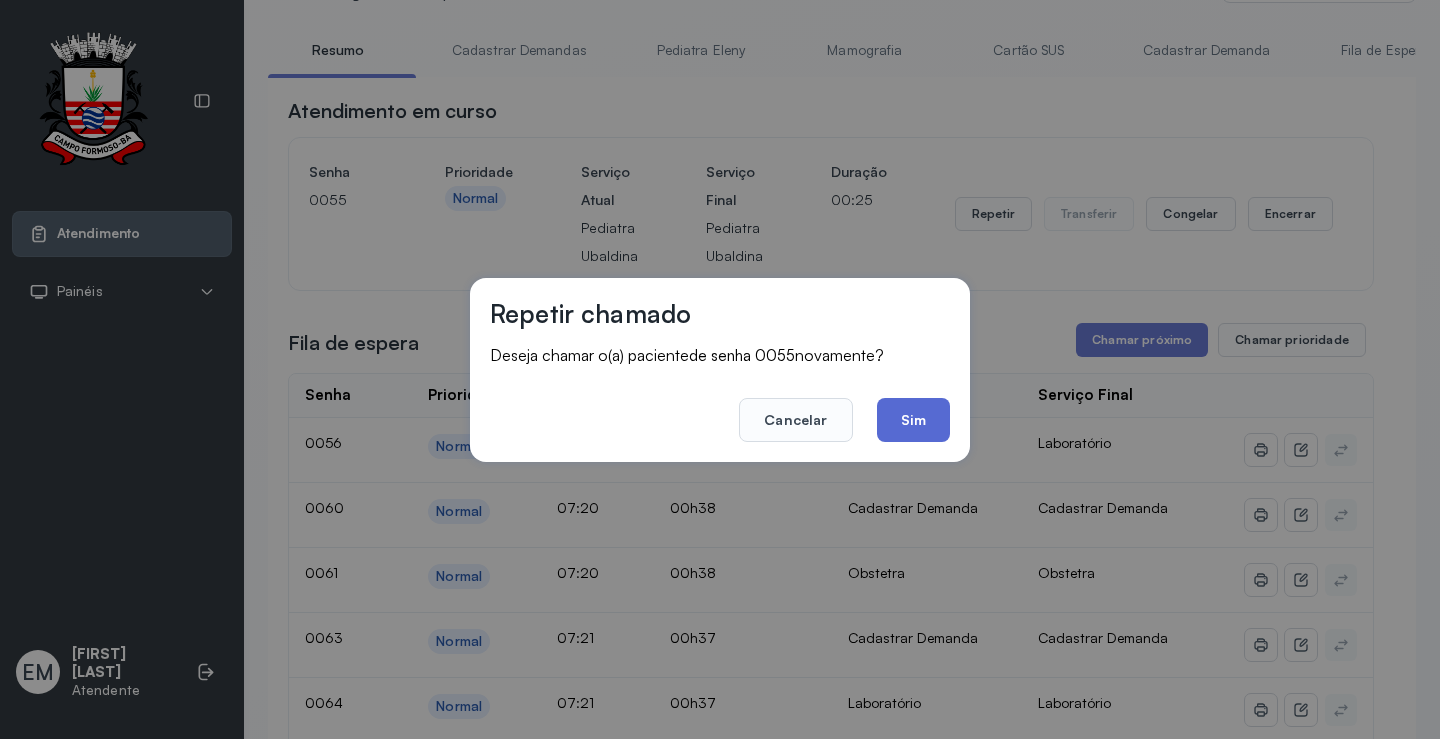 click on "Sim" 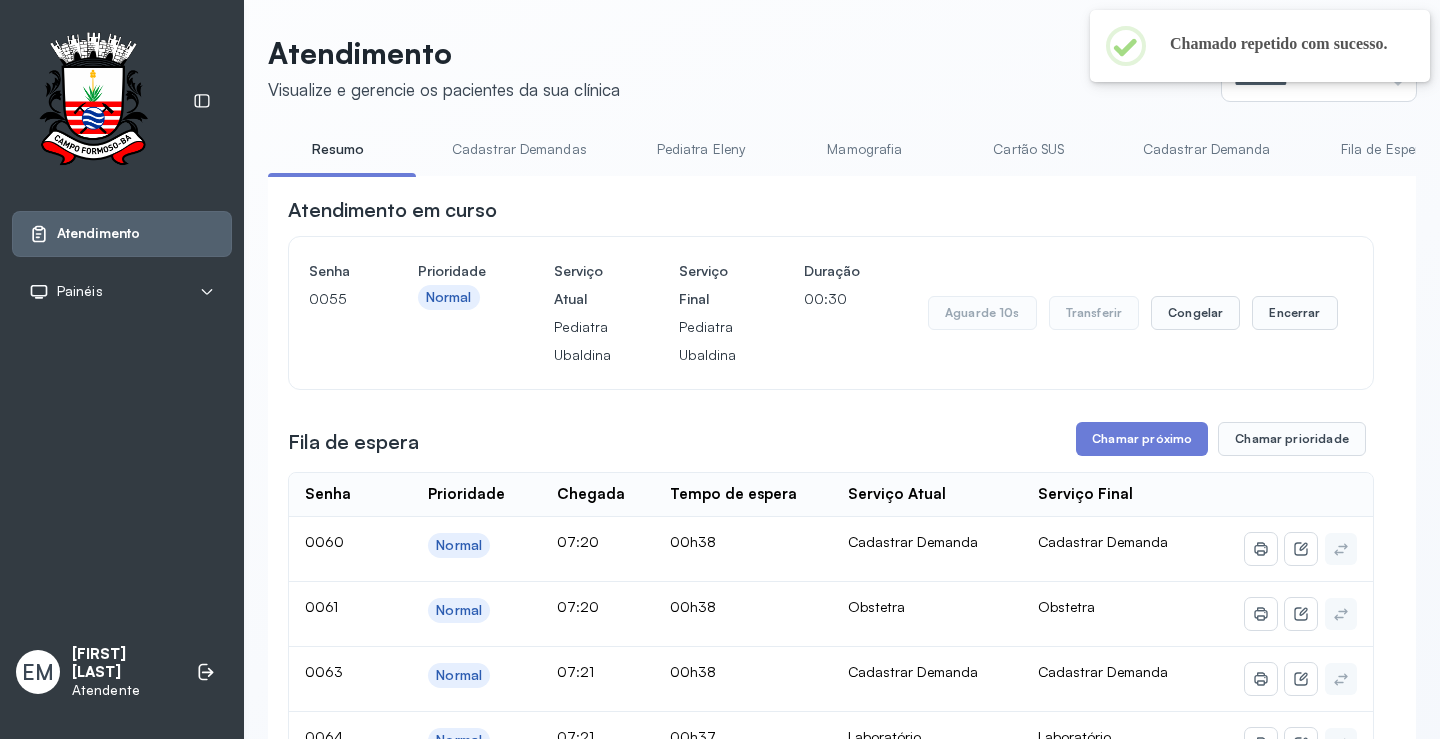 scroll, scrollTop: 100, scrollLeft: 0, axis: vertical 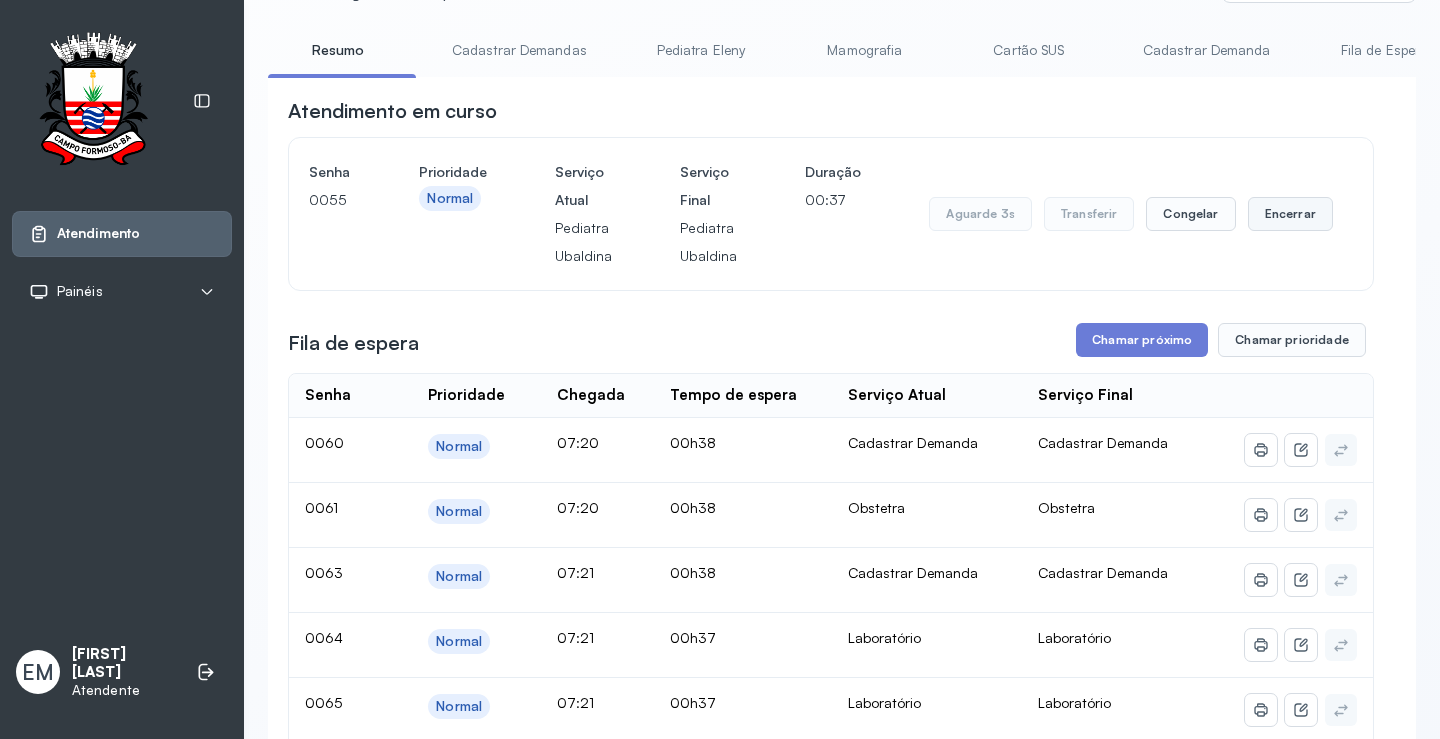 click on "Encerrar" at bounding box center [1290, 214] 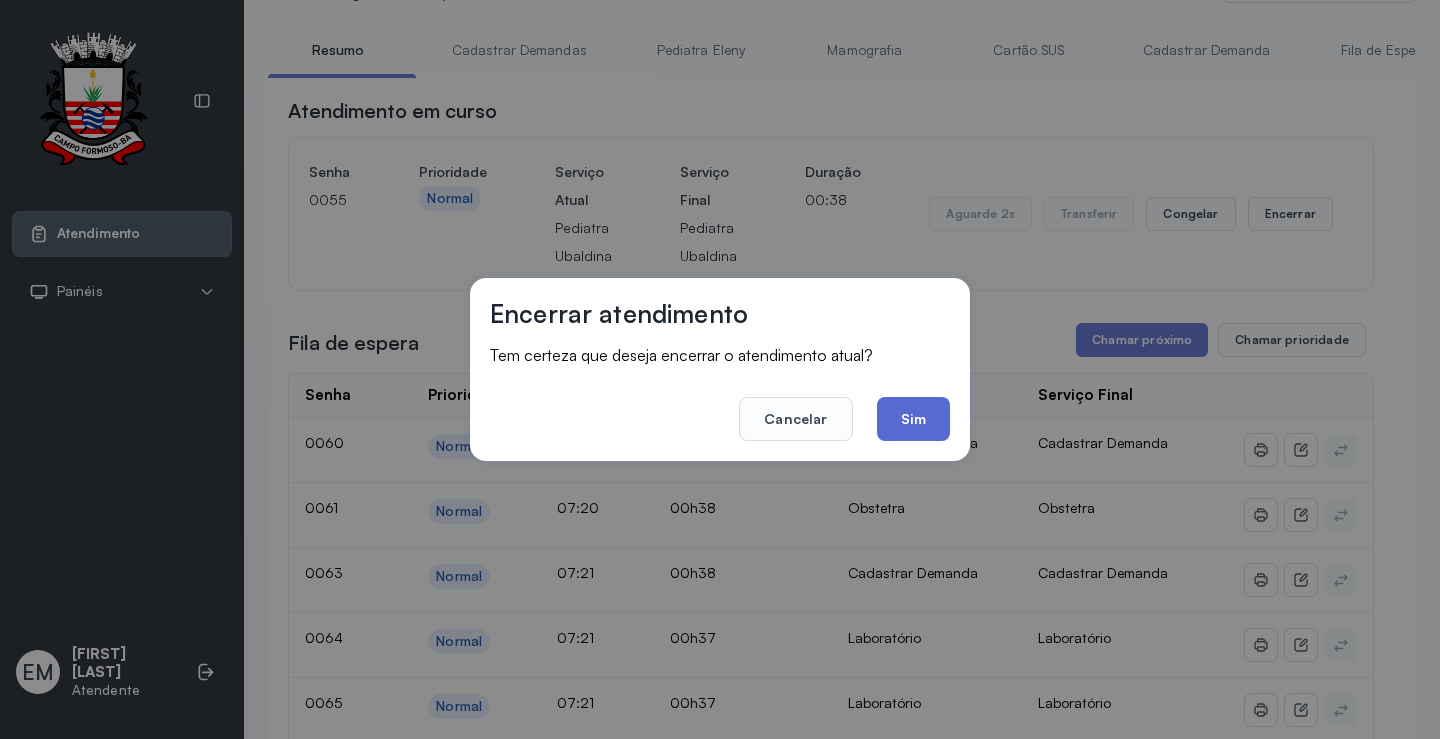 click on "Sim" 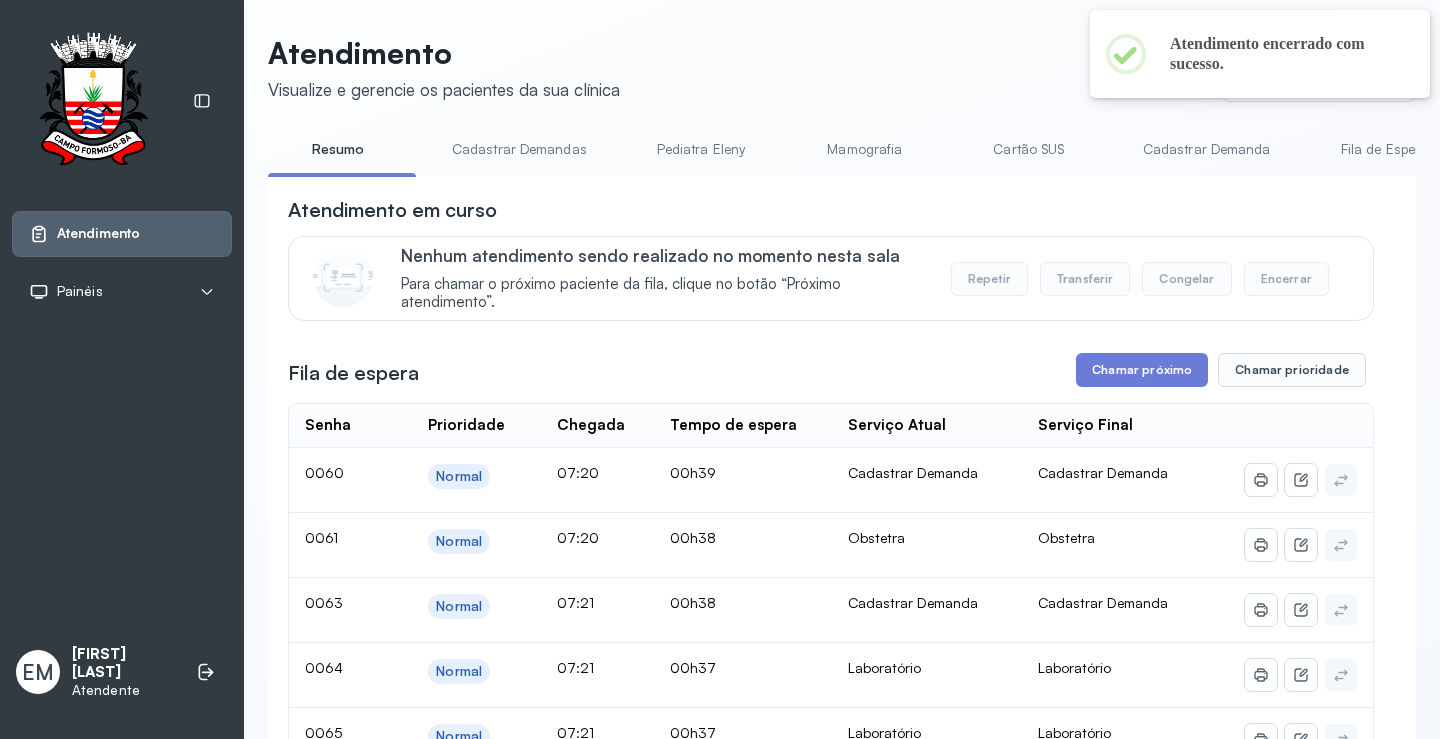 scroll, scrollTop: 100, scrollLeft: 0, axis: vertical 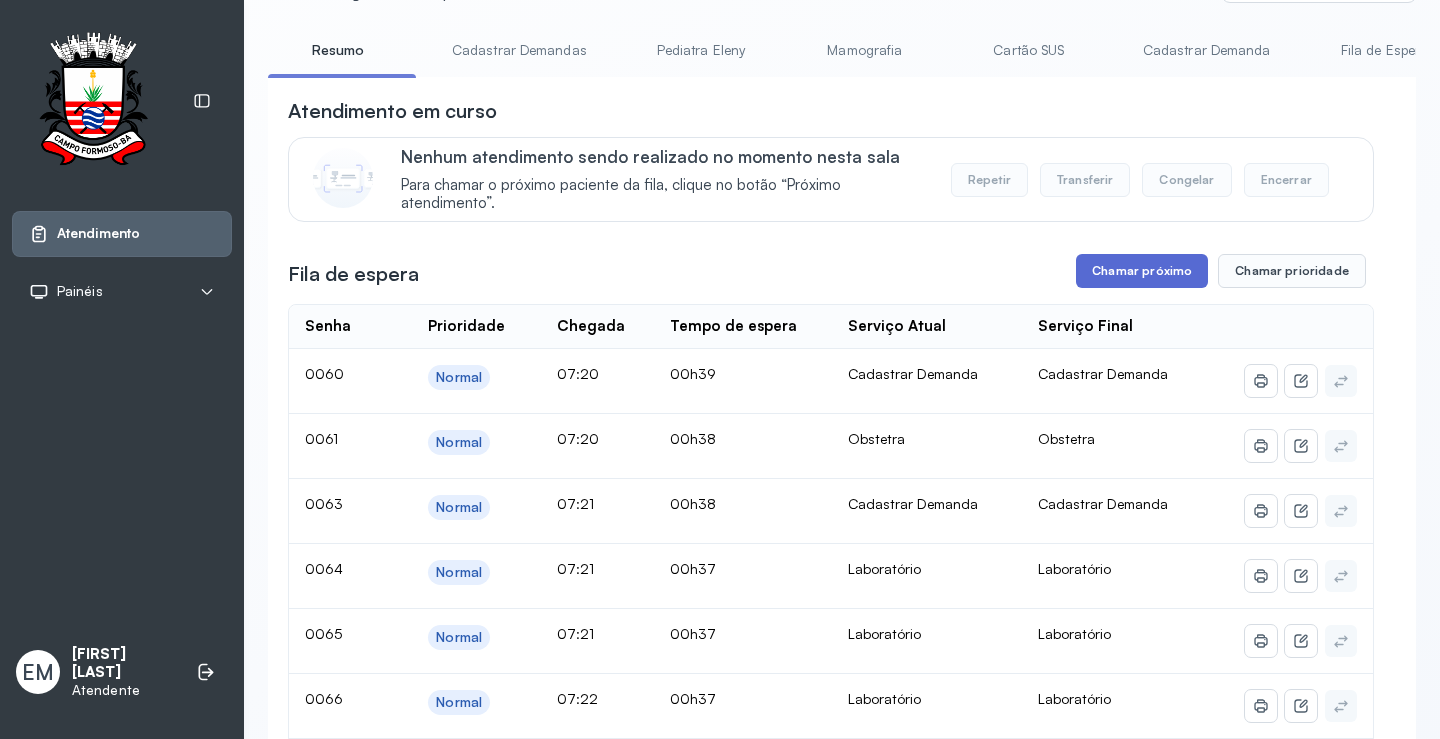 click on "Chamar próximo" at bounding box center [1142, 271] 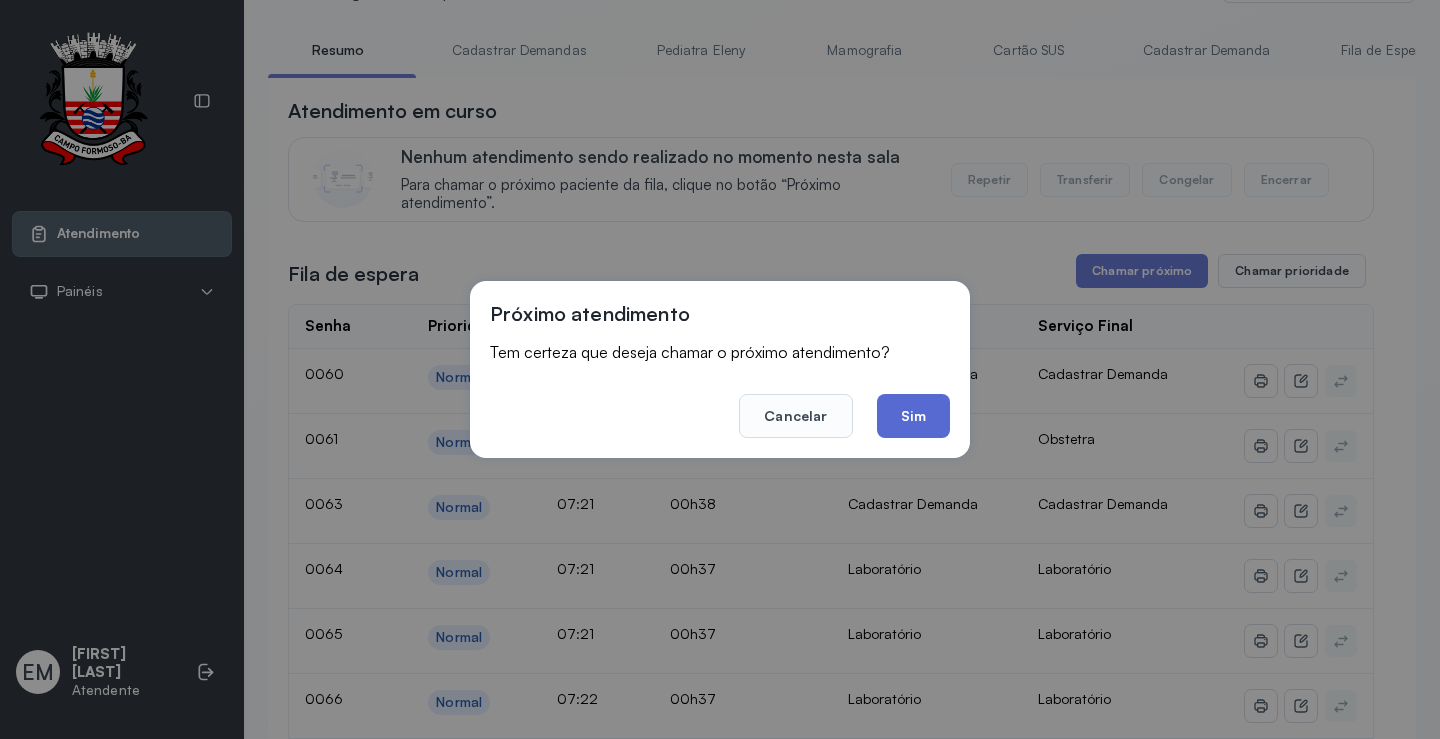 click on "Sim" 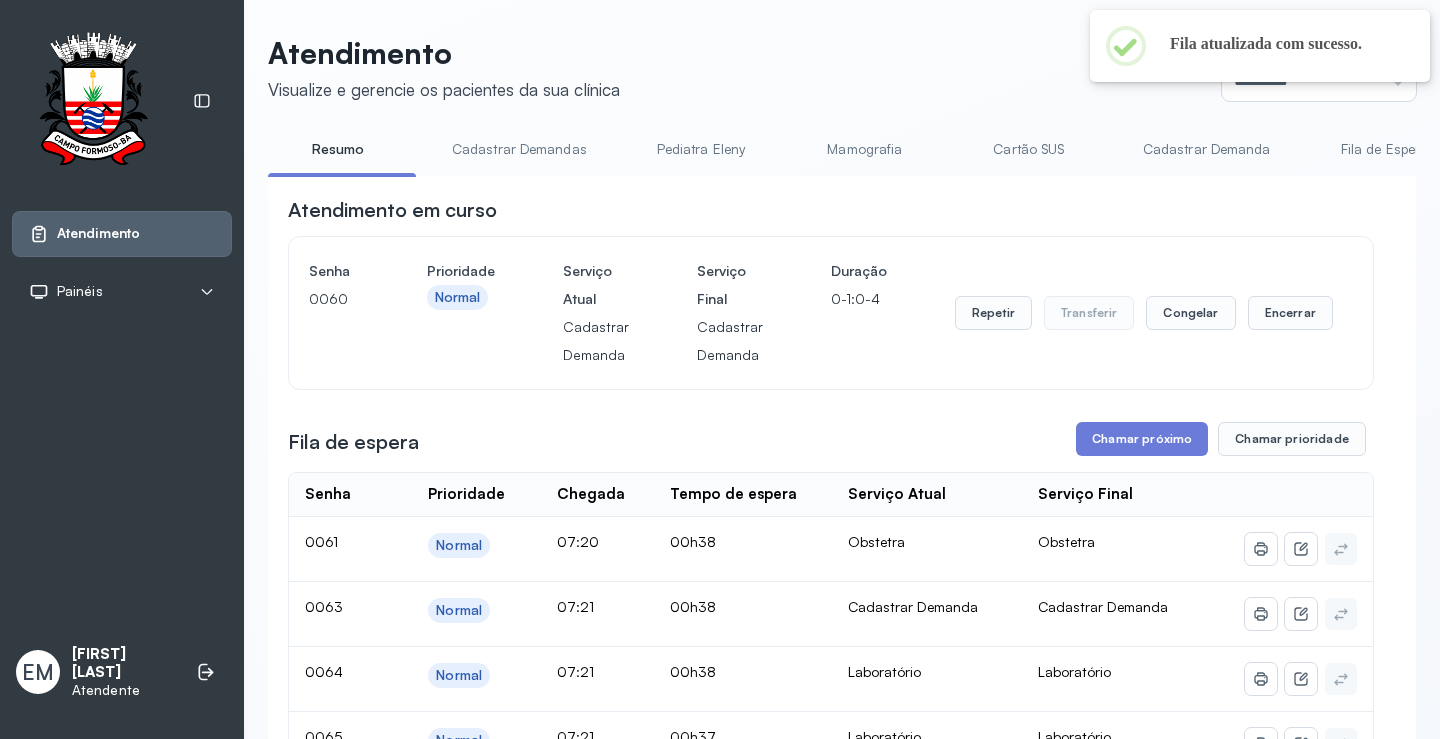 scroll, scrollTop: 100, scrollLeft: 0, axis: vertical 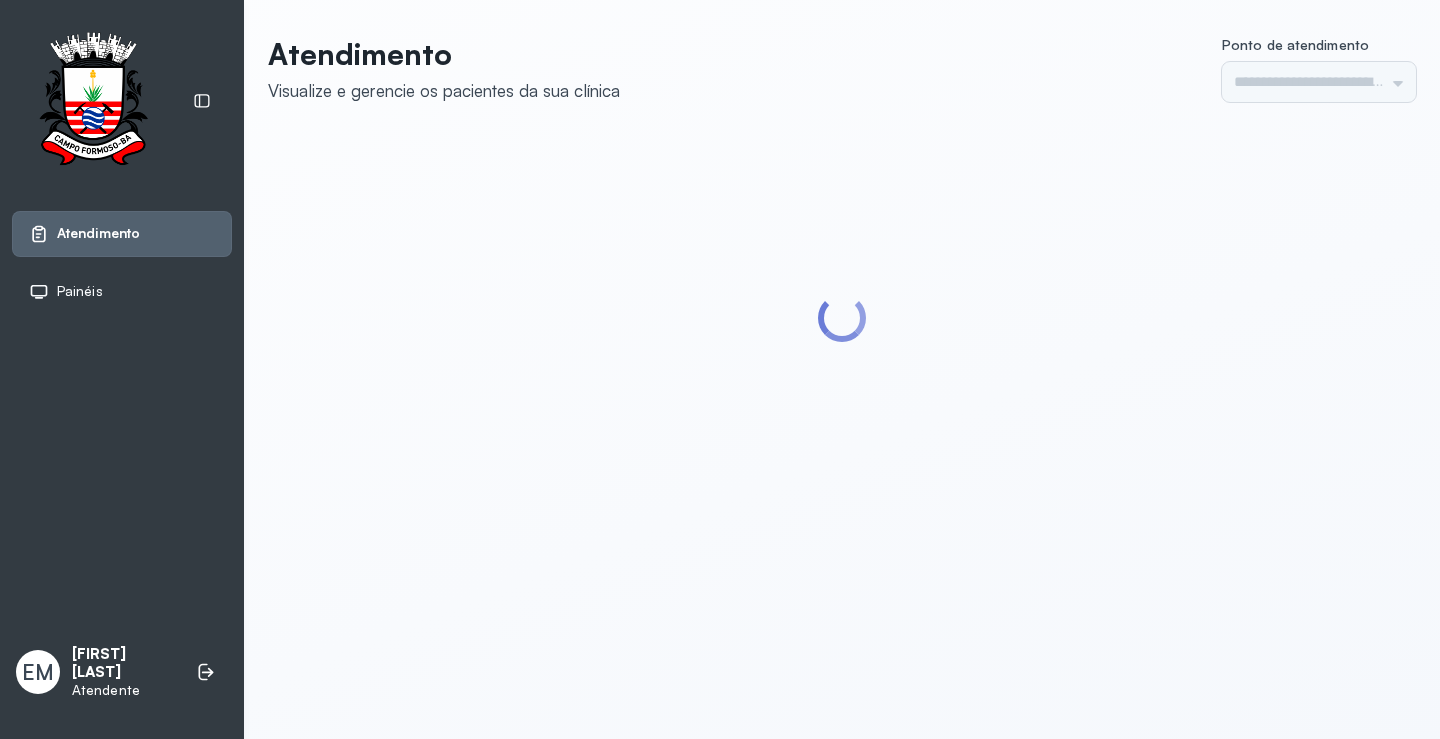 type on "*********" 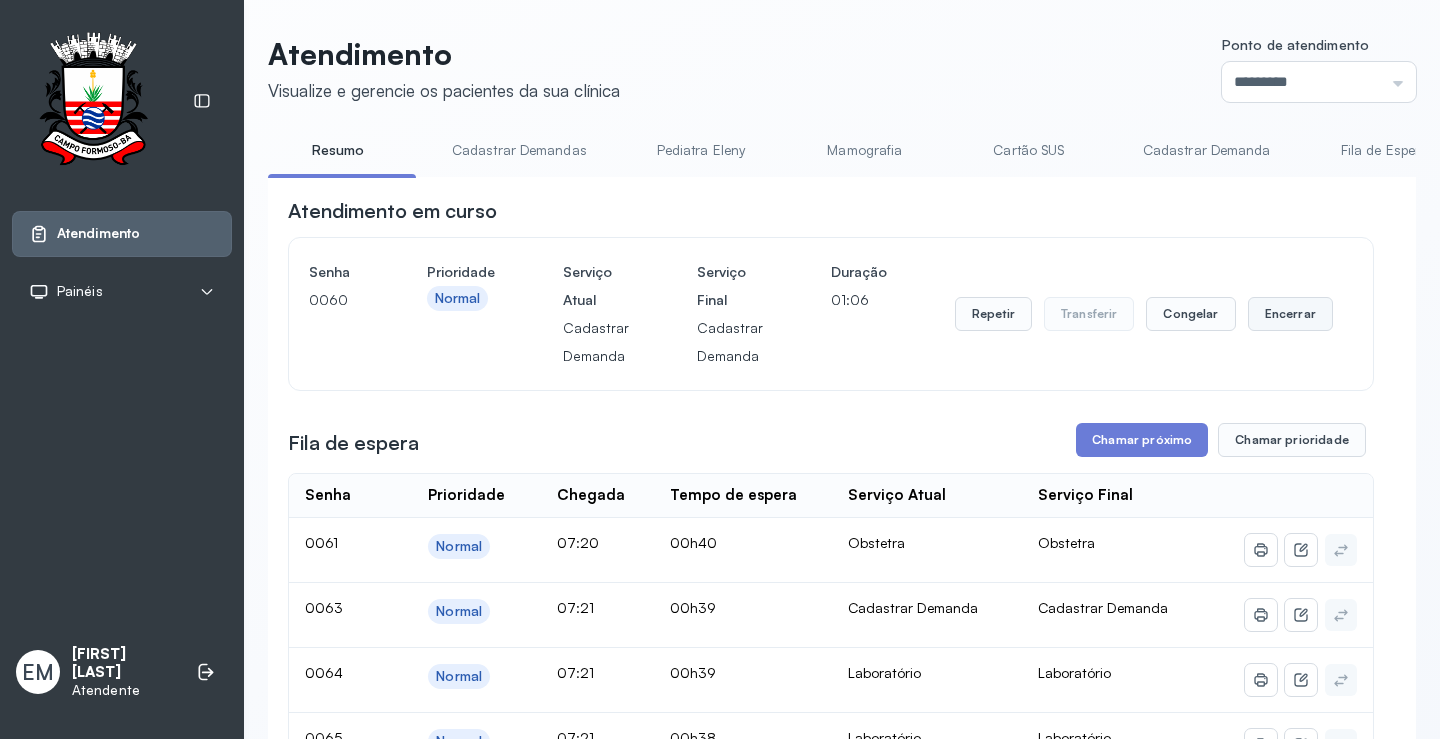 click on "Encerrar" at bounding box center (1290, 314) 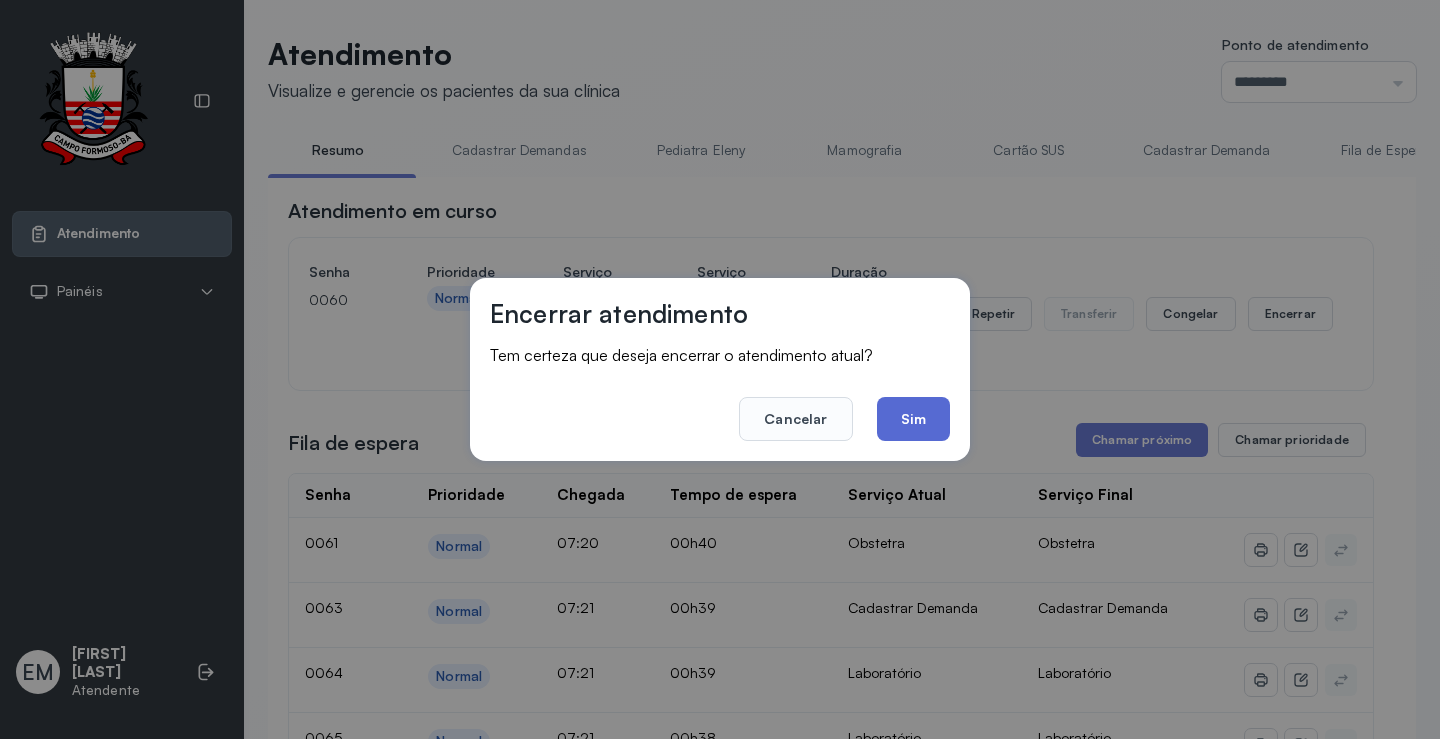 click on "Sim" 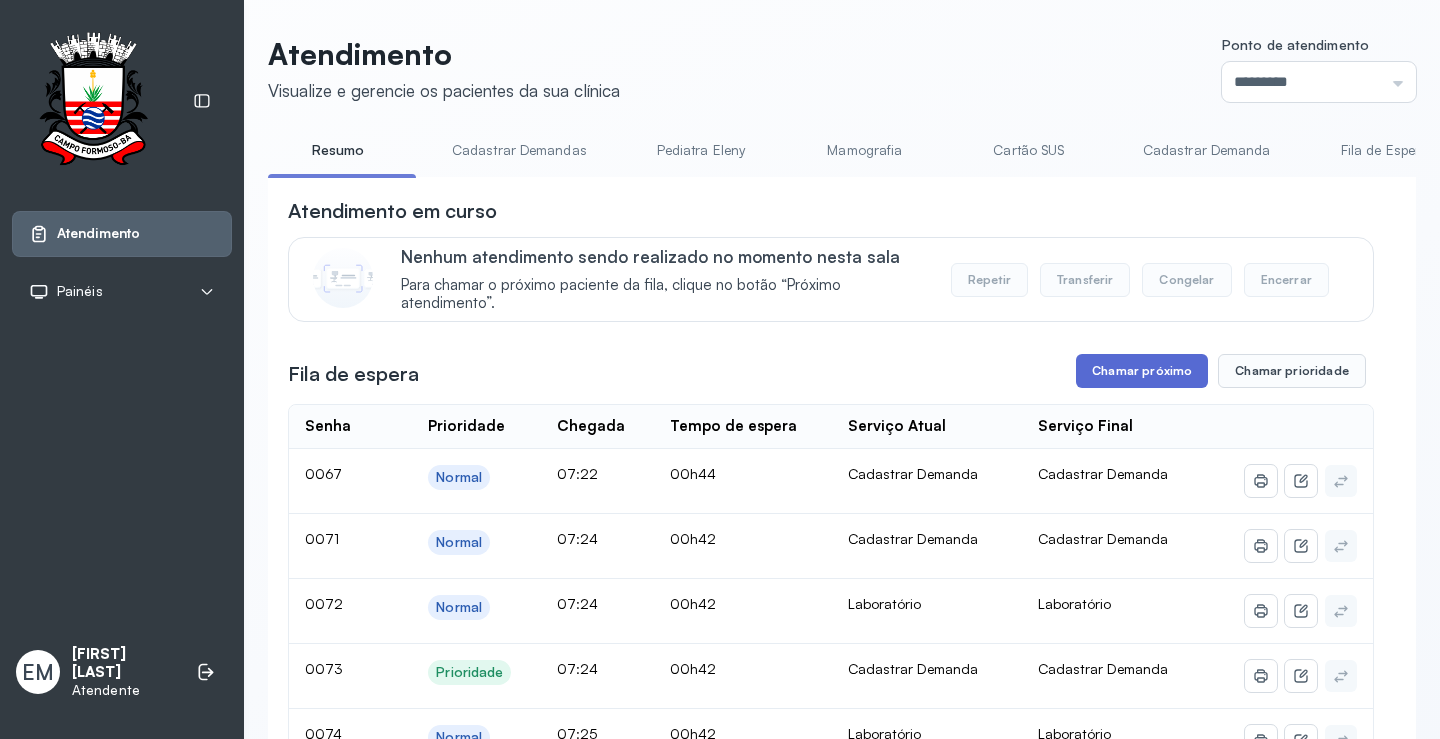 click on "Chamar próximo" at bounding box center [1142, 371] 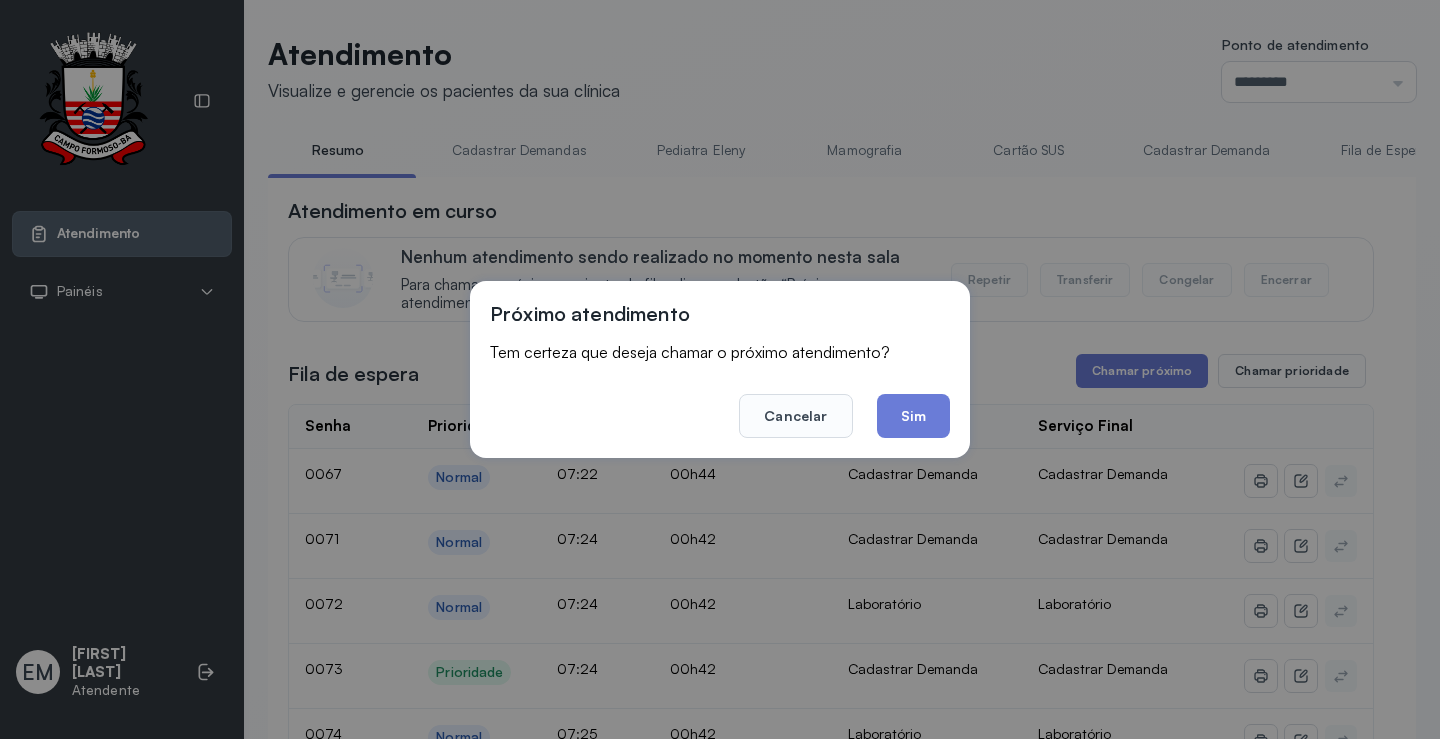 click on "Próximo atendimento Tem certeza que deseja chamar o próximo atendimento? Cancelar Sim" at bounding box center [720, 369] 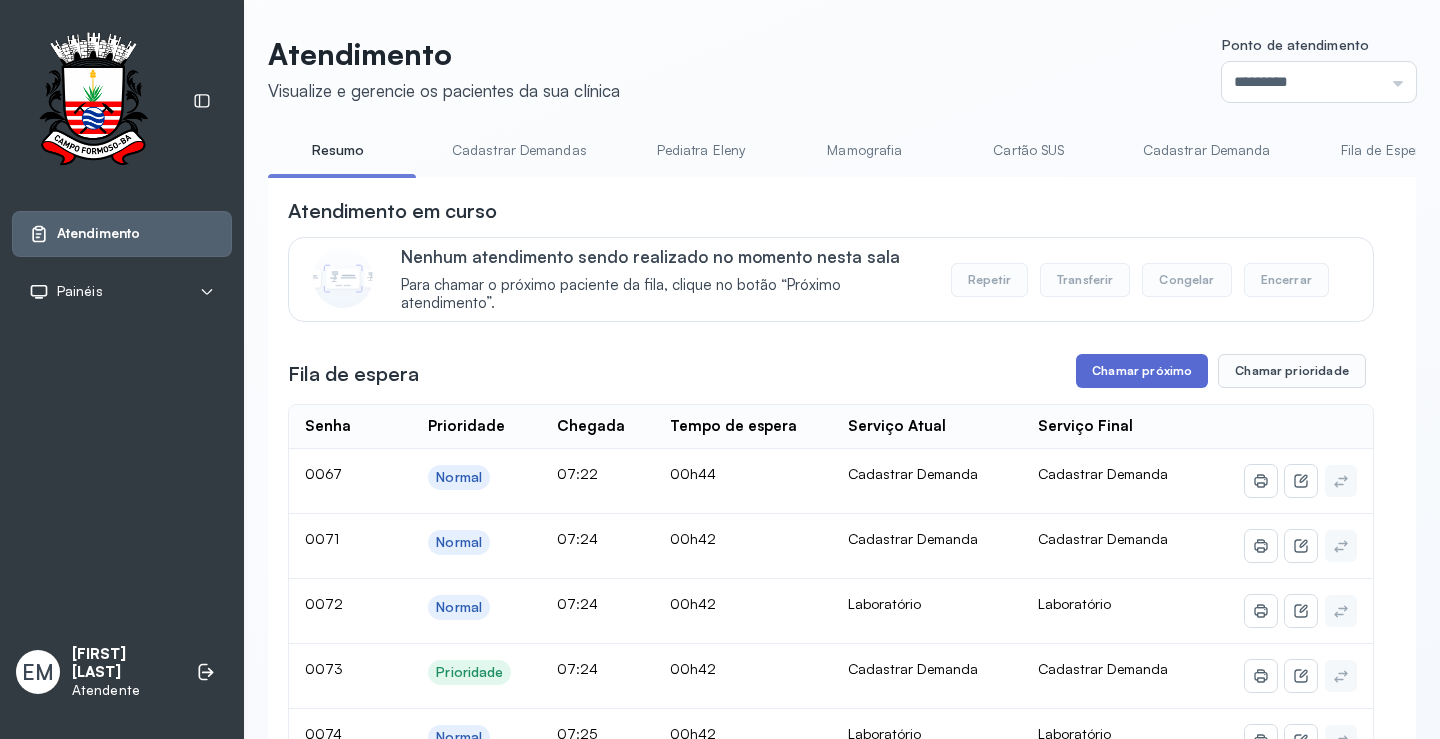 click on "Chamar próximo" at bounding box center [1142, 371] 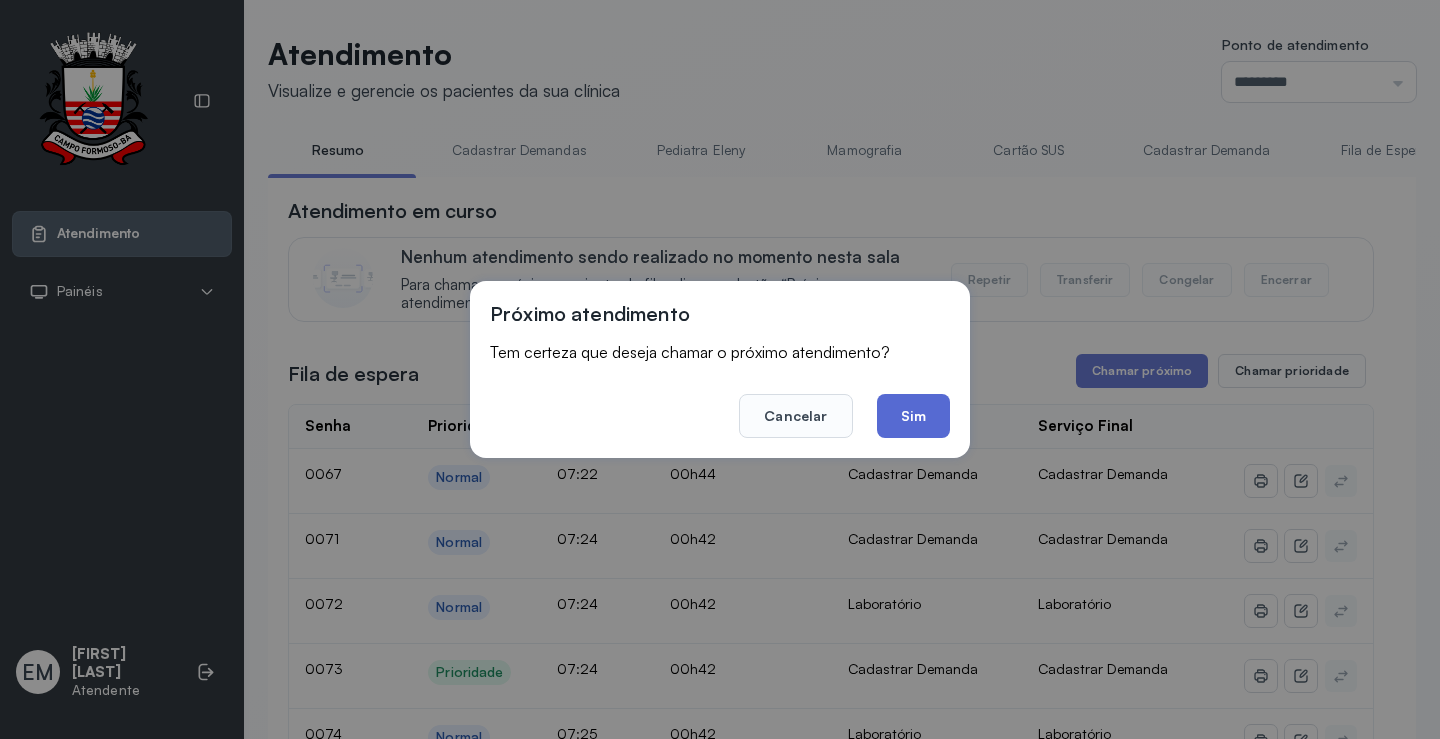 click on "Sim" 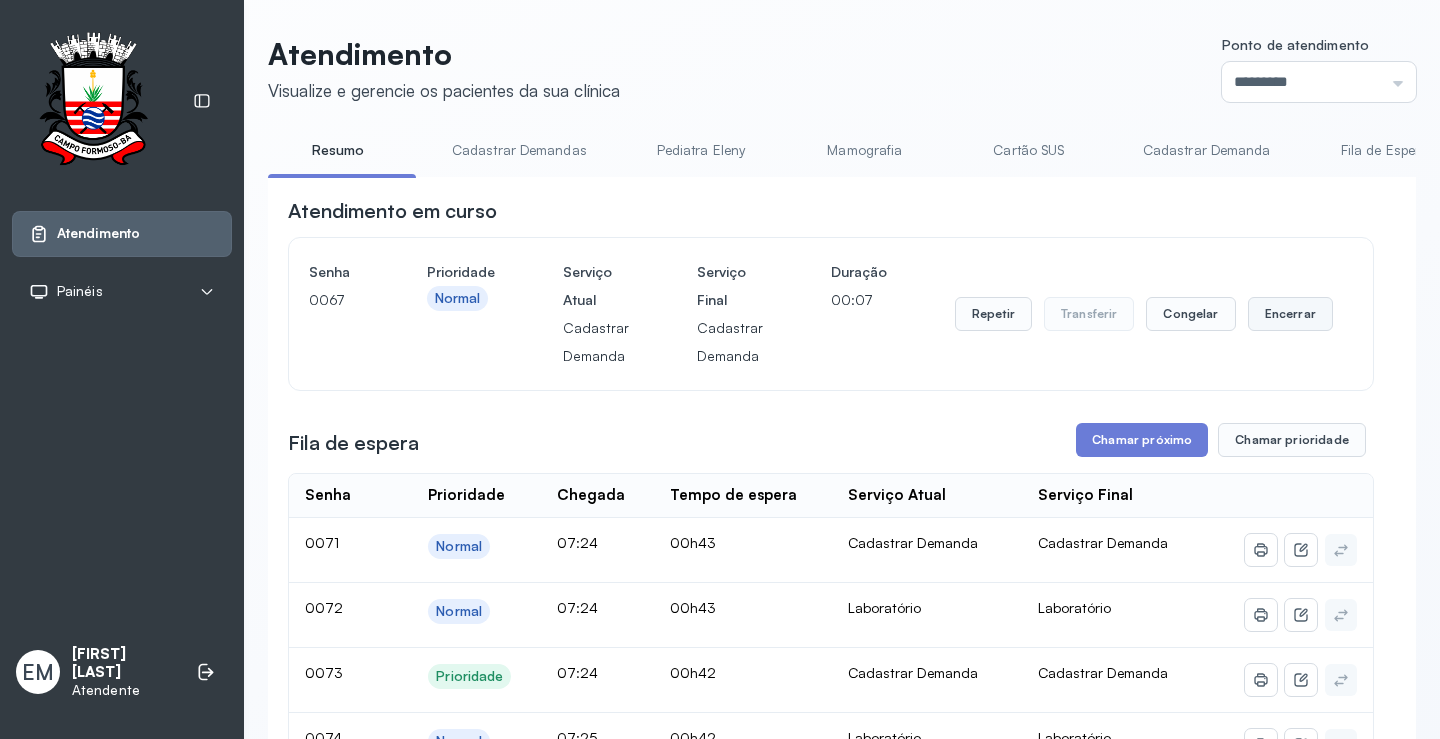 click on "Encerrar" at bounding box center [1290, 314] 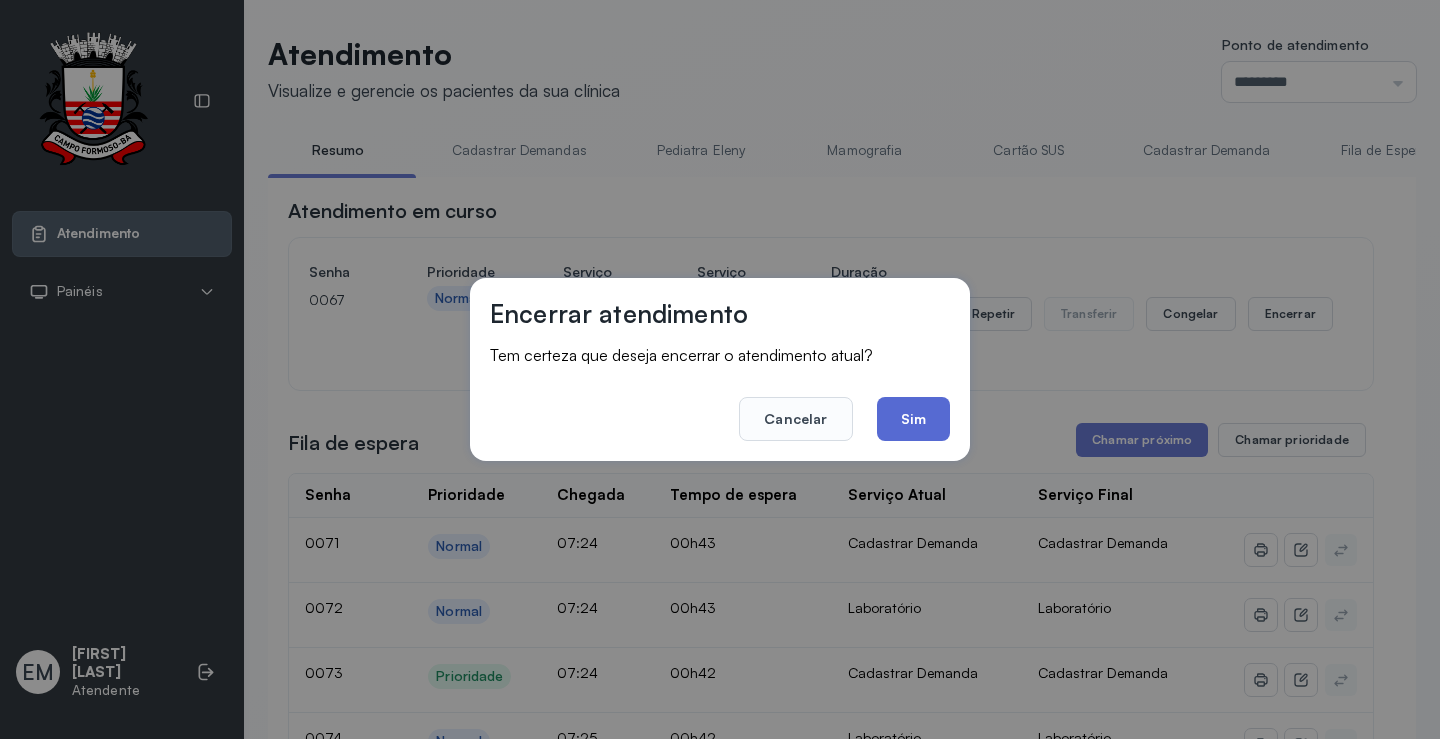 click on "Sim" 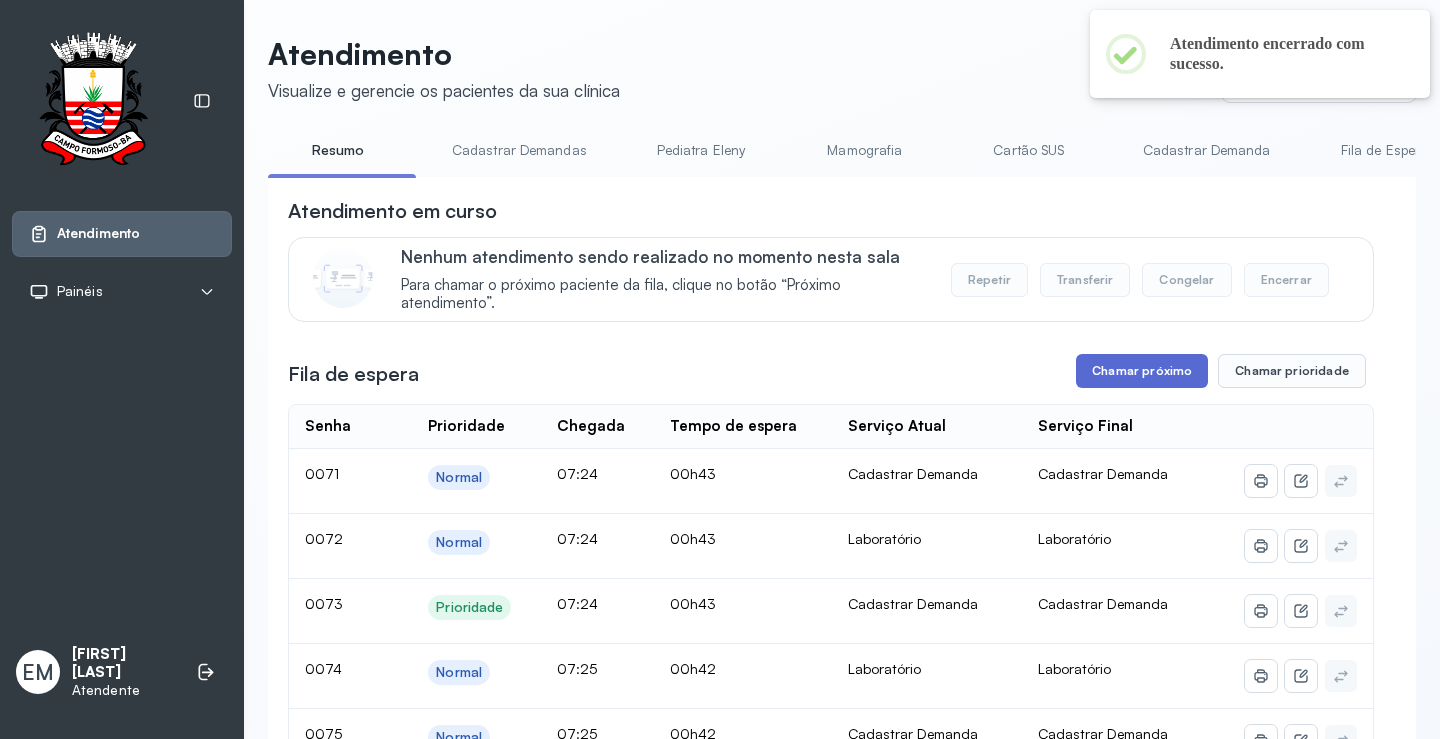 click on "Chamar próximo" at bounding box center [1142, 371] 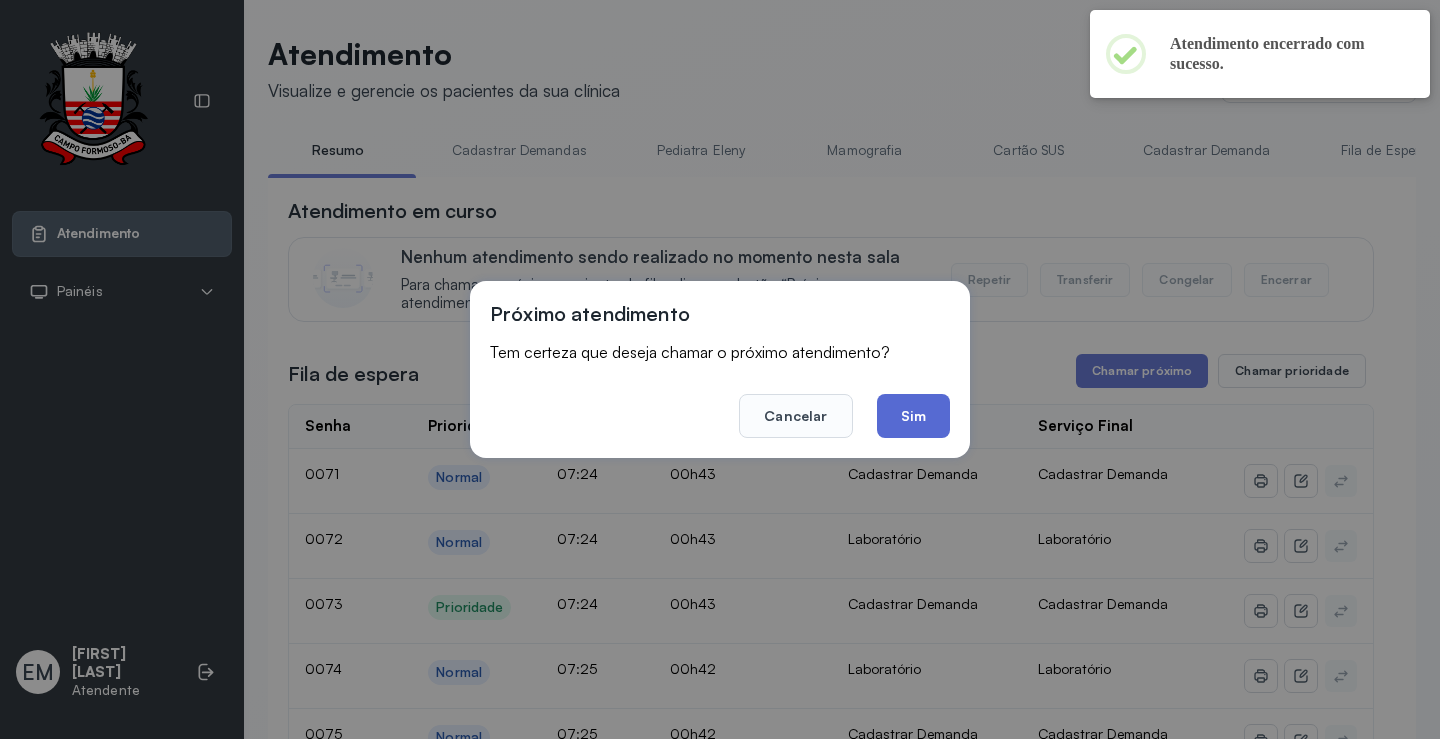 click on "Sim" 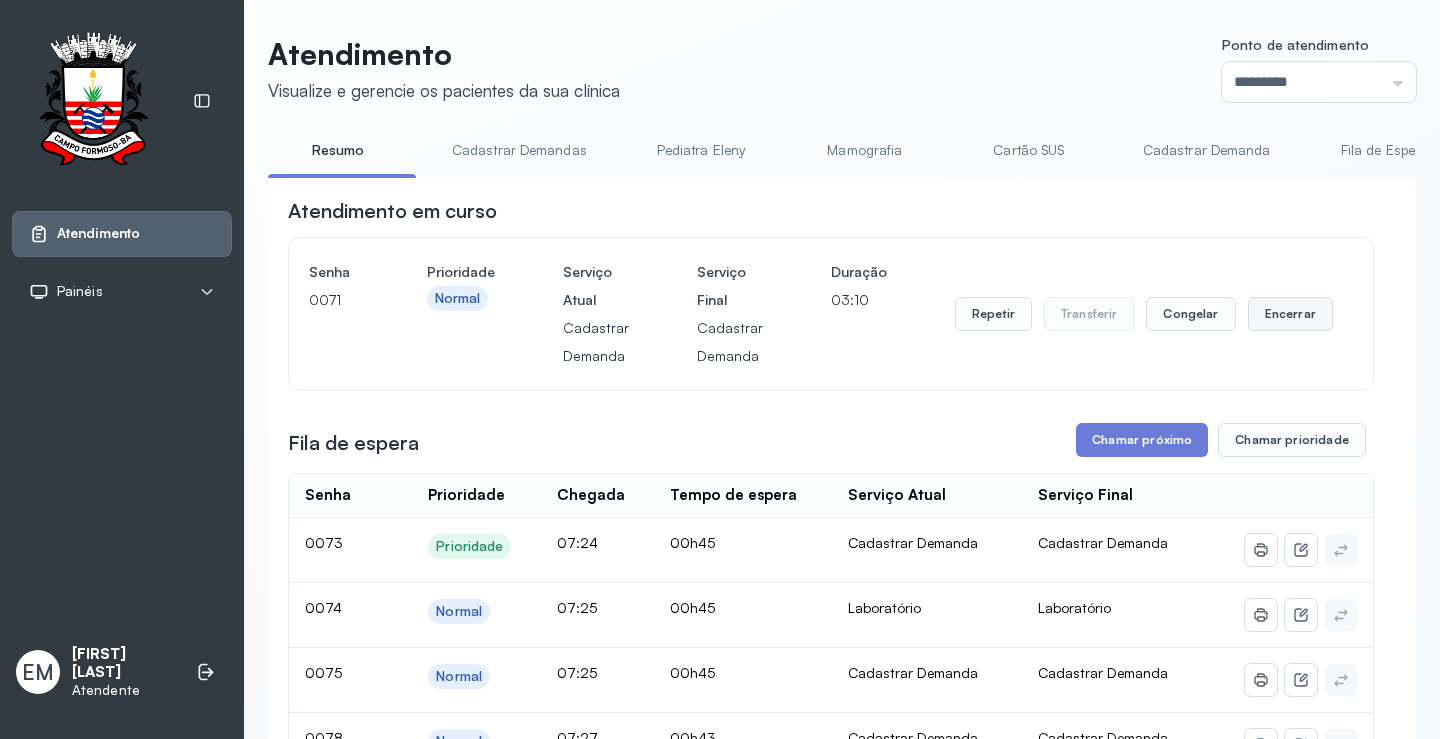 click on "Encerrar" at bounding box center (1290, 314) 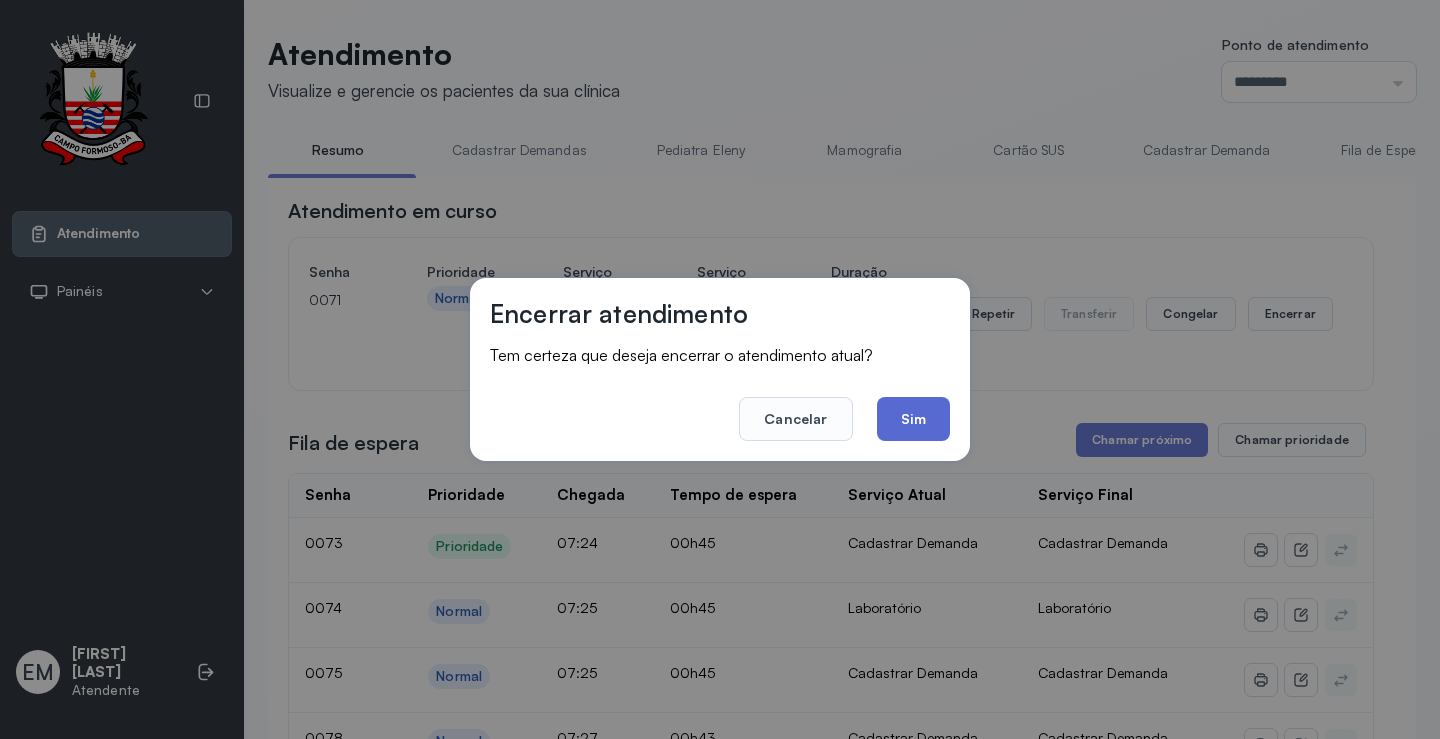 click on "Sim" 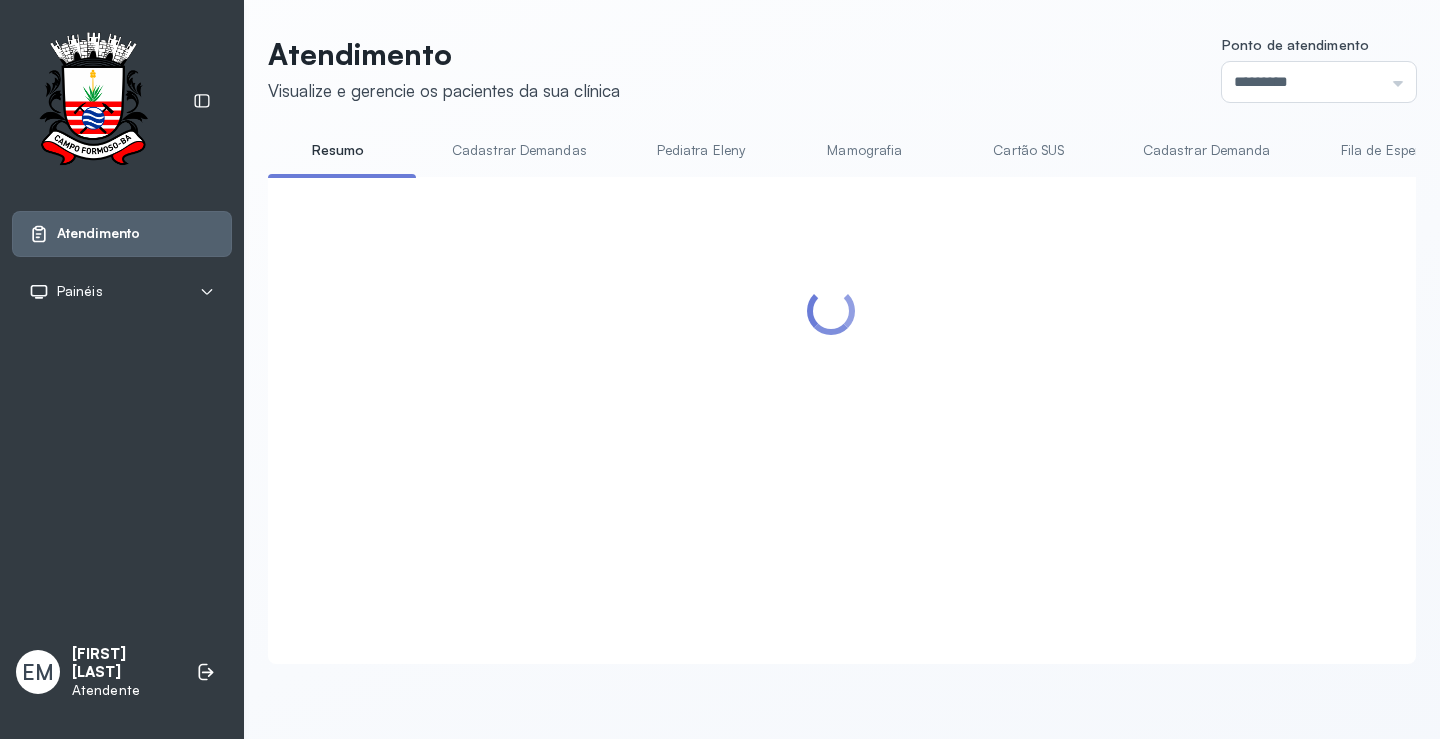 click at bounding box center [831, 396] 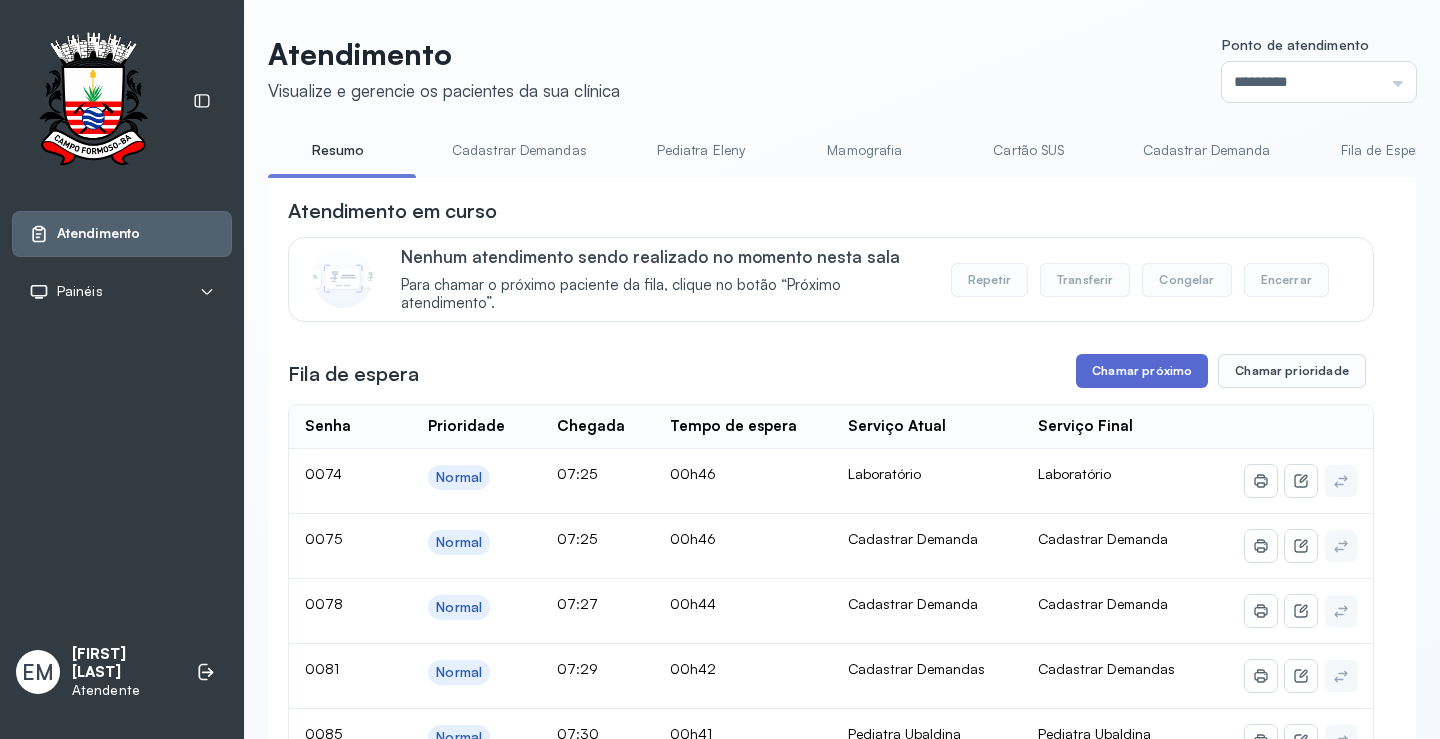 click on "Chamar próximo" at bounding box center [1142, 371] 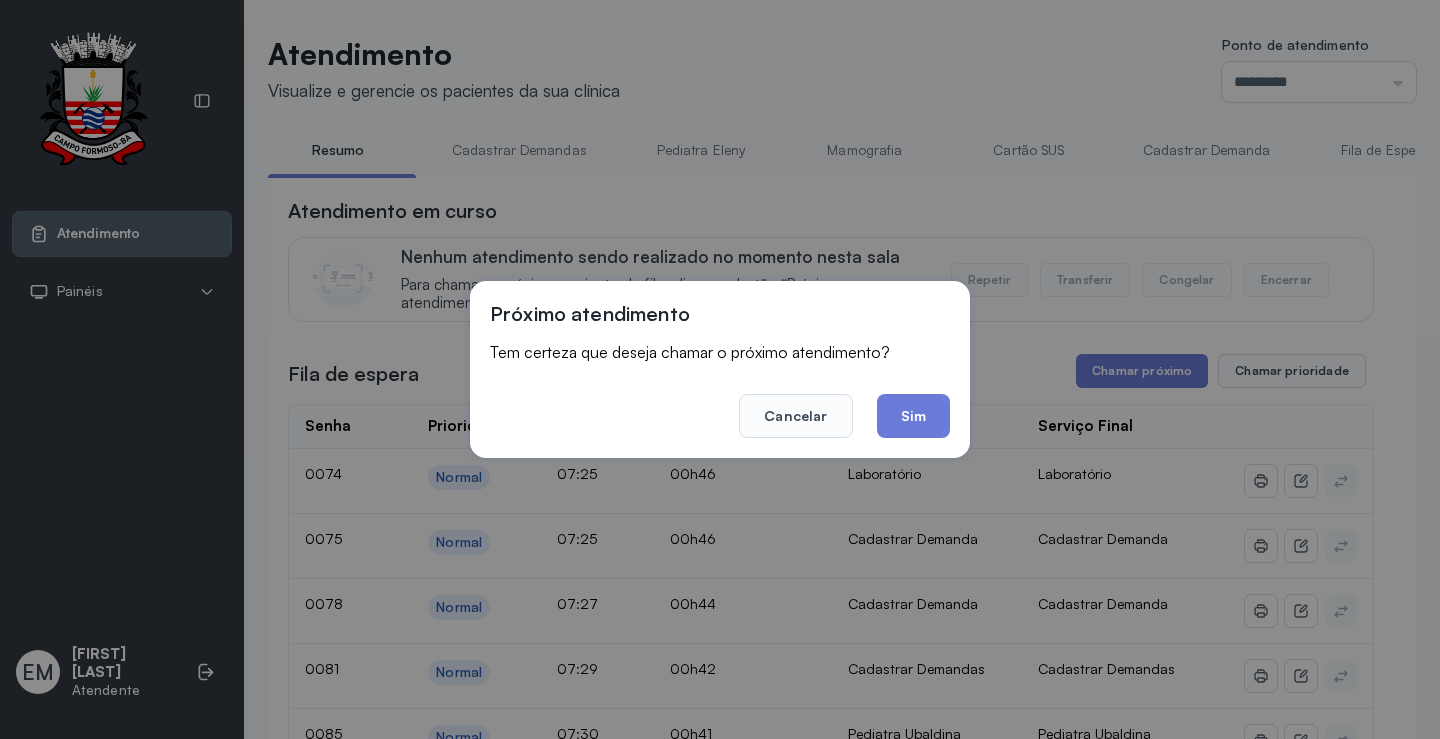 click on "Próximo atendimento Tem certeza que deseja chamar o próximo atendimento? Cancelar Sim" at bounding box center (720, 369) 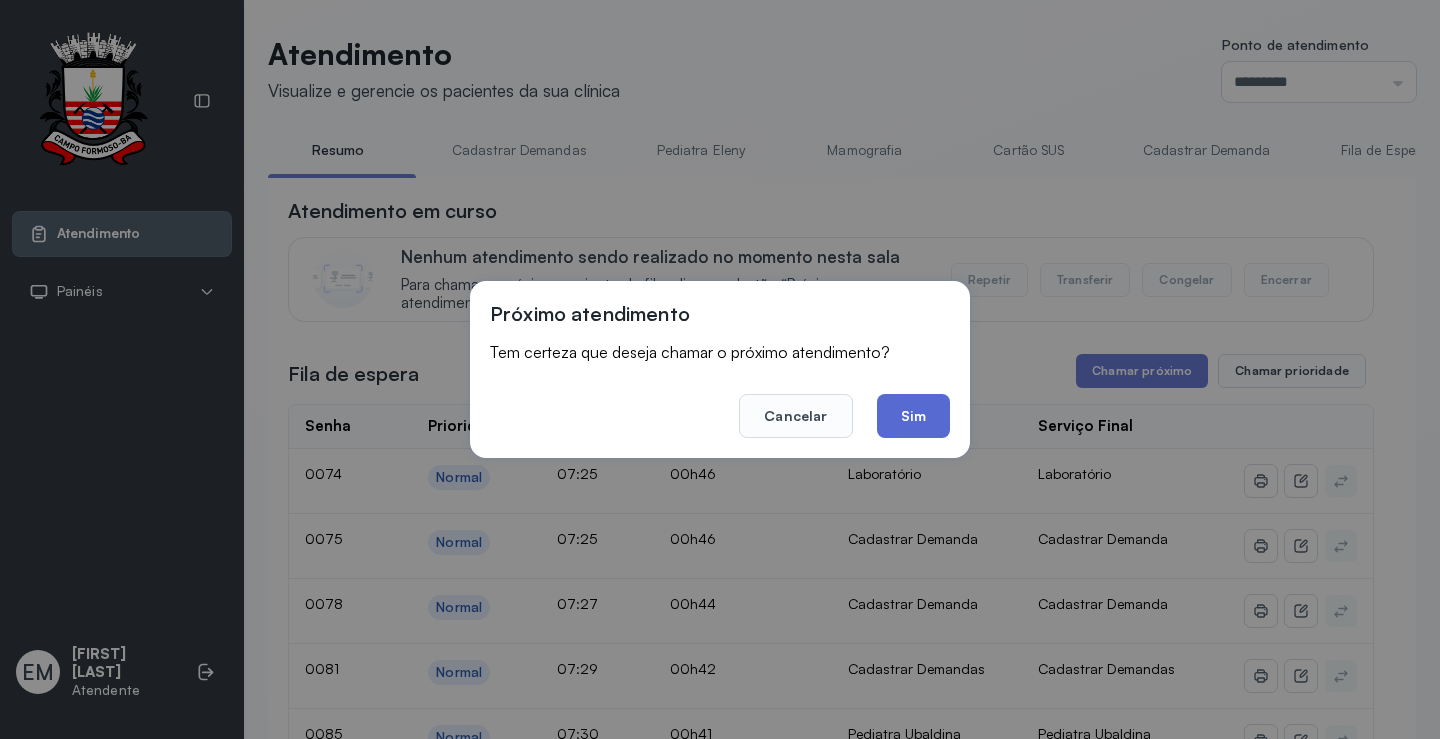 click on "Sim" 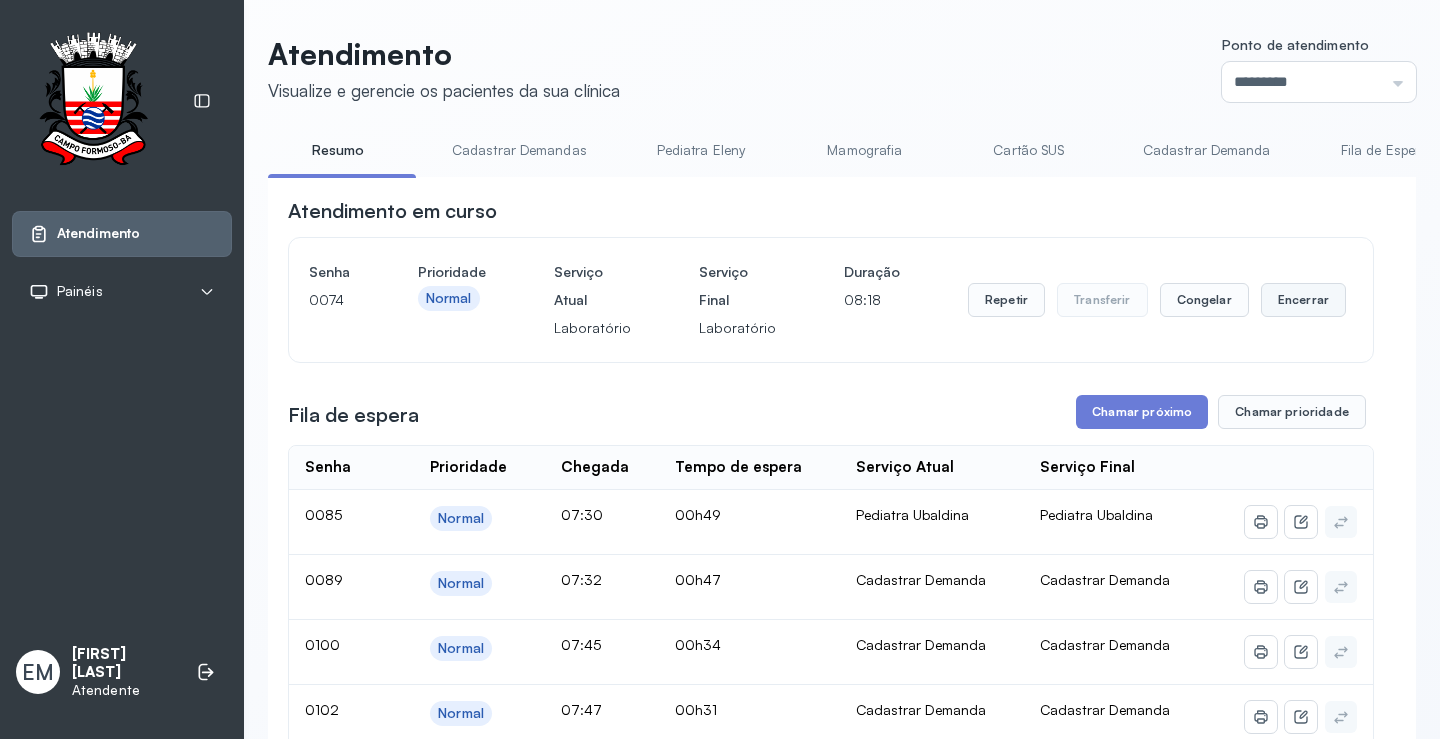 click on "Encerrar" at bounding box center [1303, 300] 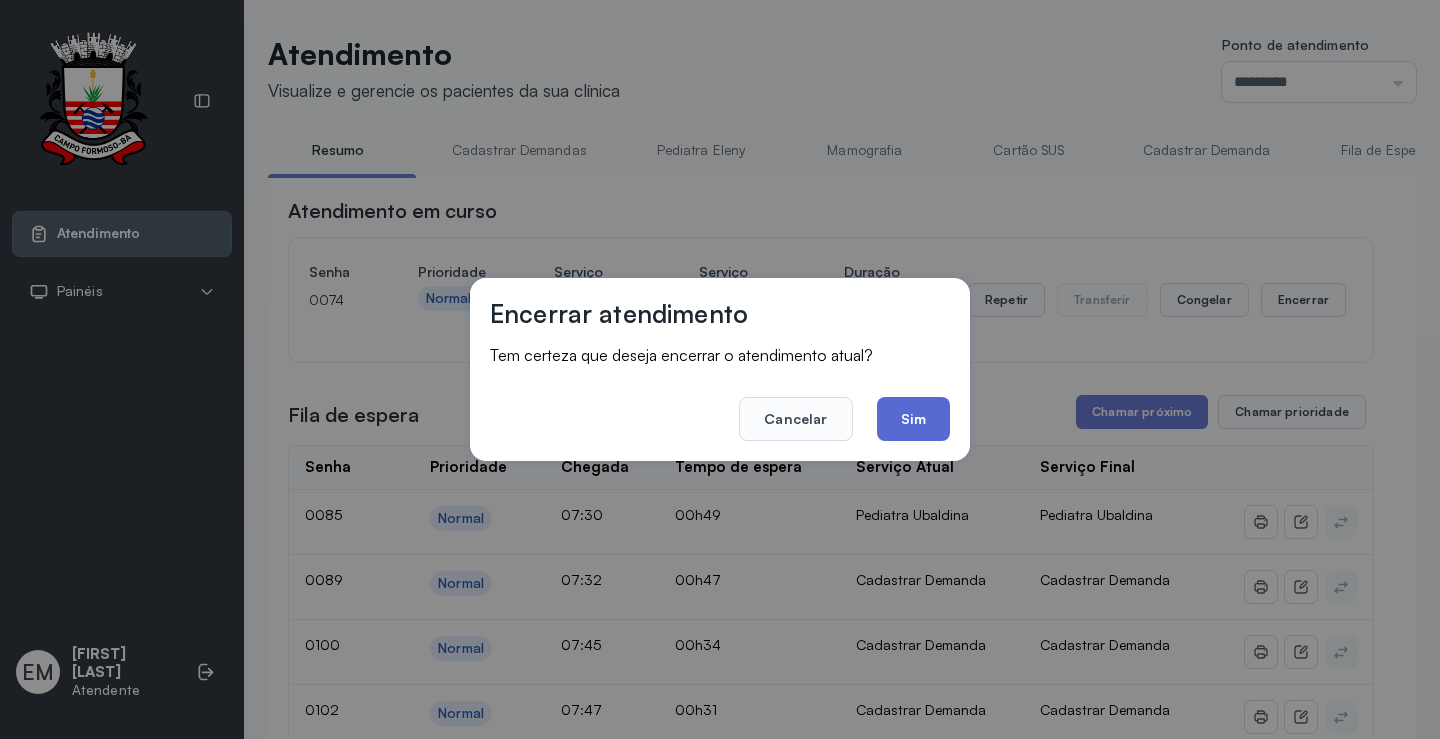click on "Sim" 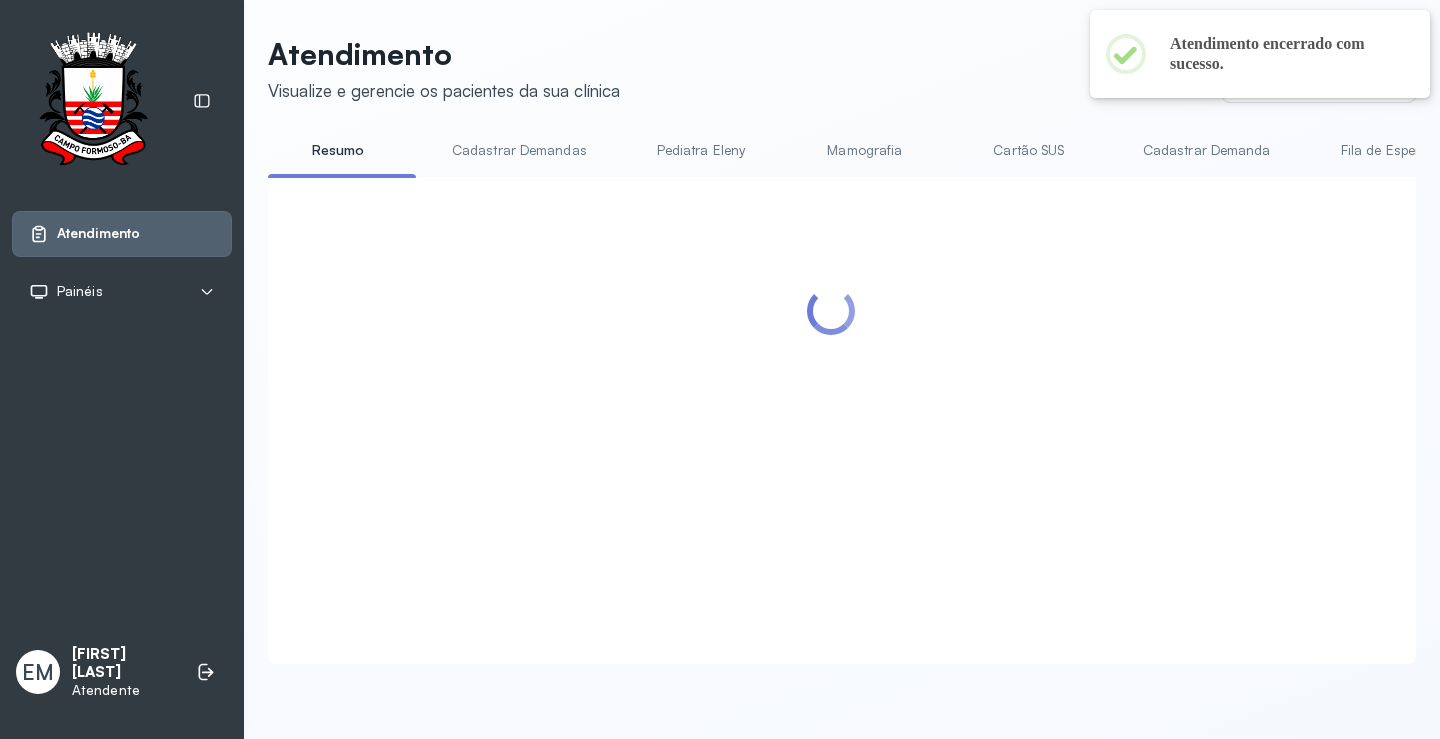 scroll, scrollTop: 0, scrollLeft: 0, axis: both 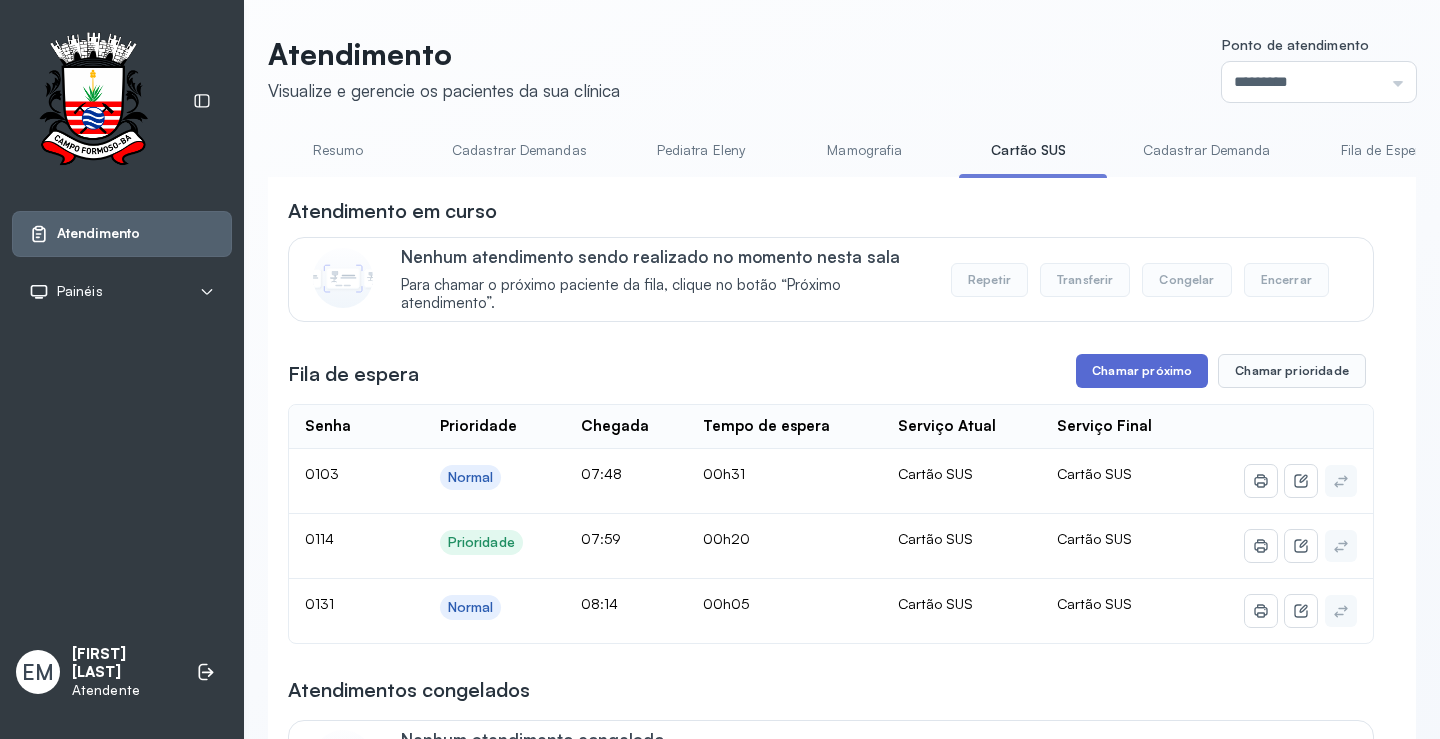 click on "Chamar próximo" at bounding box center (1142, 371) 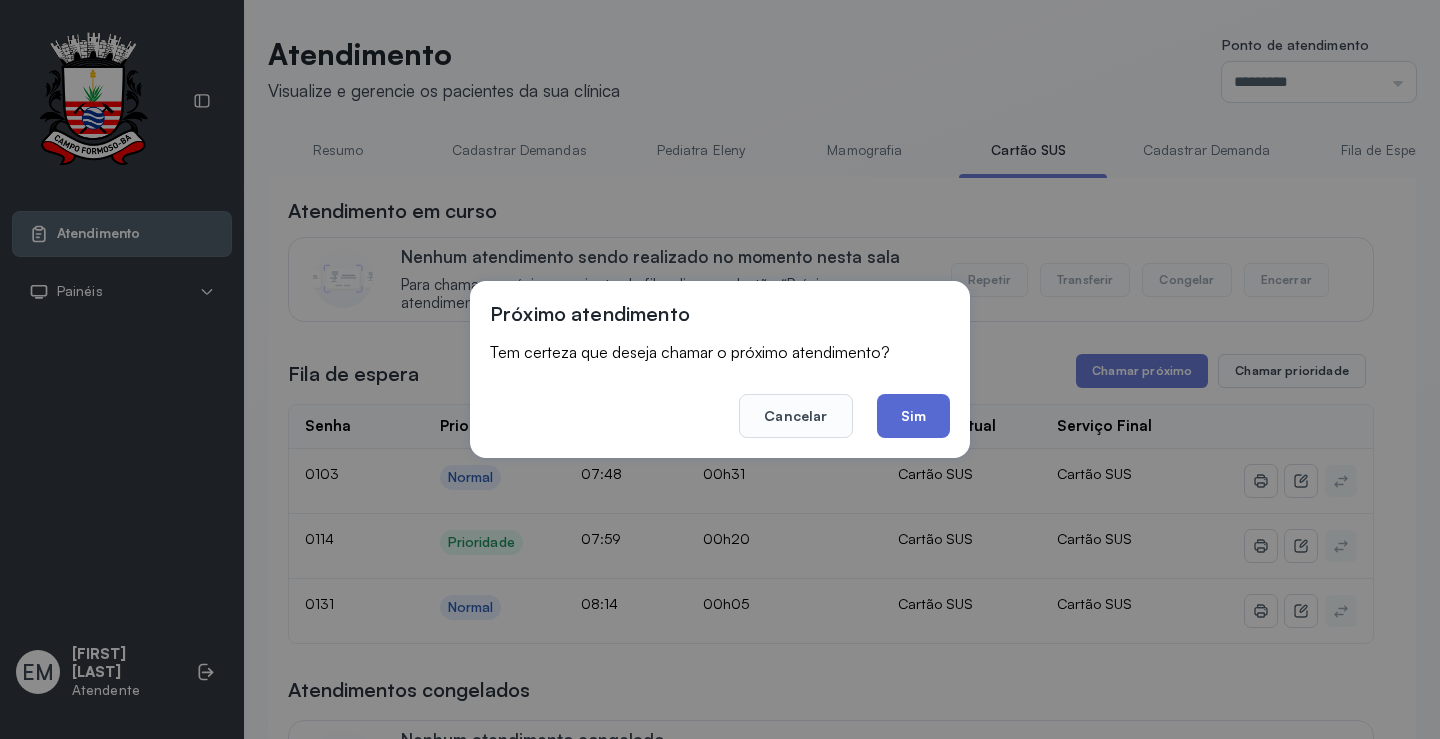 click on "Sim" 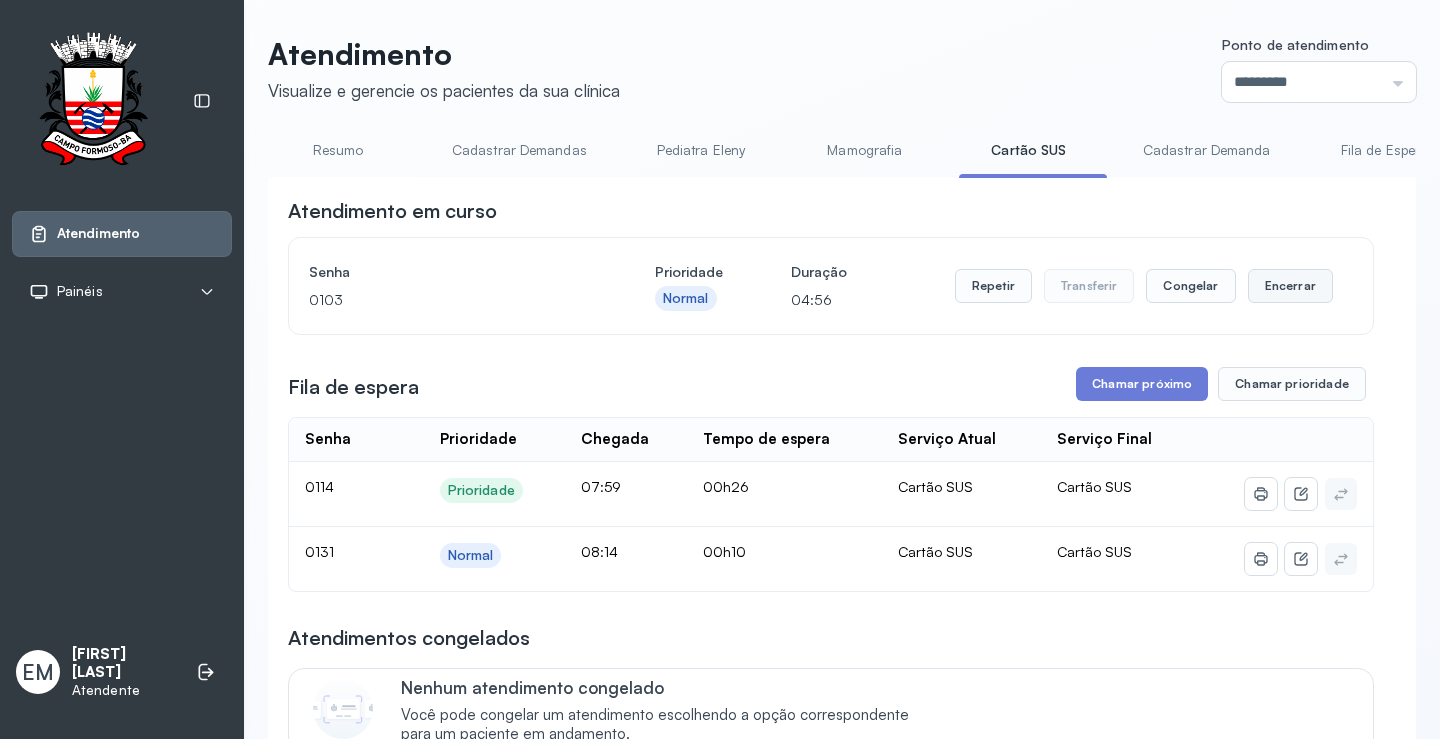 click on "Encerrar" at bounding box center [1290, 286] 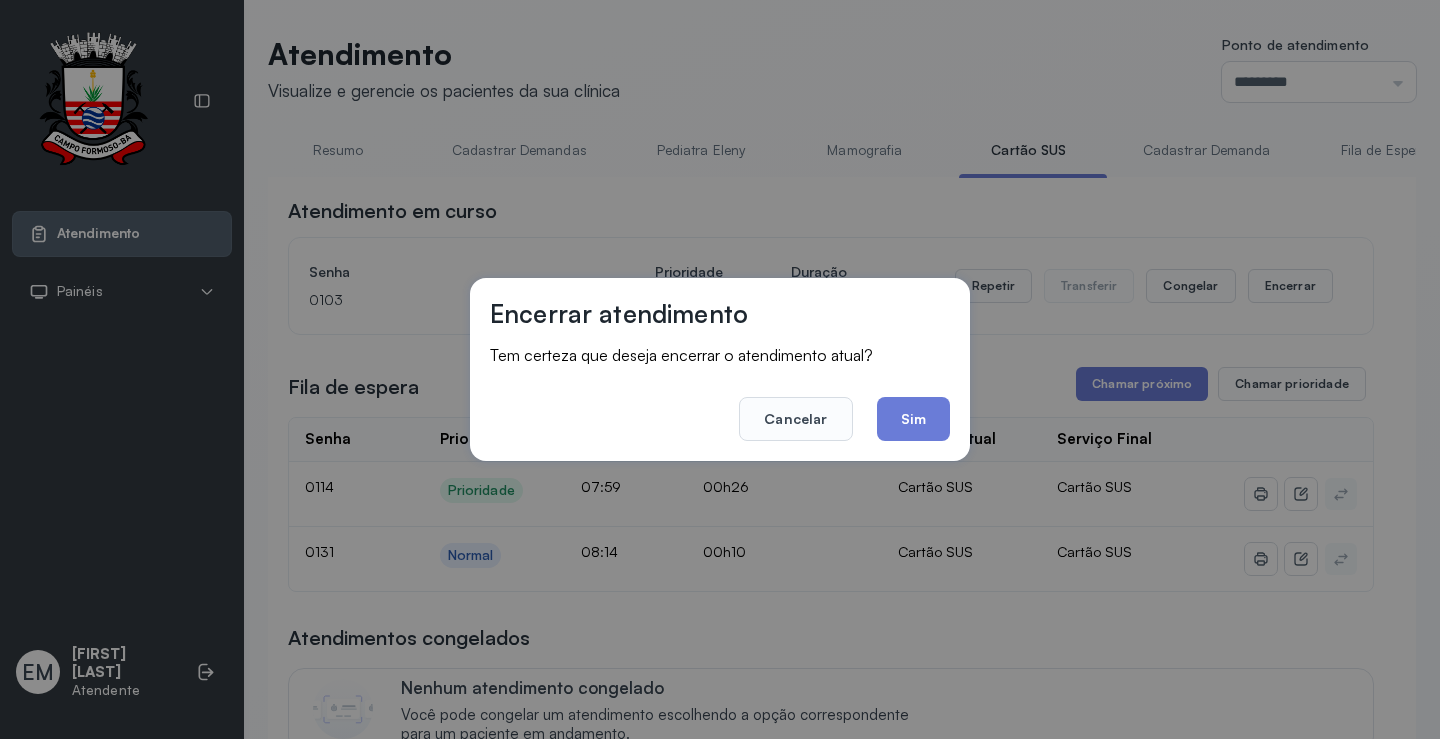 click on "Sim" 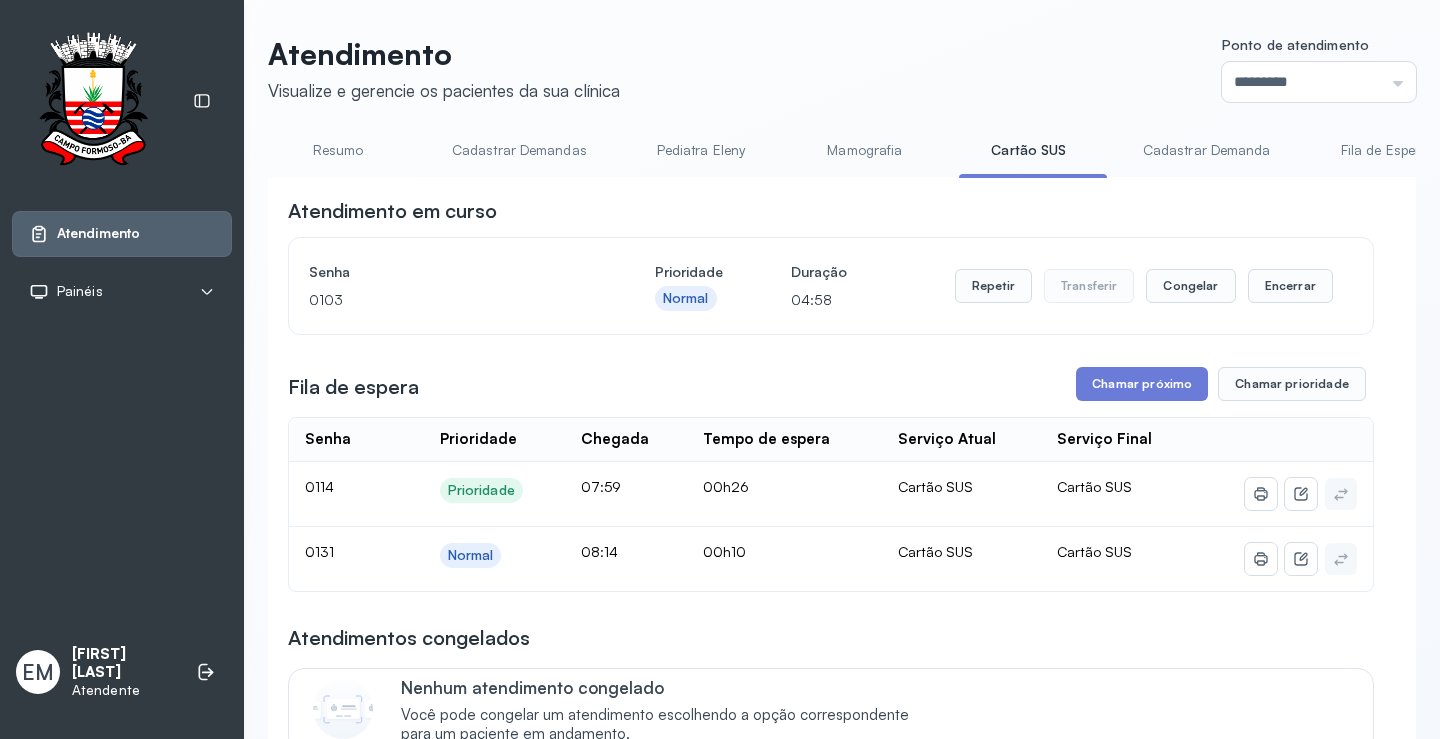 click on "Resumo" at bounding box center [338, 150] 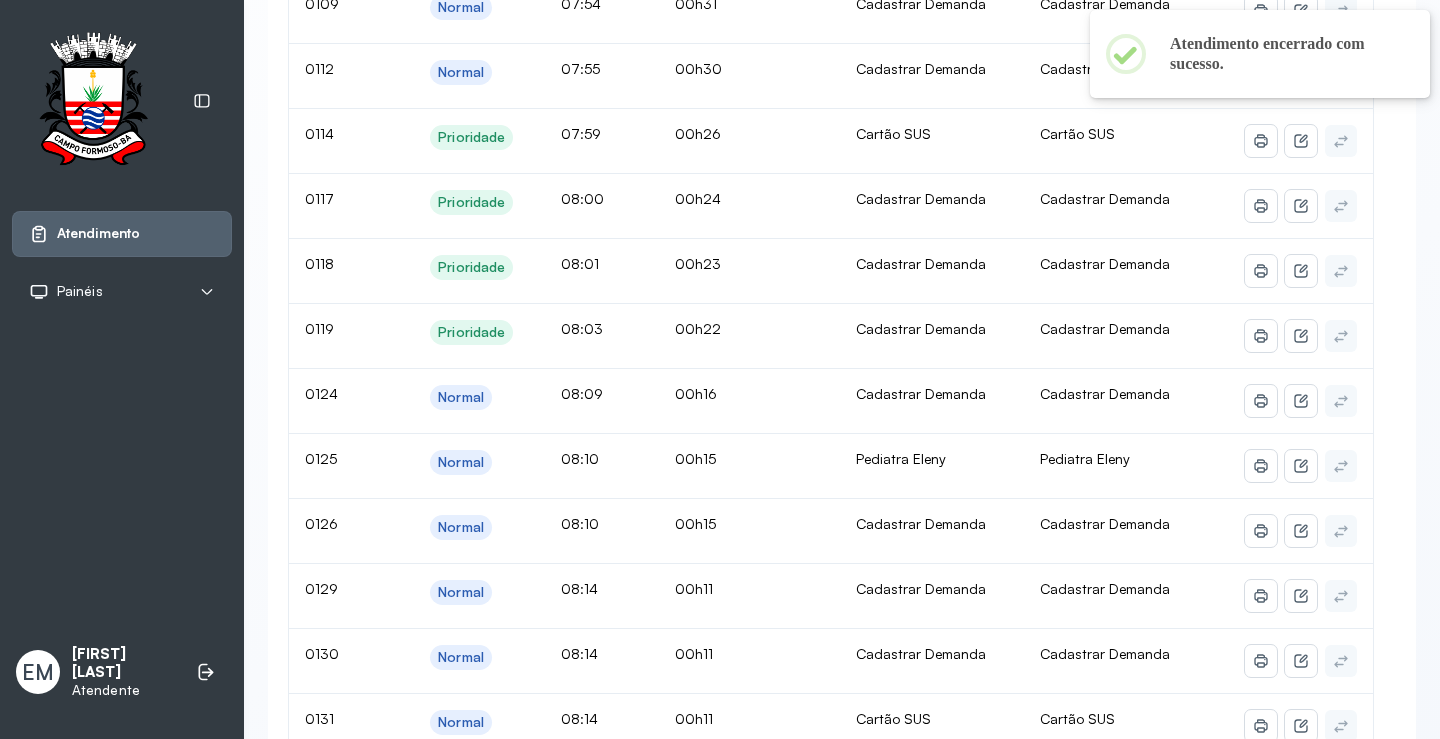 scroll, scrollTop: 0, scrollLeft: 0, axis: both 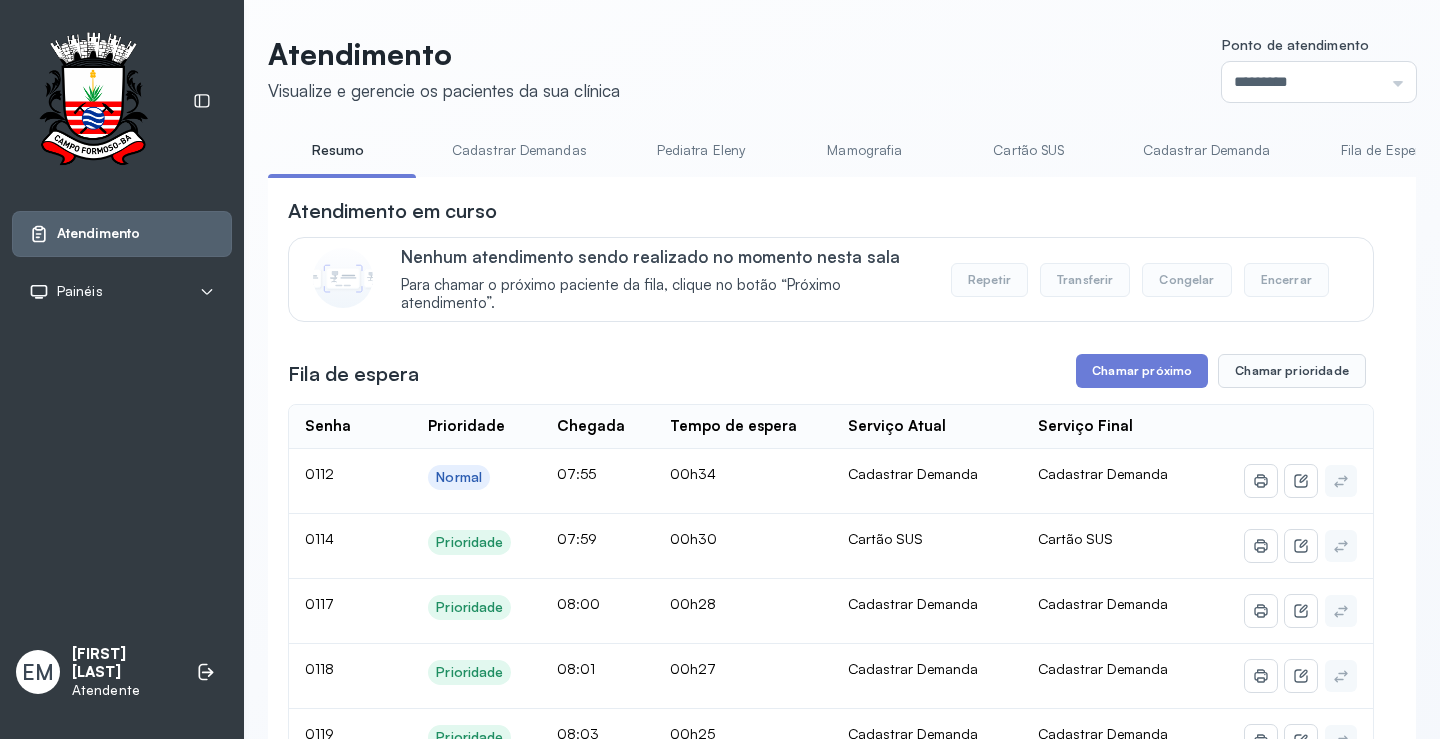 click on "Cartão SUS" at bounding box center [1029, 150] 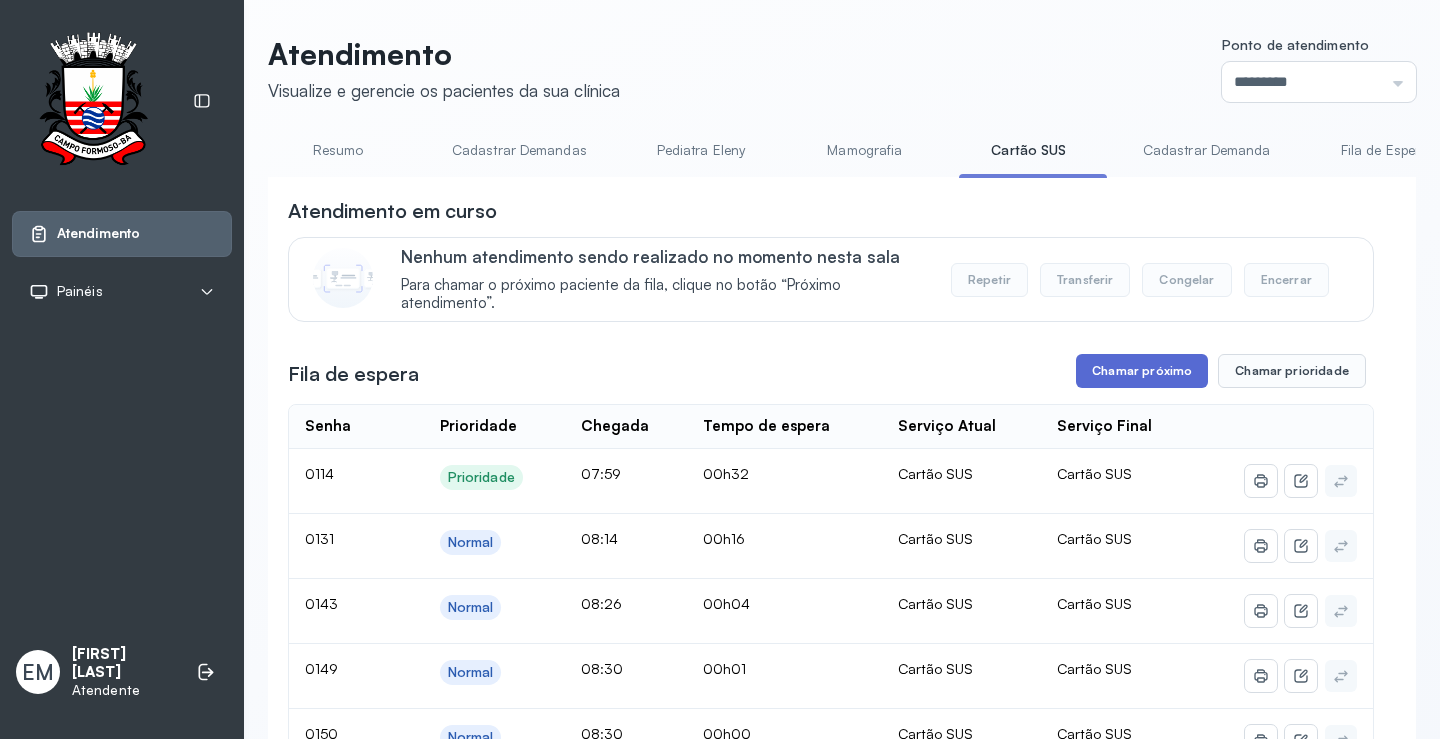 click on "Chamar próximo" at bounding box center [1142, 371] 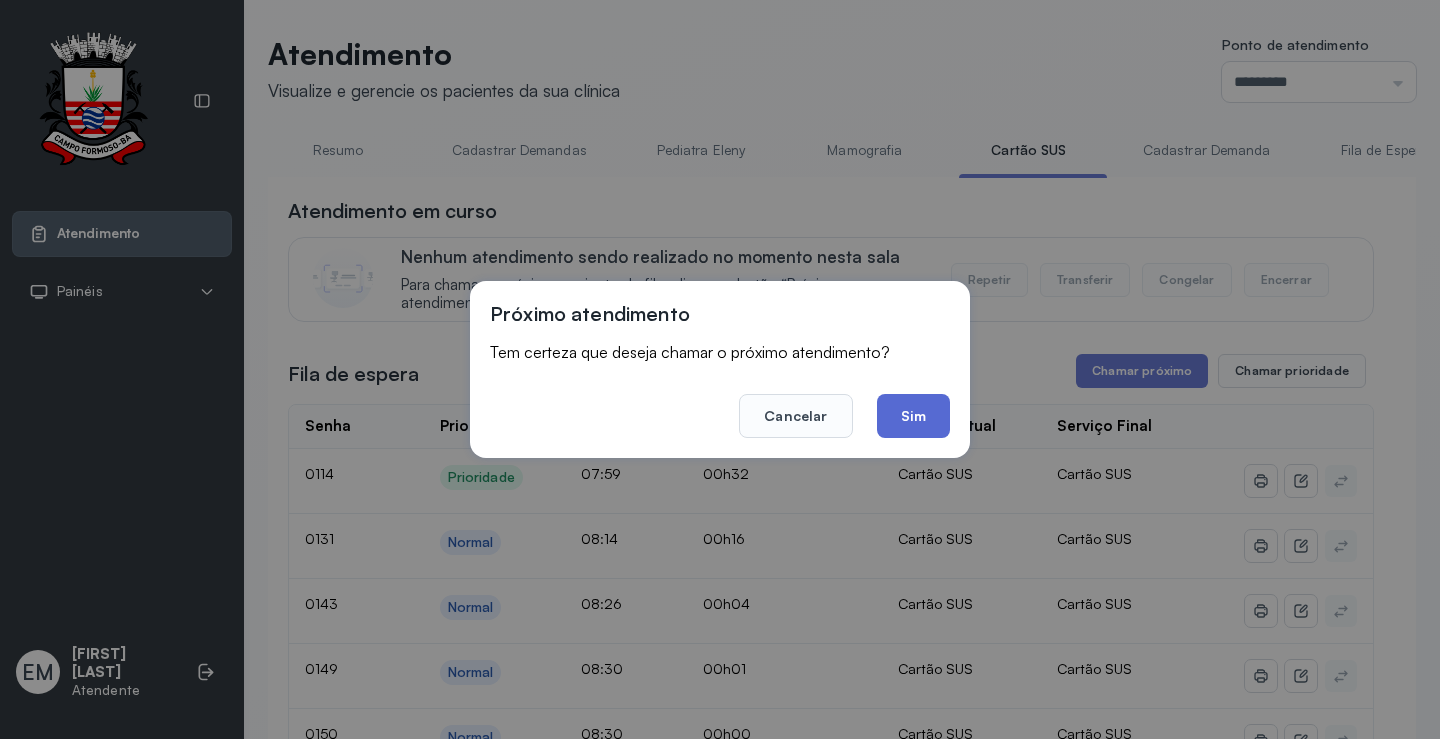 click on "Sim" 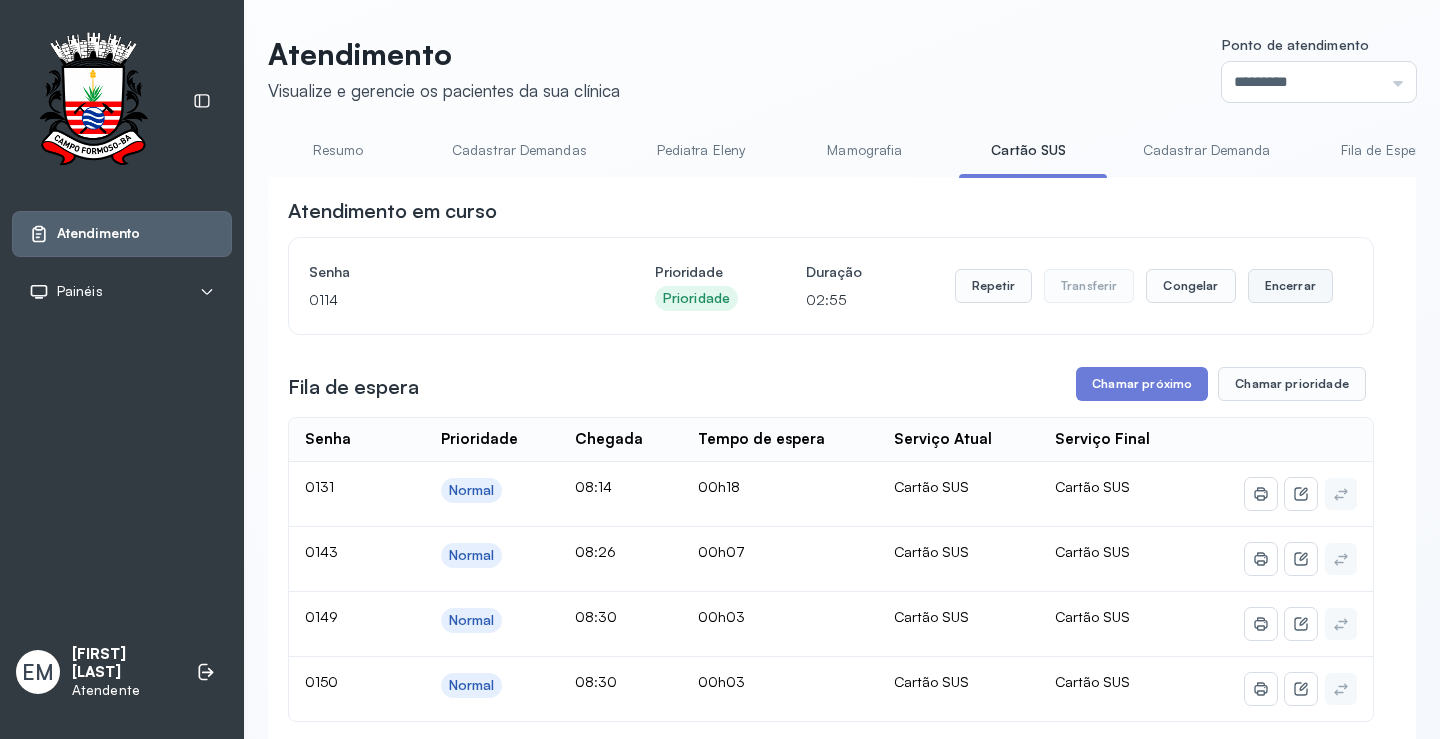 click on "Encerrar" at bounding box center [1290, 286] 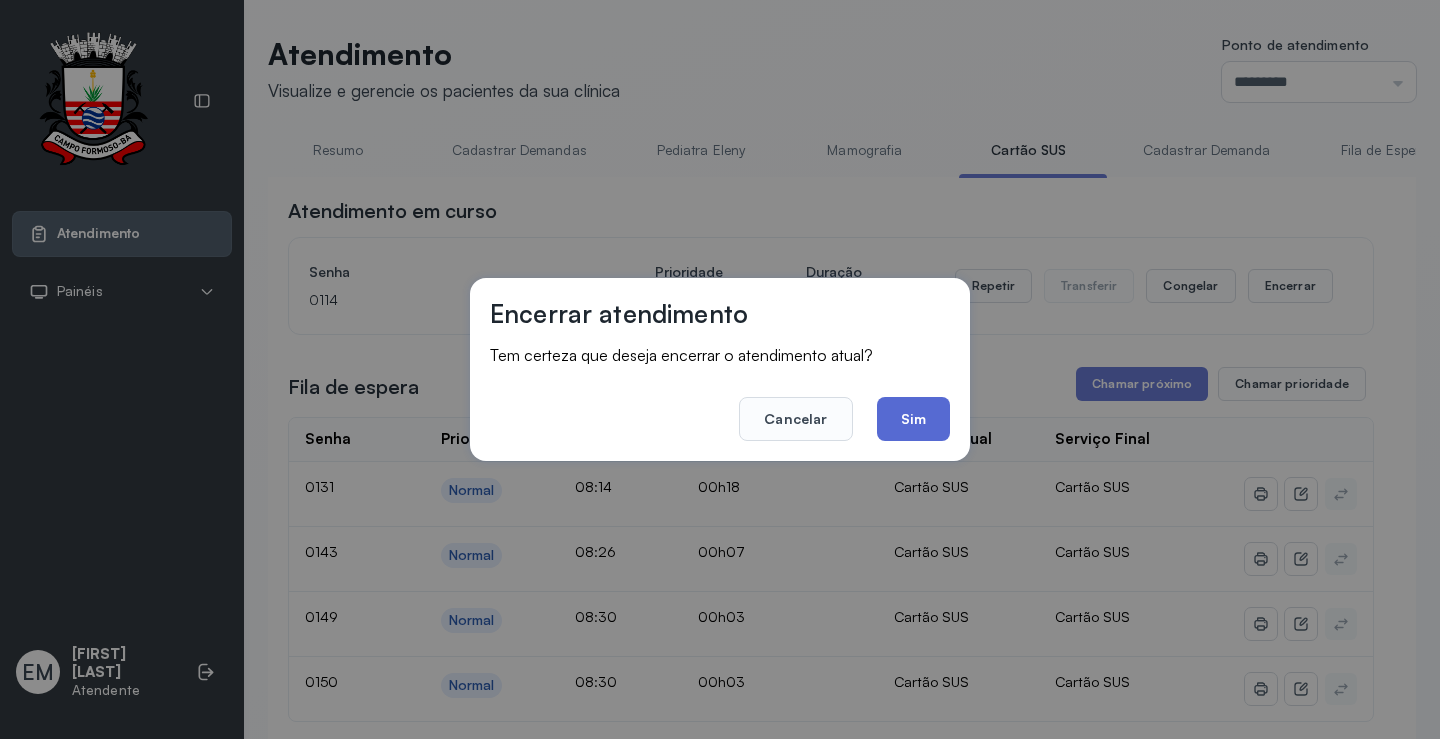 click on "Sim" 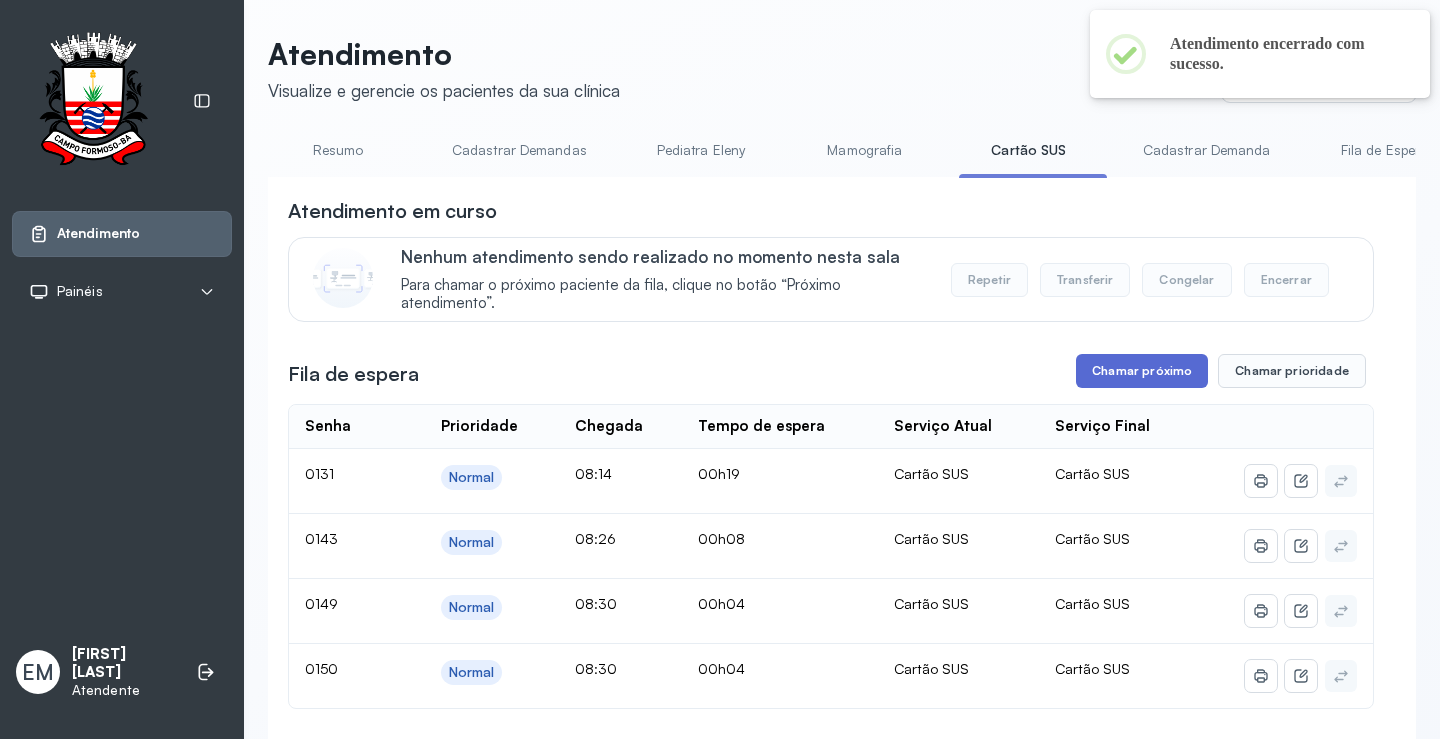 click on "Chamar próximo" at bounding box center [1142, 371] 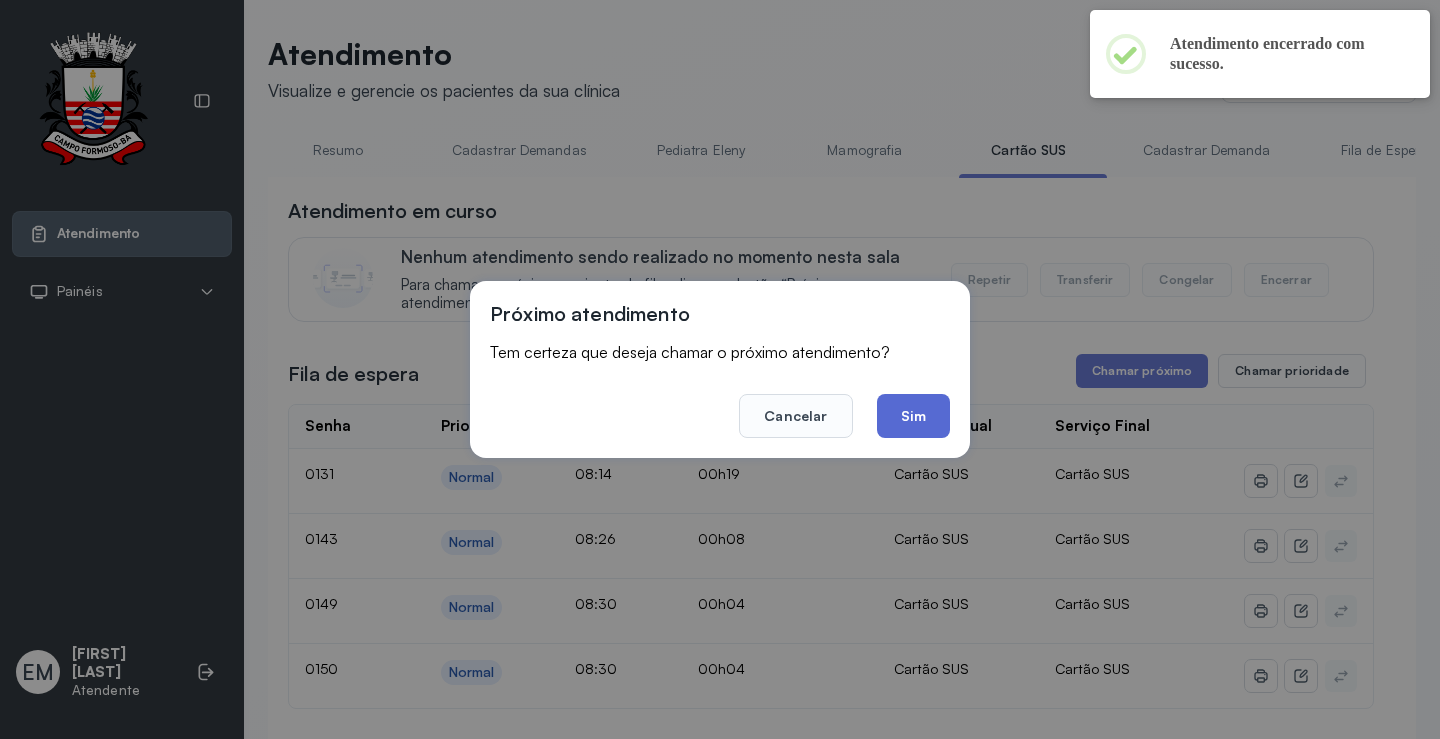 click on "Sim" 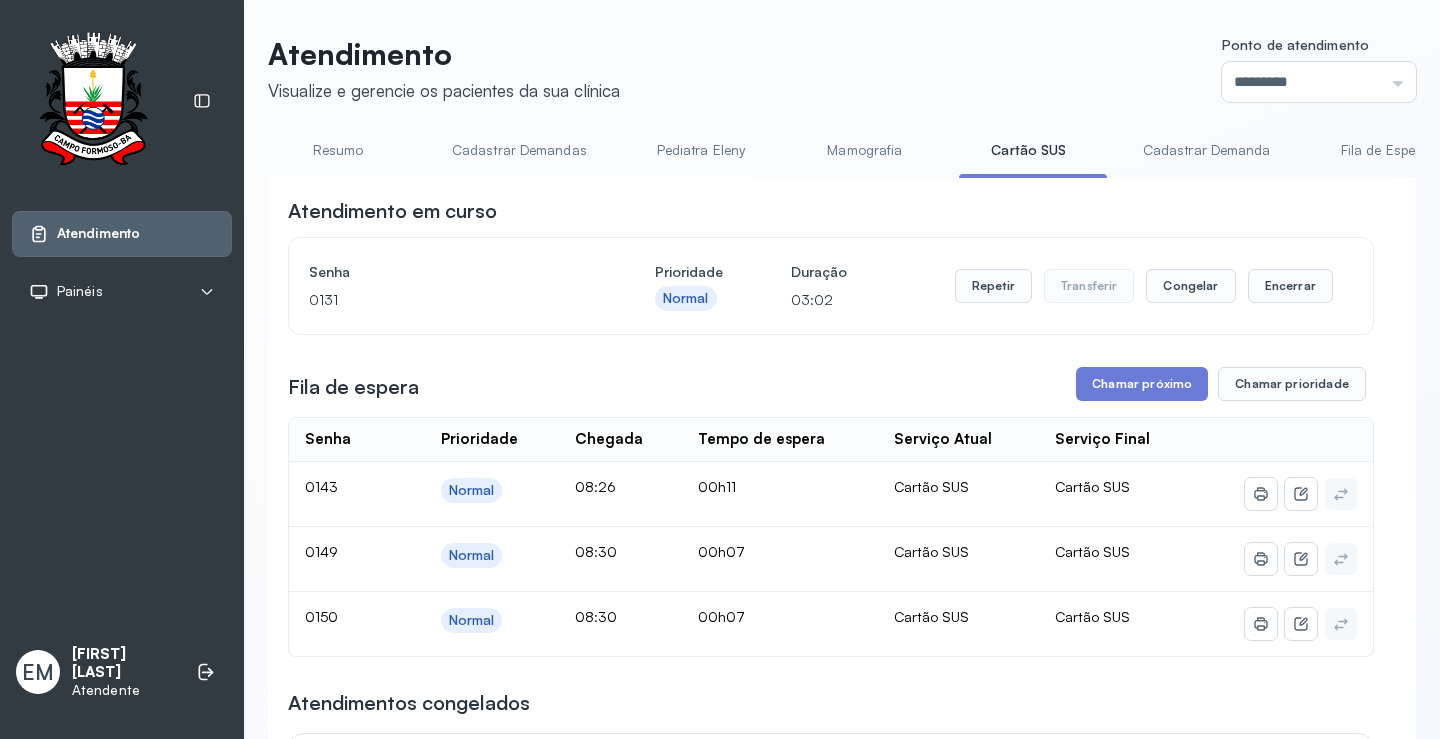 click on "Senha 0131 Prioridade Normal Duração 03:02 Repetir Transferir Congelar Encerrar" at bounding box center [831, 286] 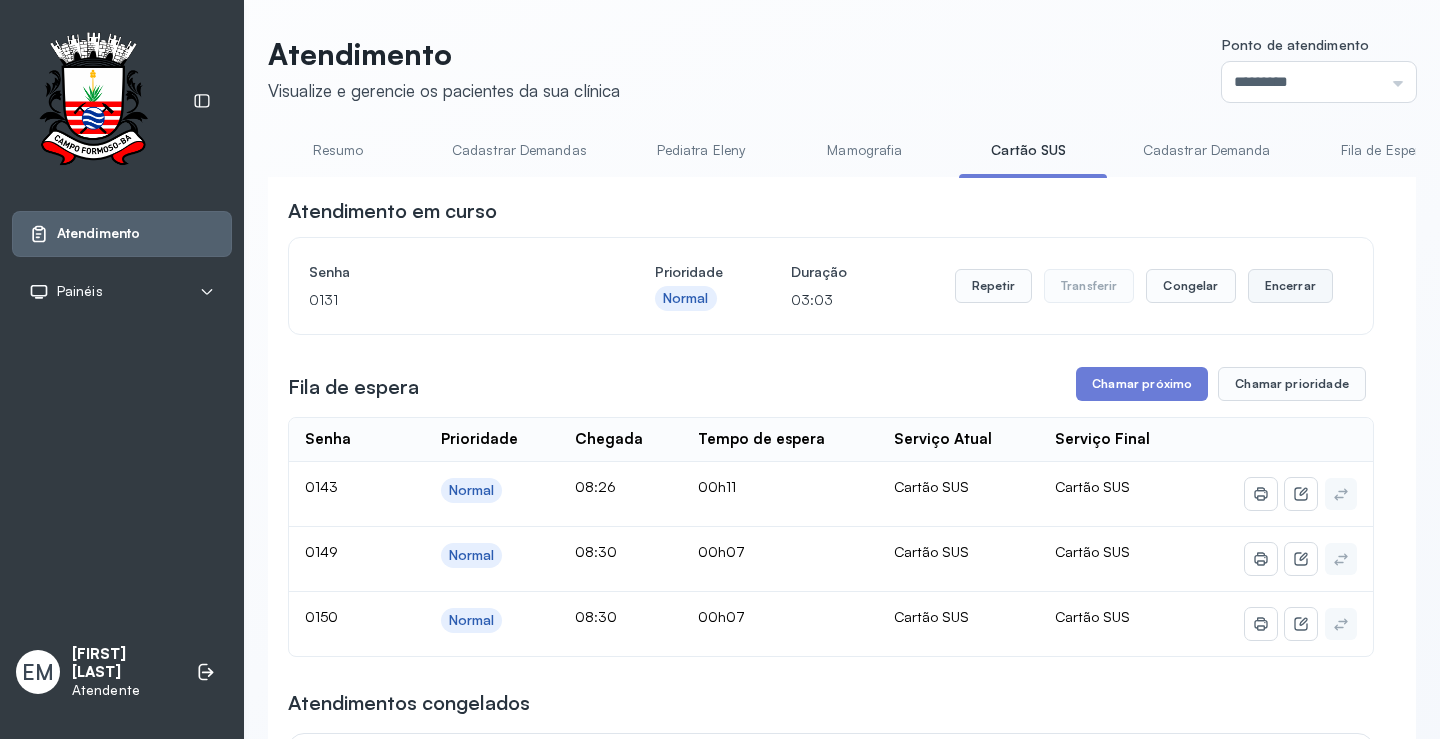 click on "Encerrar" at bounding box center (1290, 286) 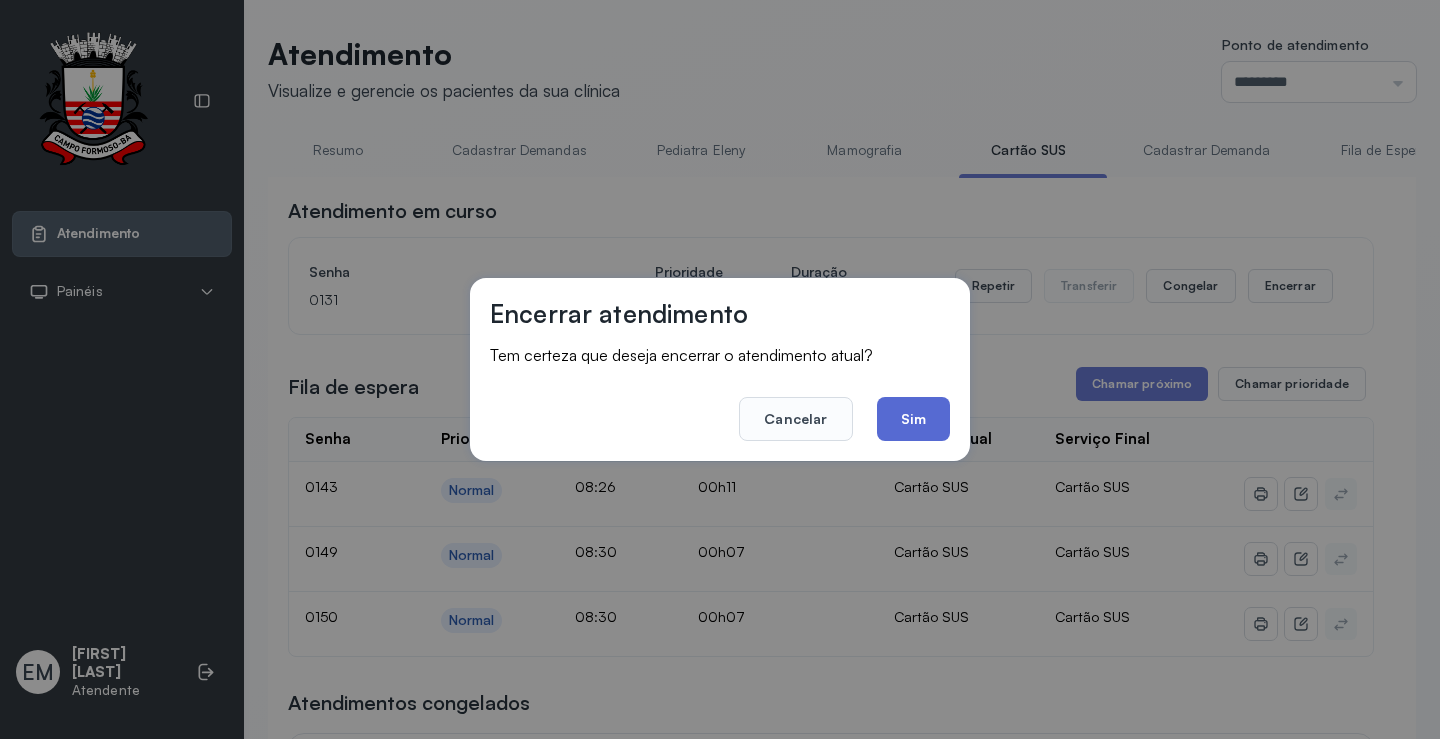 click on "Sim" 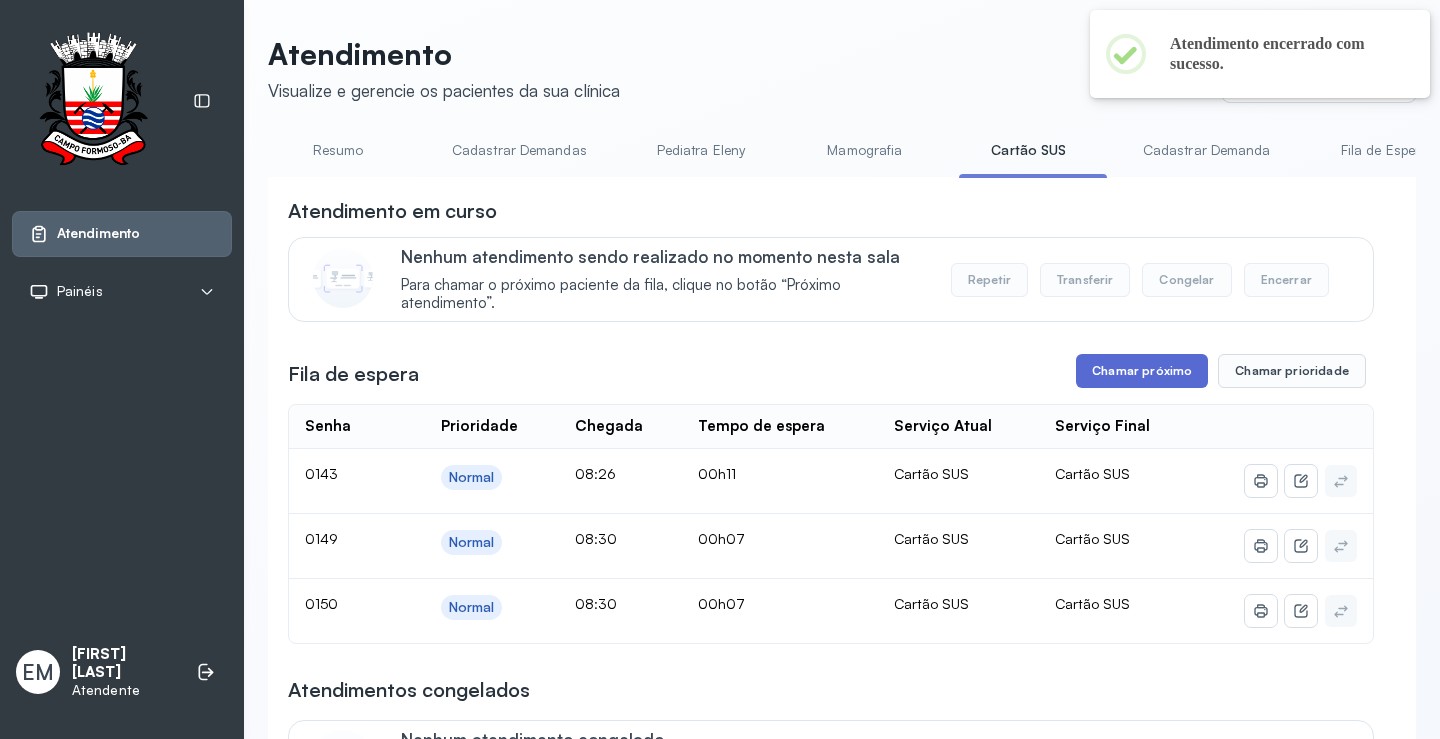 click on "Chamar próximo" at bounding box center (1142, 371) 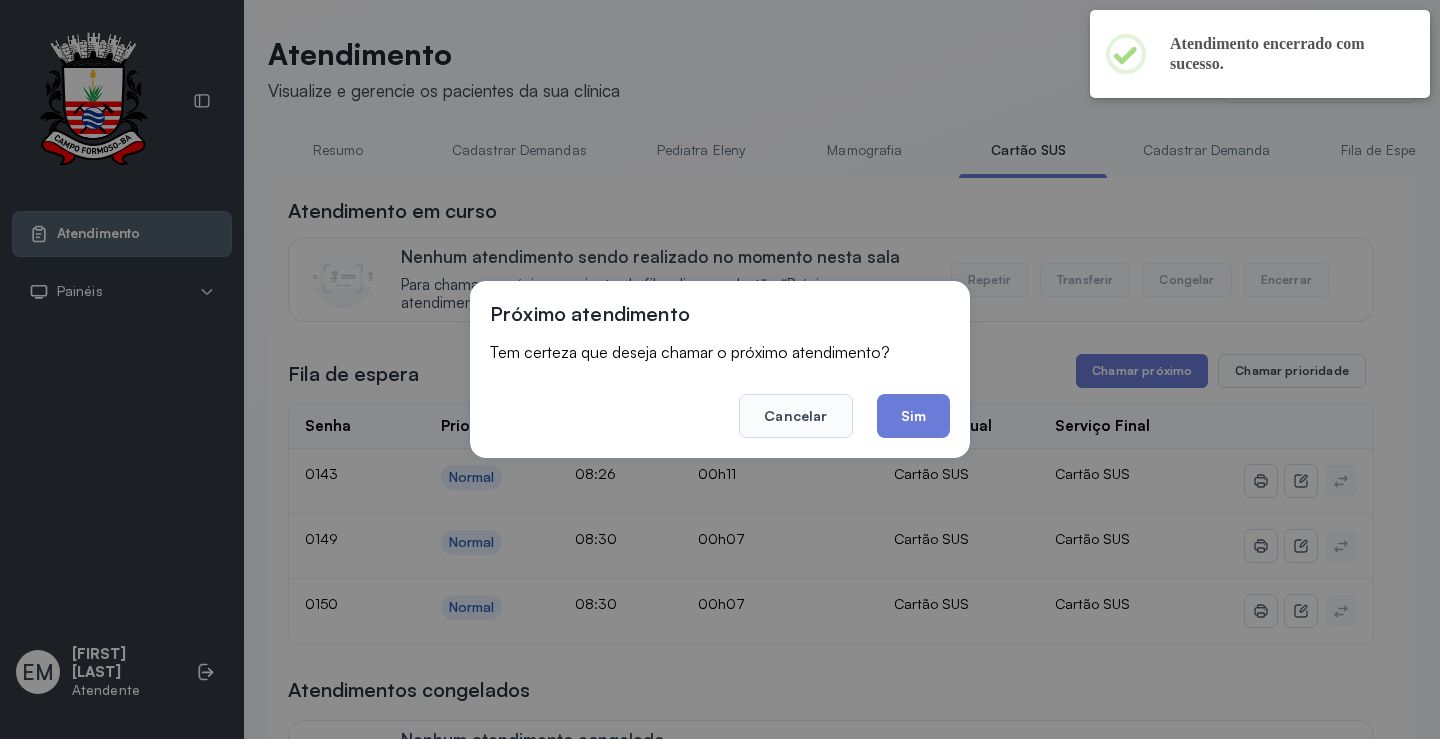 click on "Próximo atendimento Tem certeza que deseja chamar o próximo atendimento? Cancelar Sim" at bounding box center (720, 369) 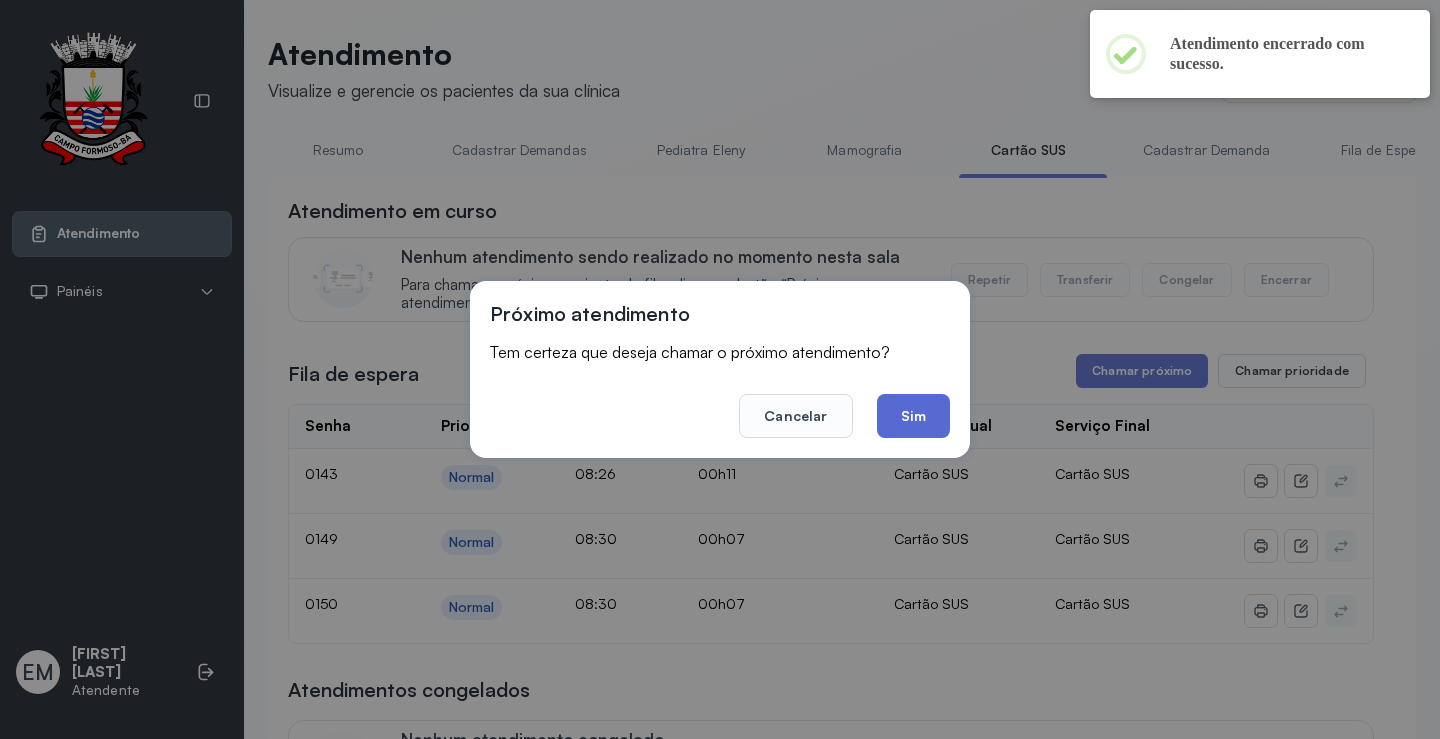 click on "Sim" 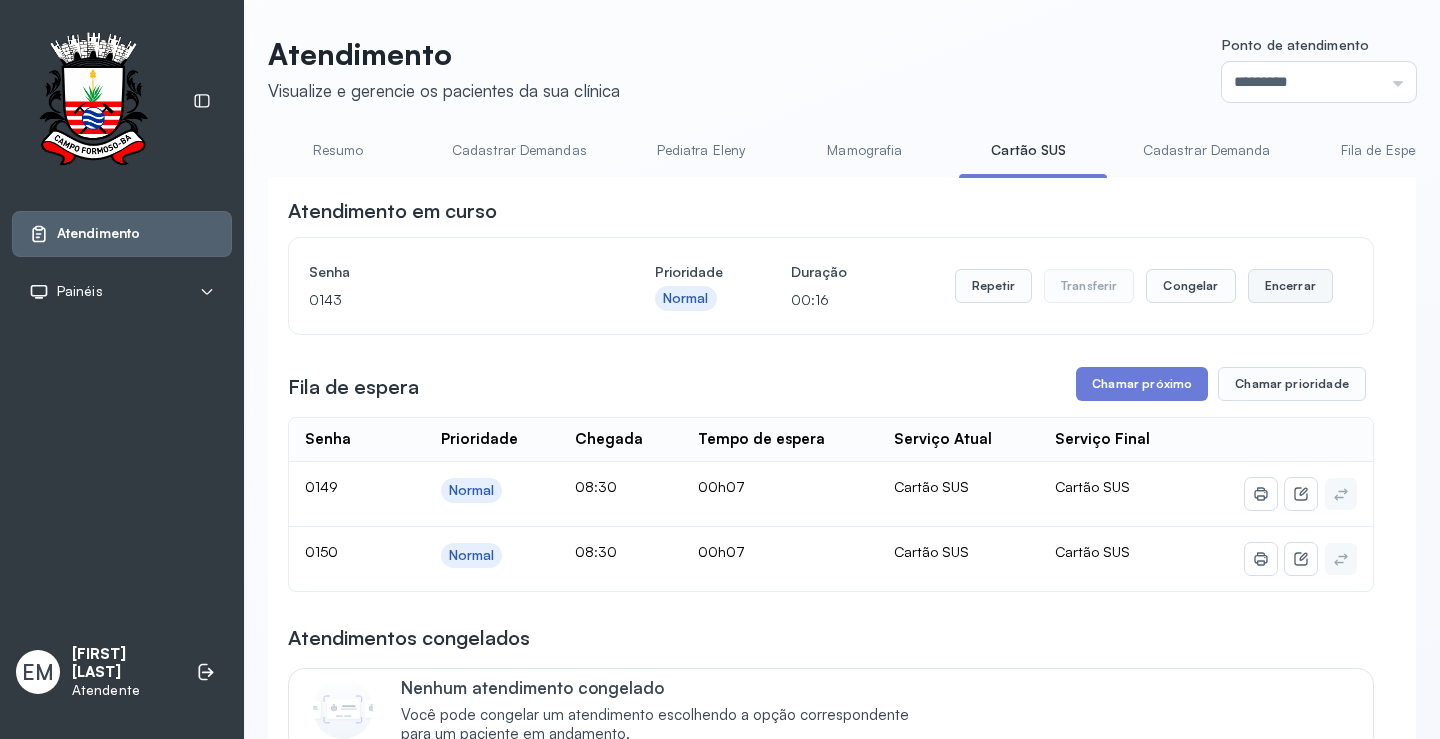 click on "Encerrar" at bounding box center (1290, 286) 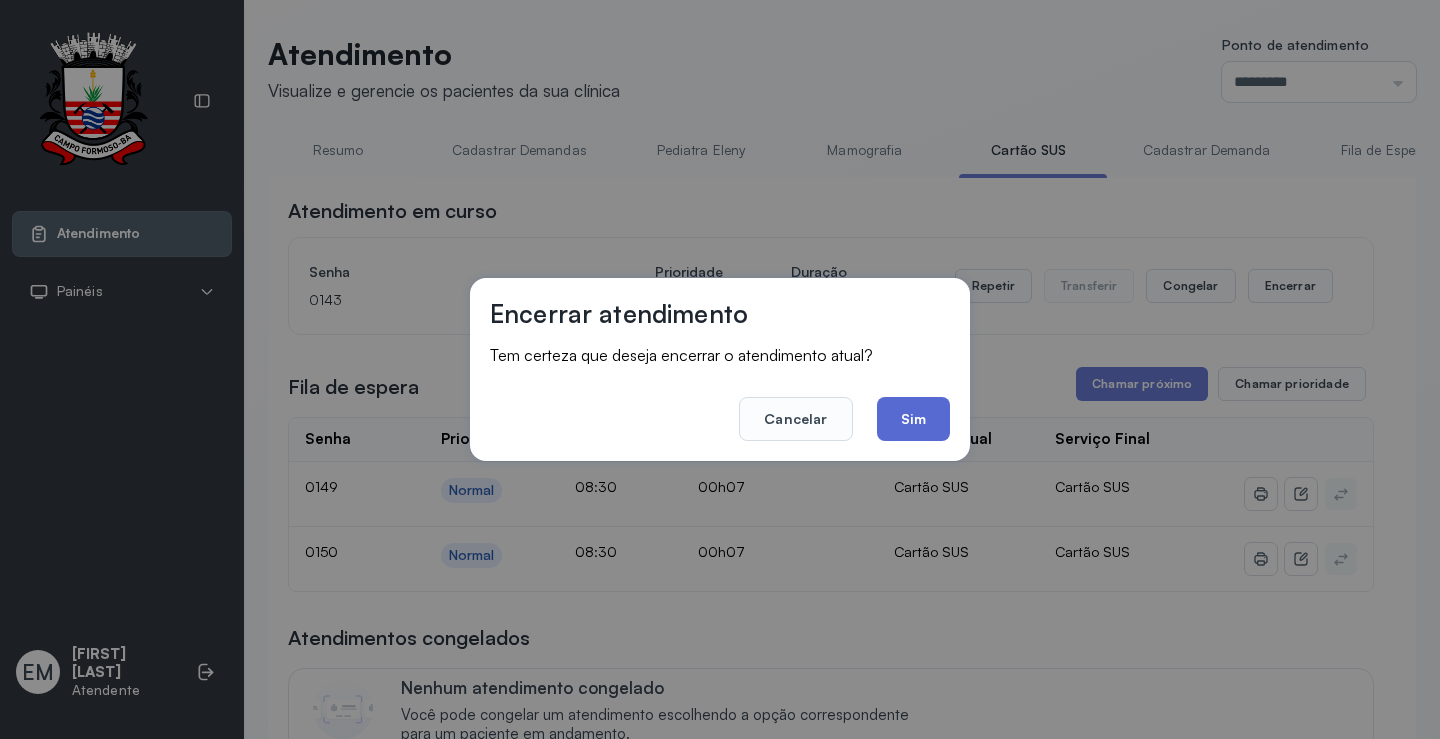 click on "Sim" 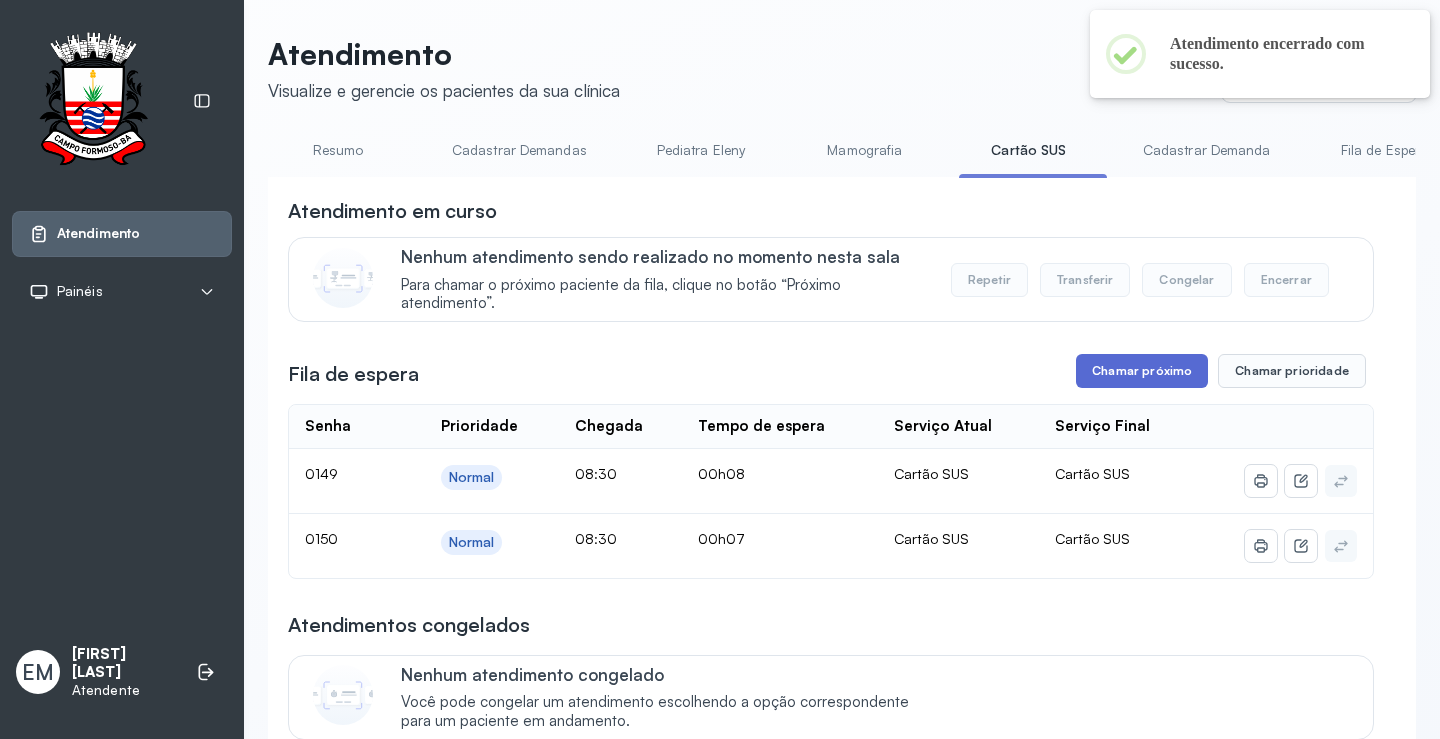 click on "Chamar próximo" at bounding box center (1142, 371) 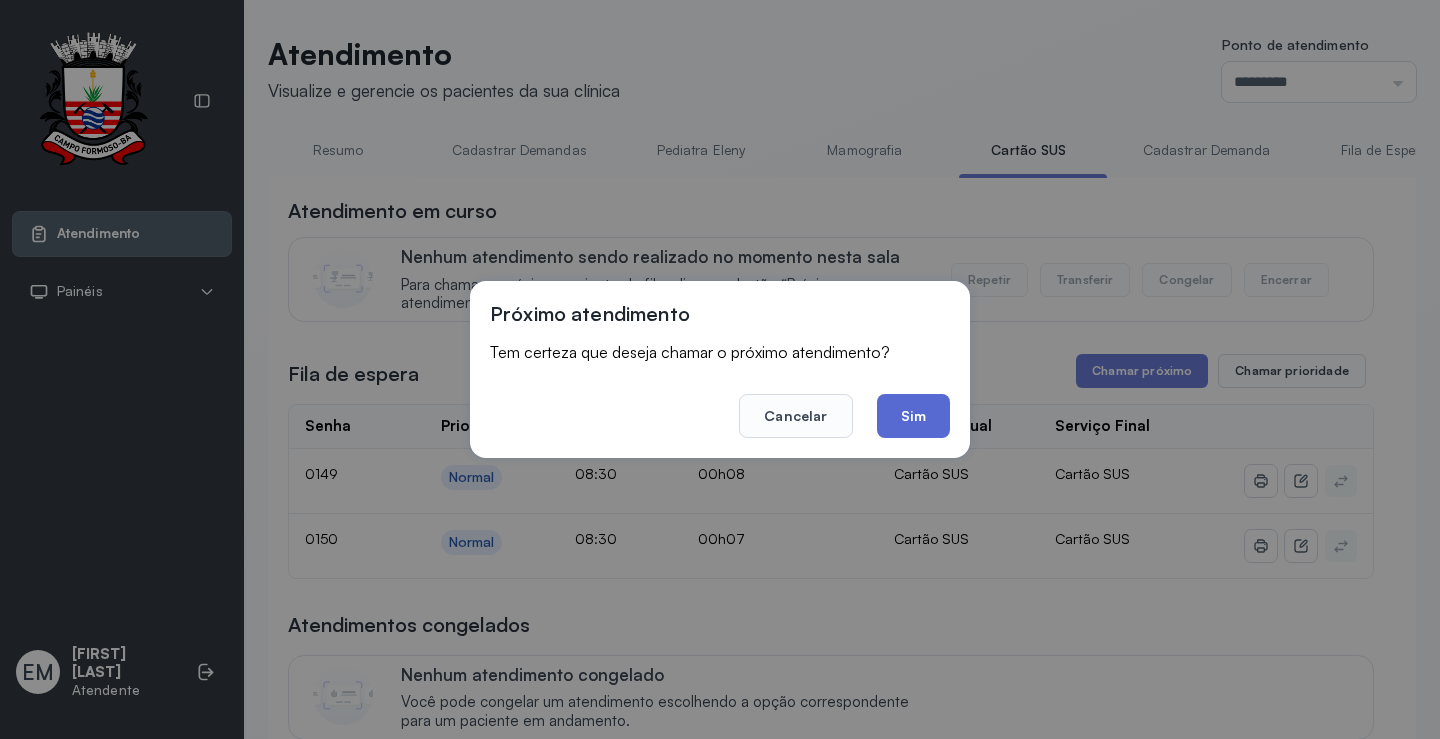 click on "Sim" 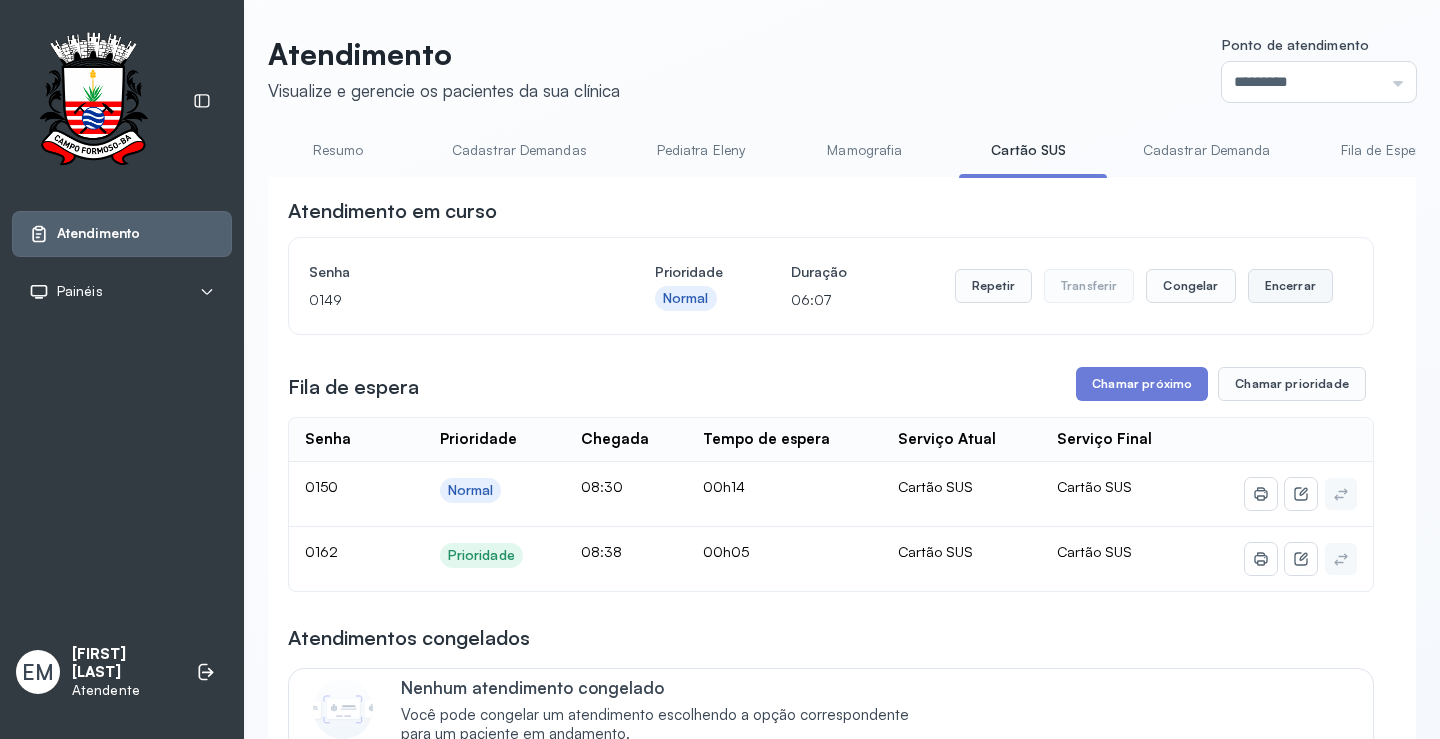 click on "Encerrar" at bounding box center [1290, 286] 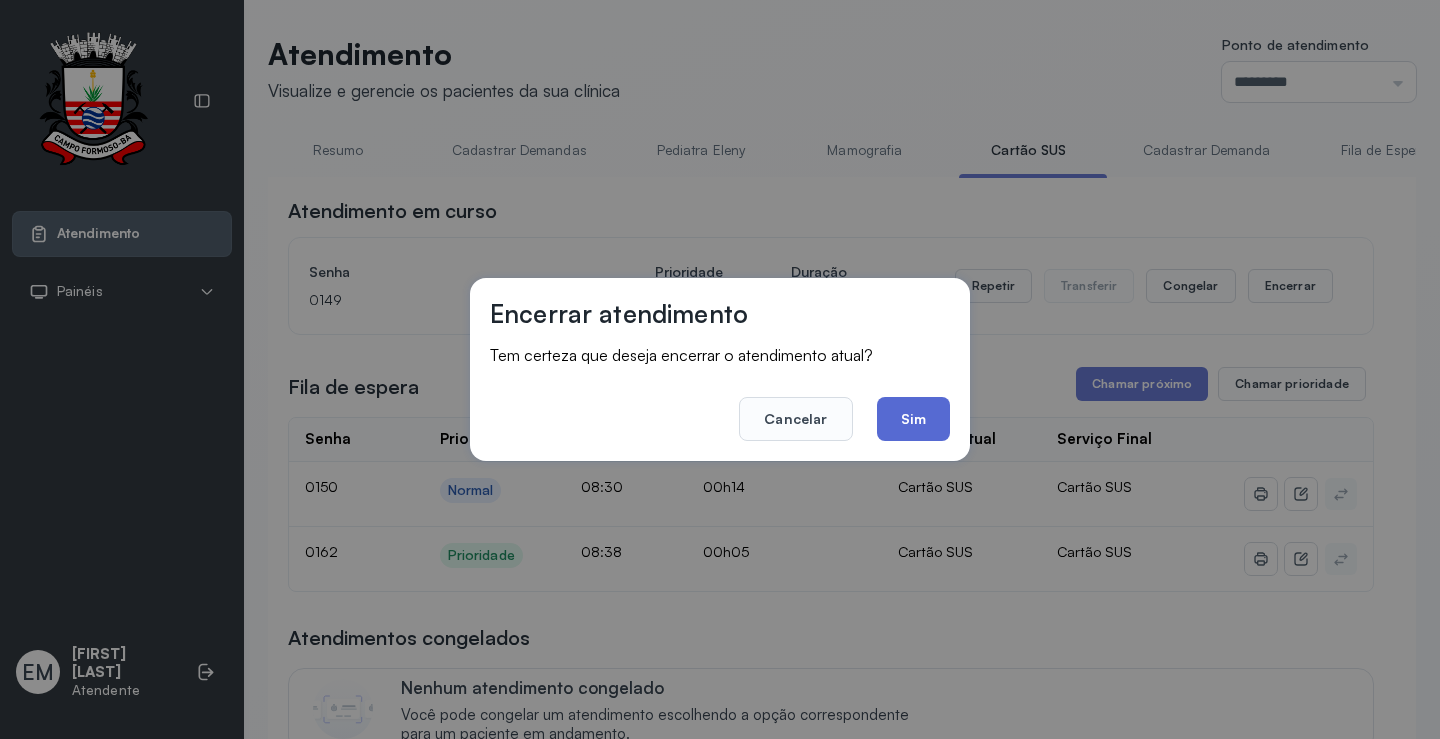 click on "Sim" 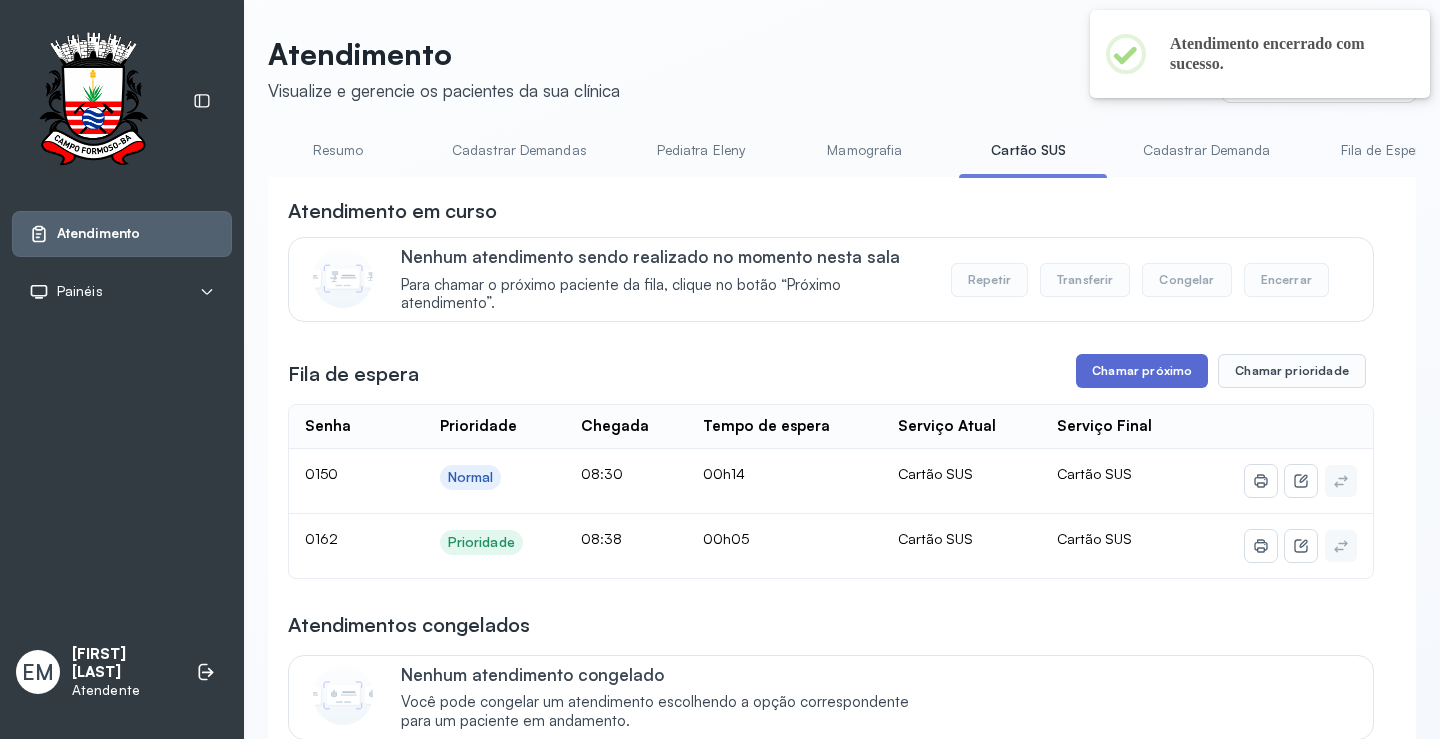 click on "Chamar próximo" at bounding box center [1142, 371] 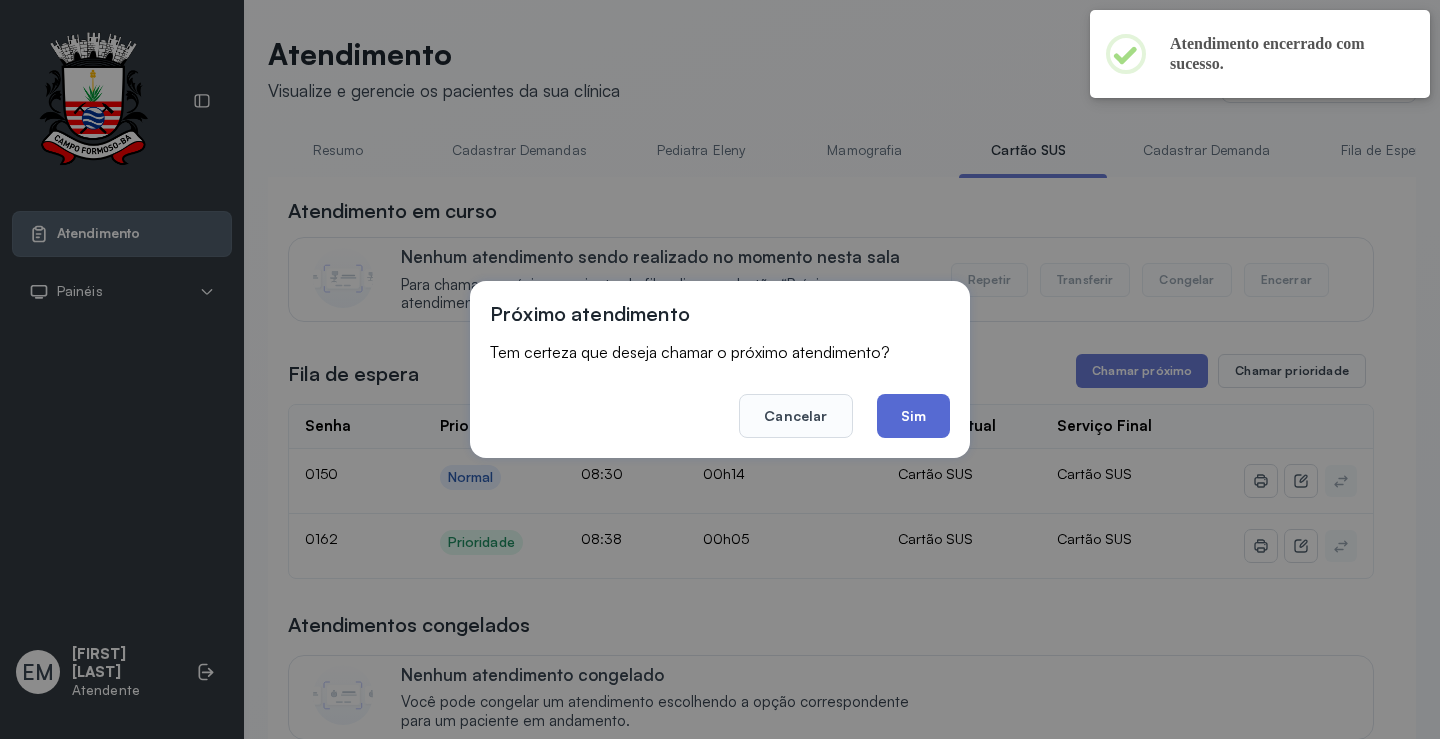 click on "Sim" 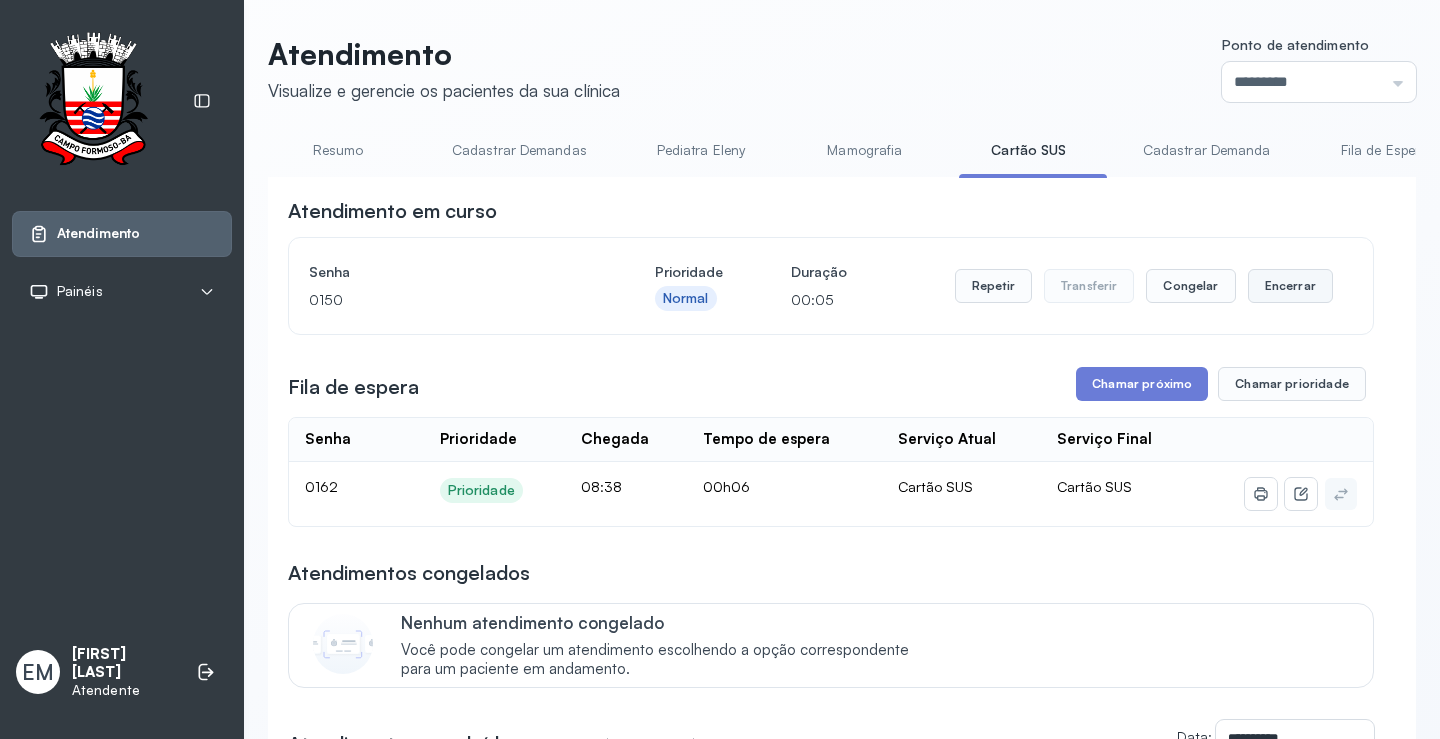click on "Encerrar" at bounding box center (1290, 286) 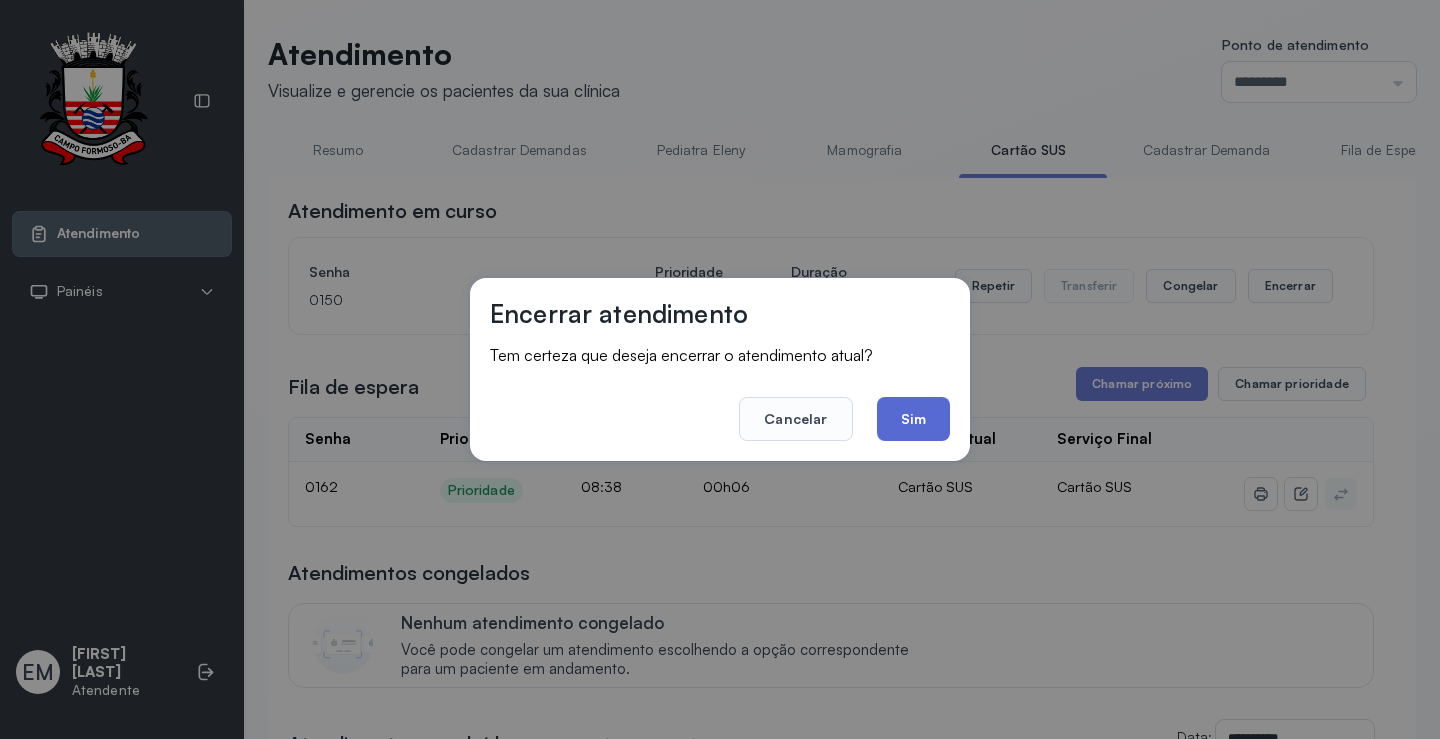 click on "Sim" 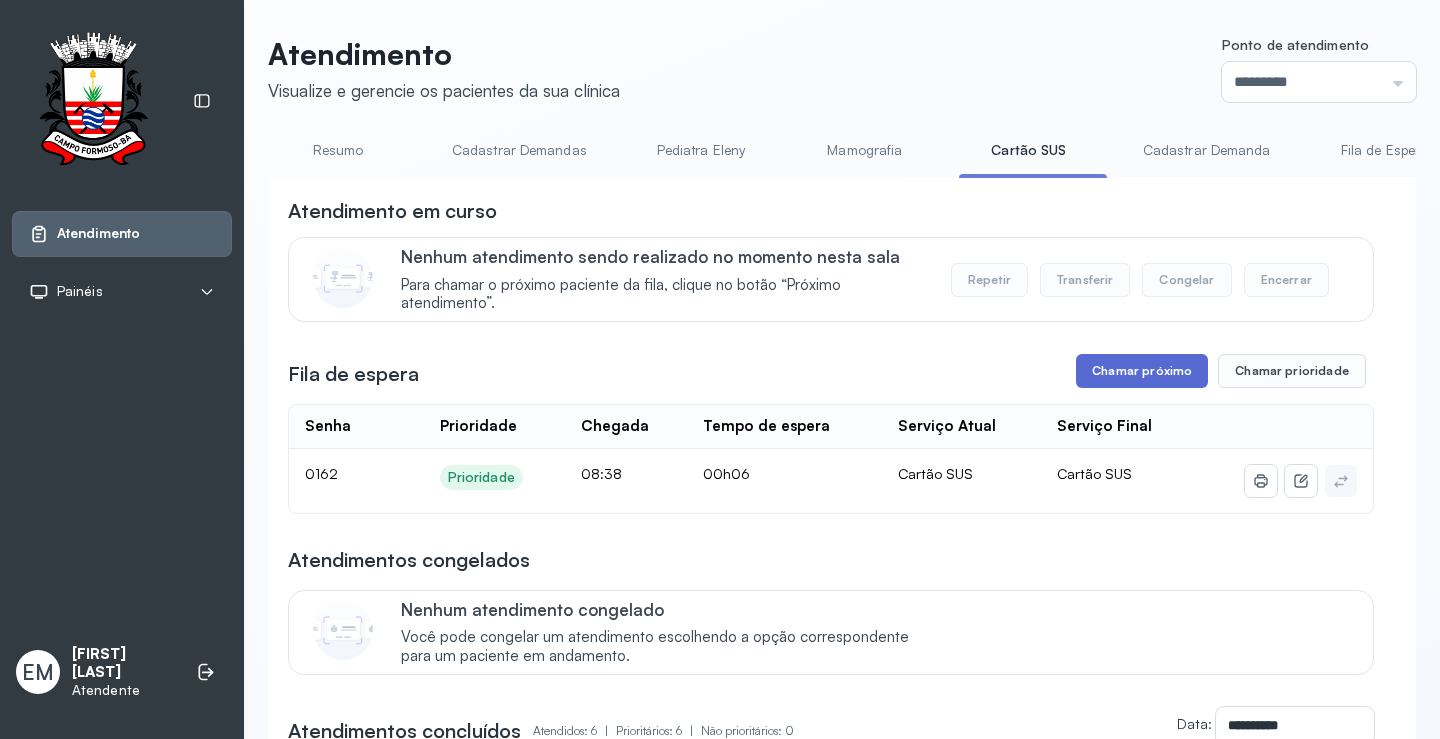 click on "Chamar próximo" at bounding box center (1142, 371) 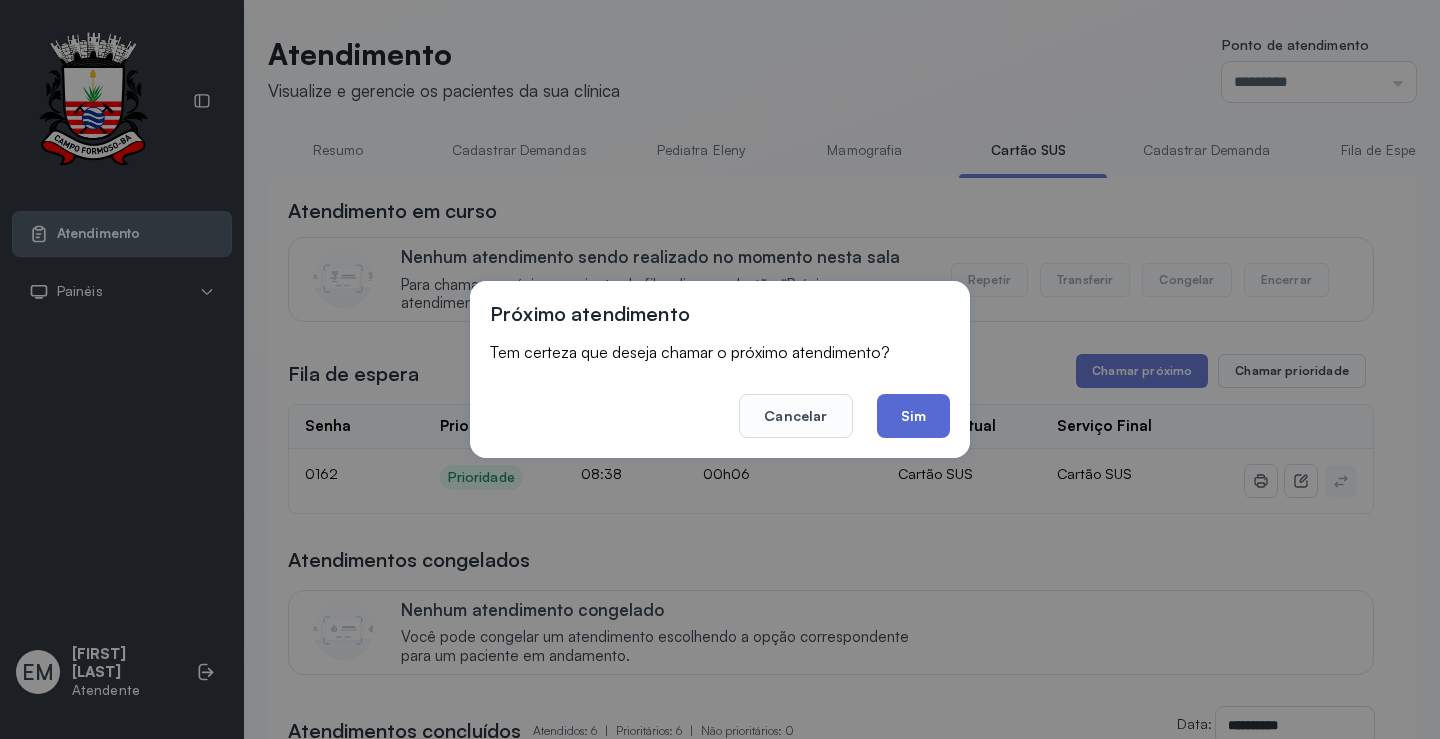 click on "Sim" 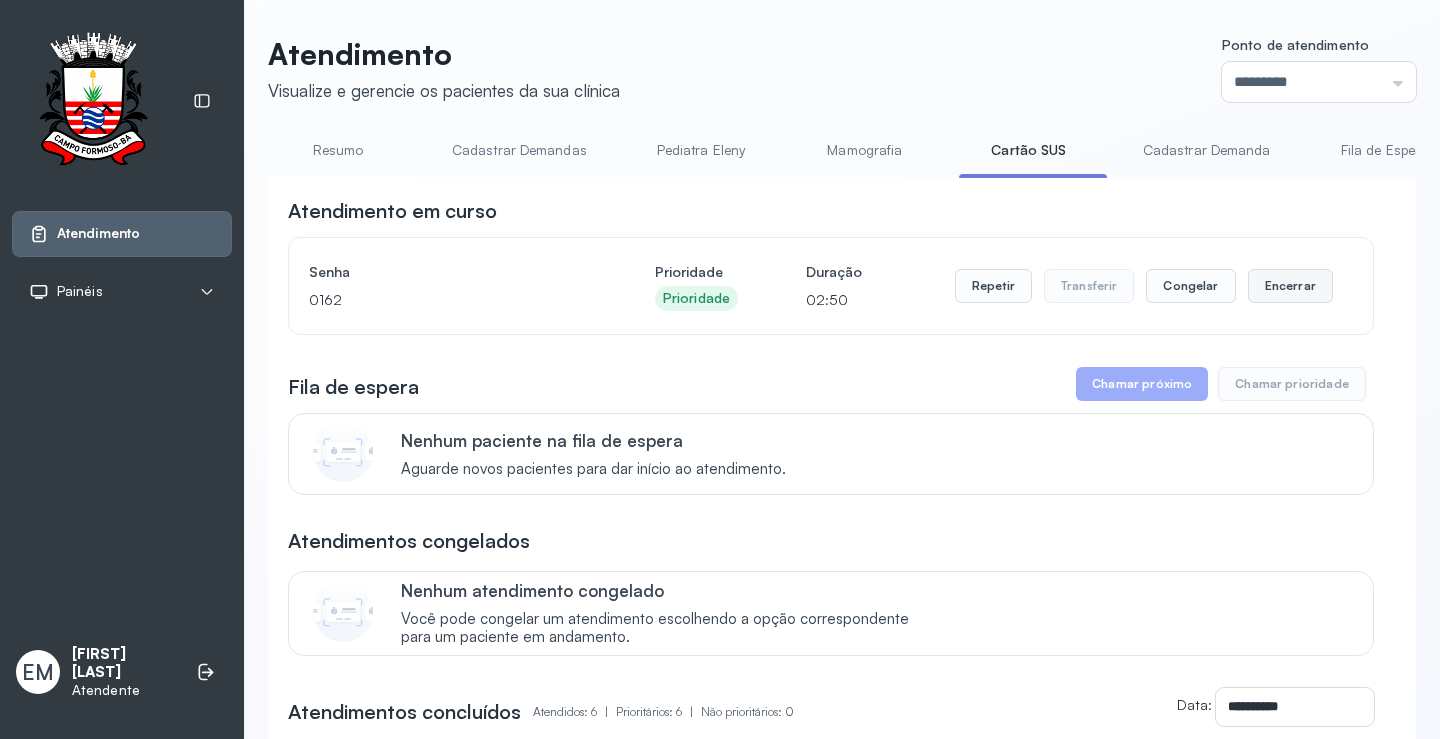 click on "Encerrar" at bounding box center [1290, 286] 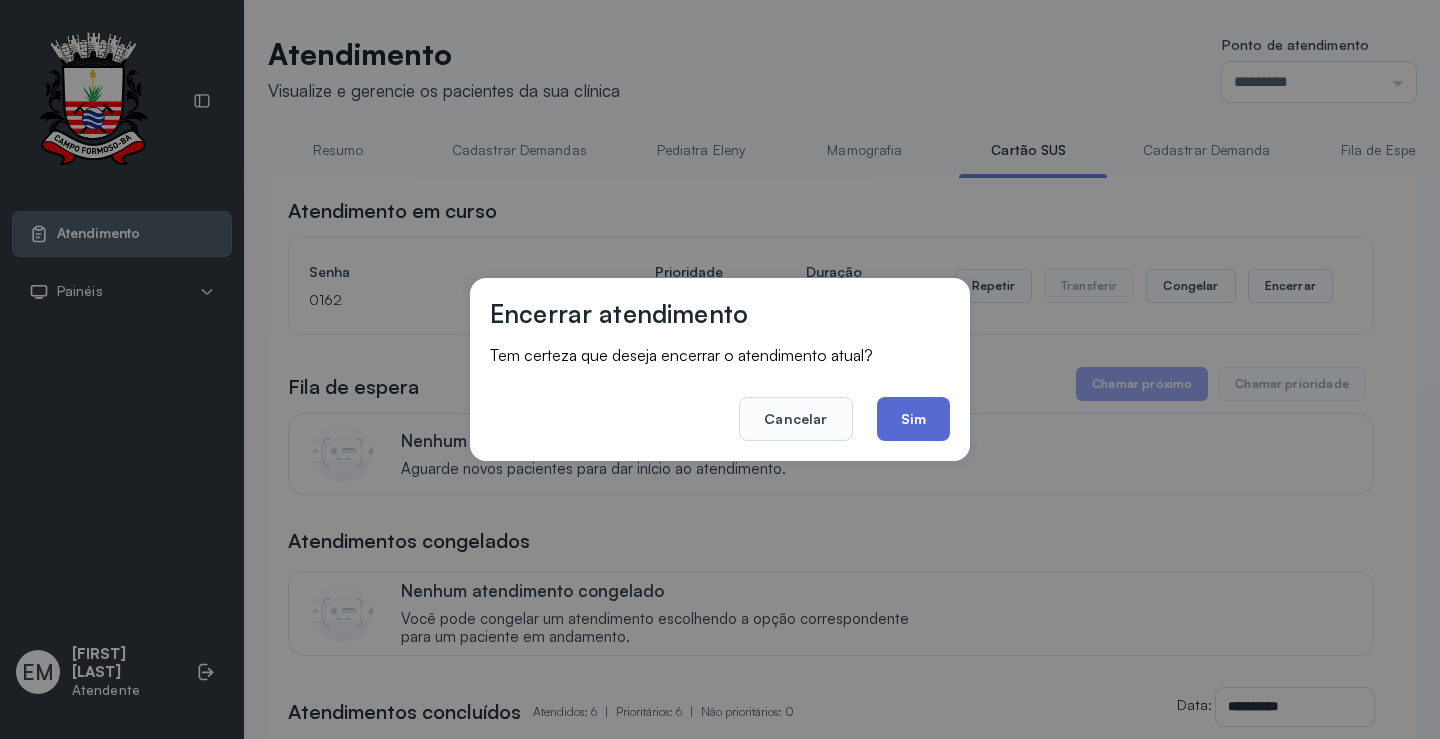 click on "Sim" 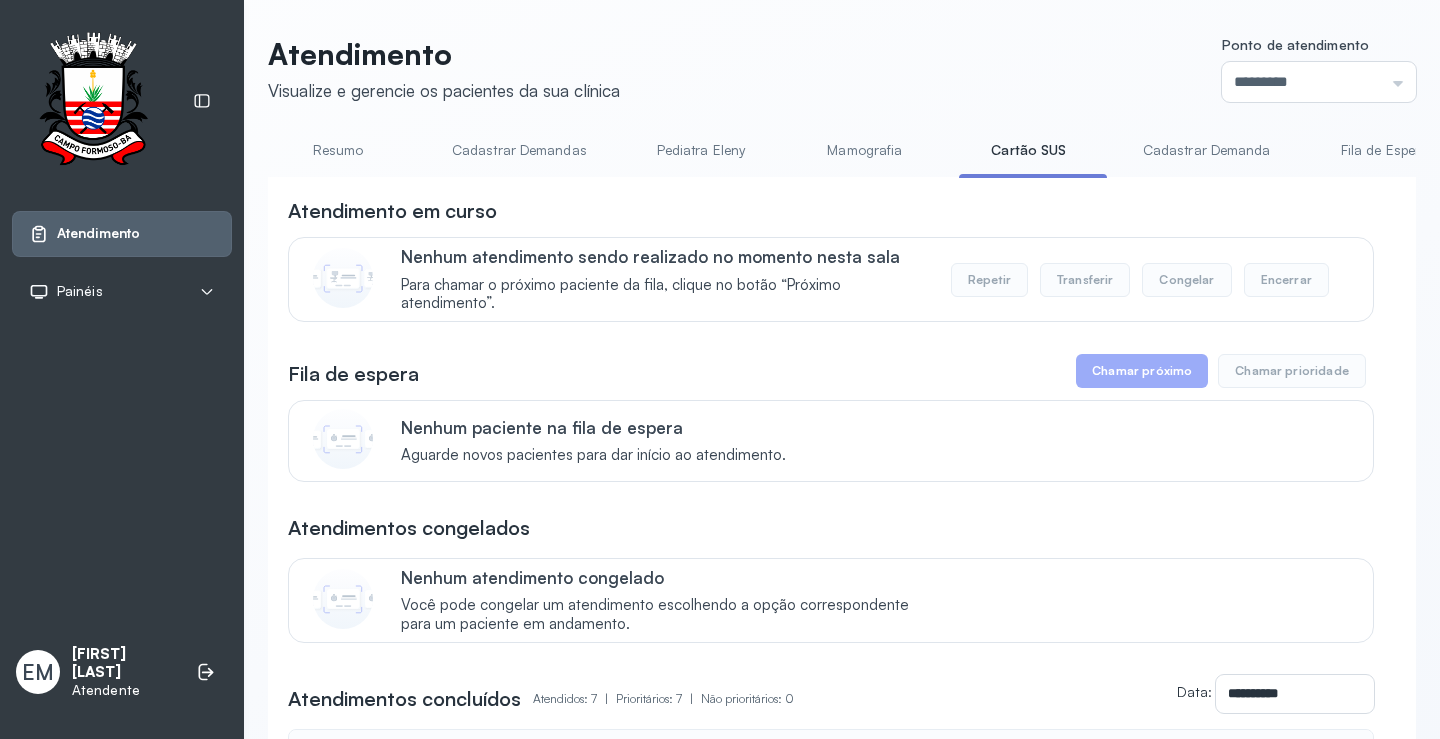 click on "Resumo" at bounding box center (338, 150) 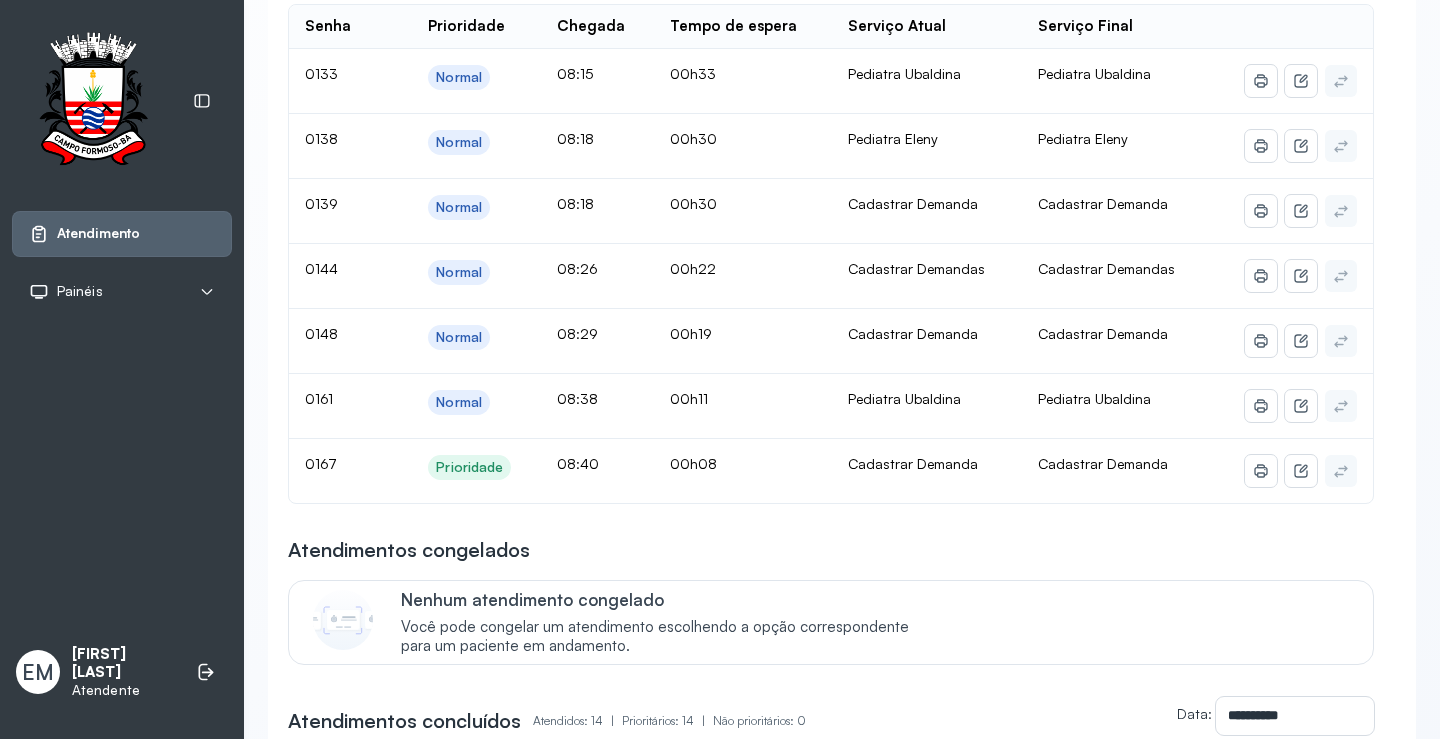 scroll, scrollTop: 0, scrollLeft: 0, axis: both 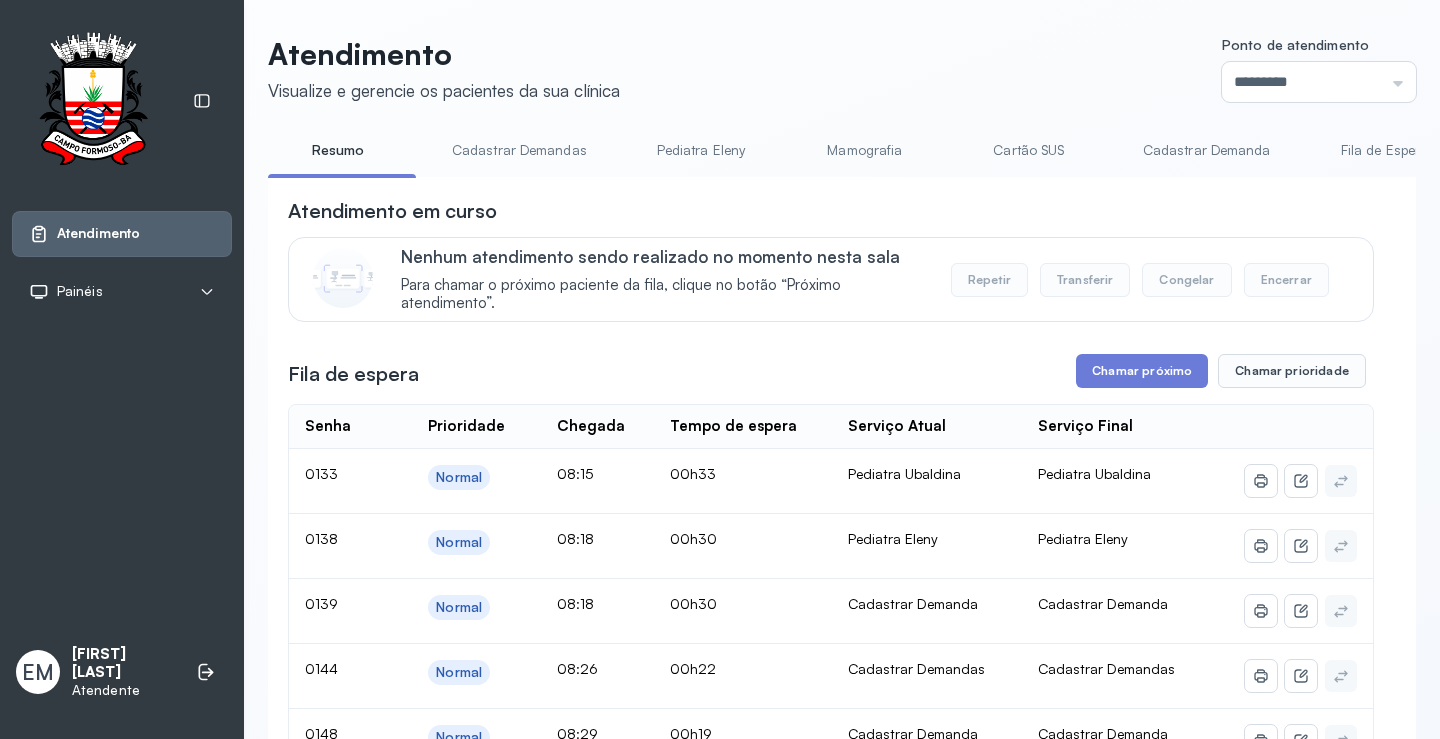 click on "Cartão SUS" at bounding box center (1029, 150) 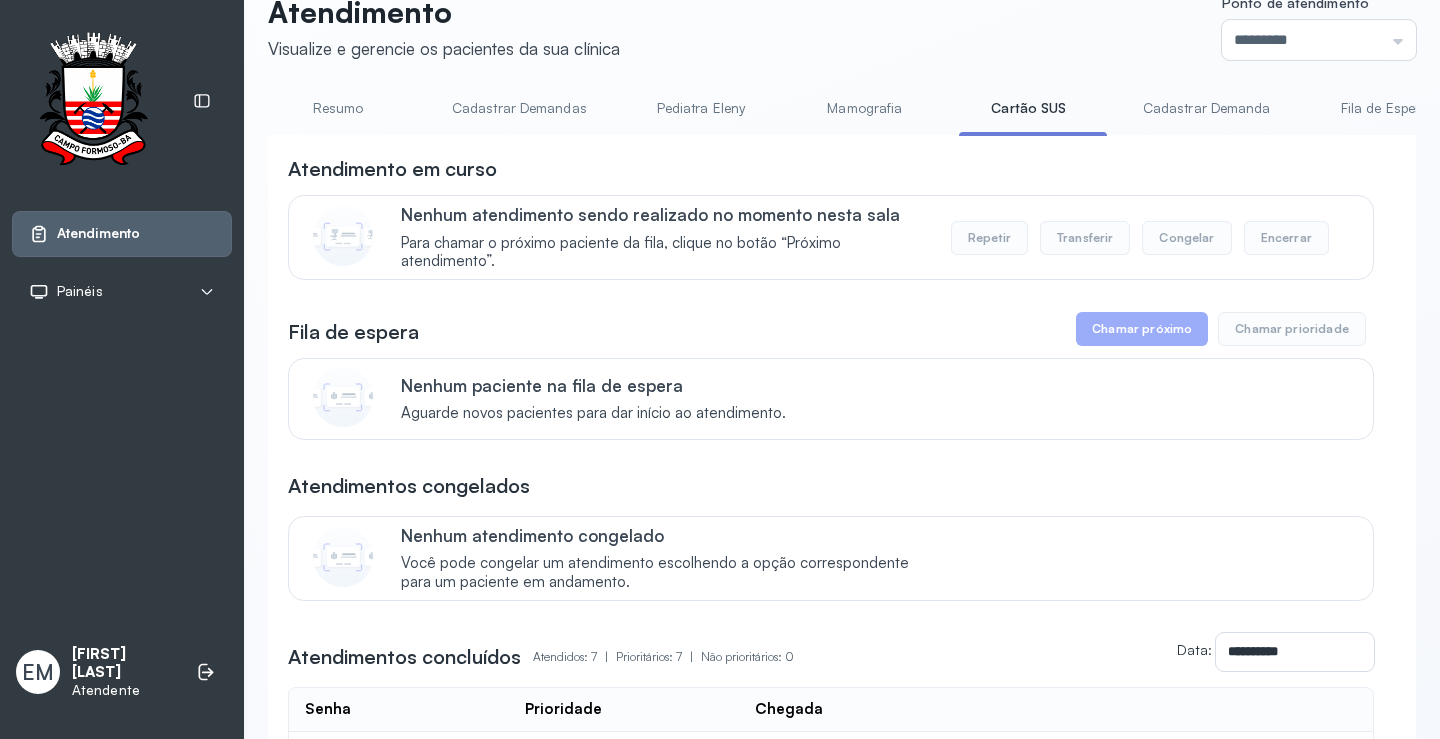 scroll, scrollTop: 0, scrollLeft: 0, axis: both 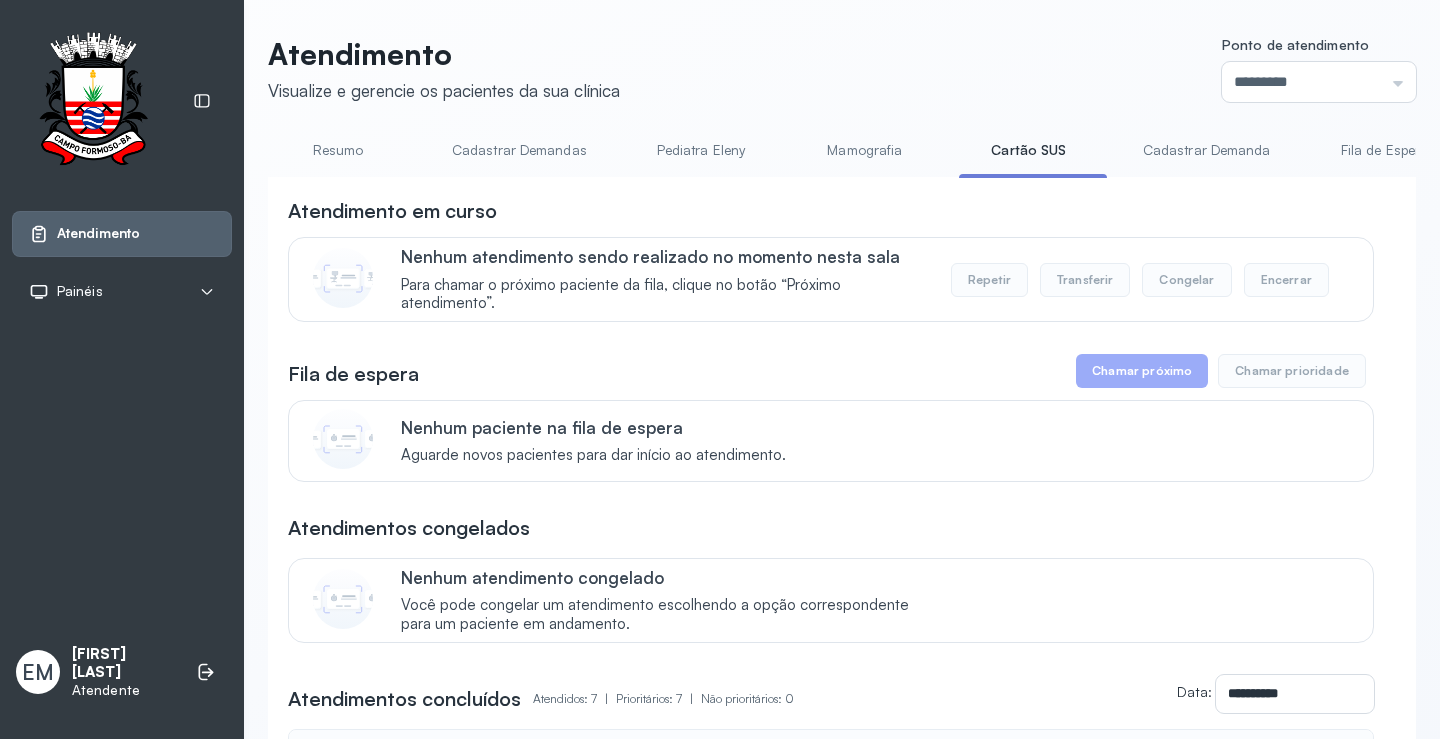 click on "Resumo" at bounding box center [338, 150] 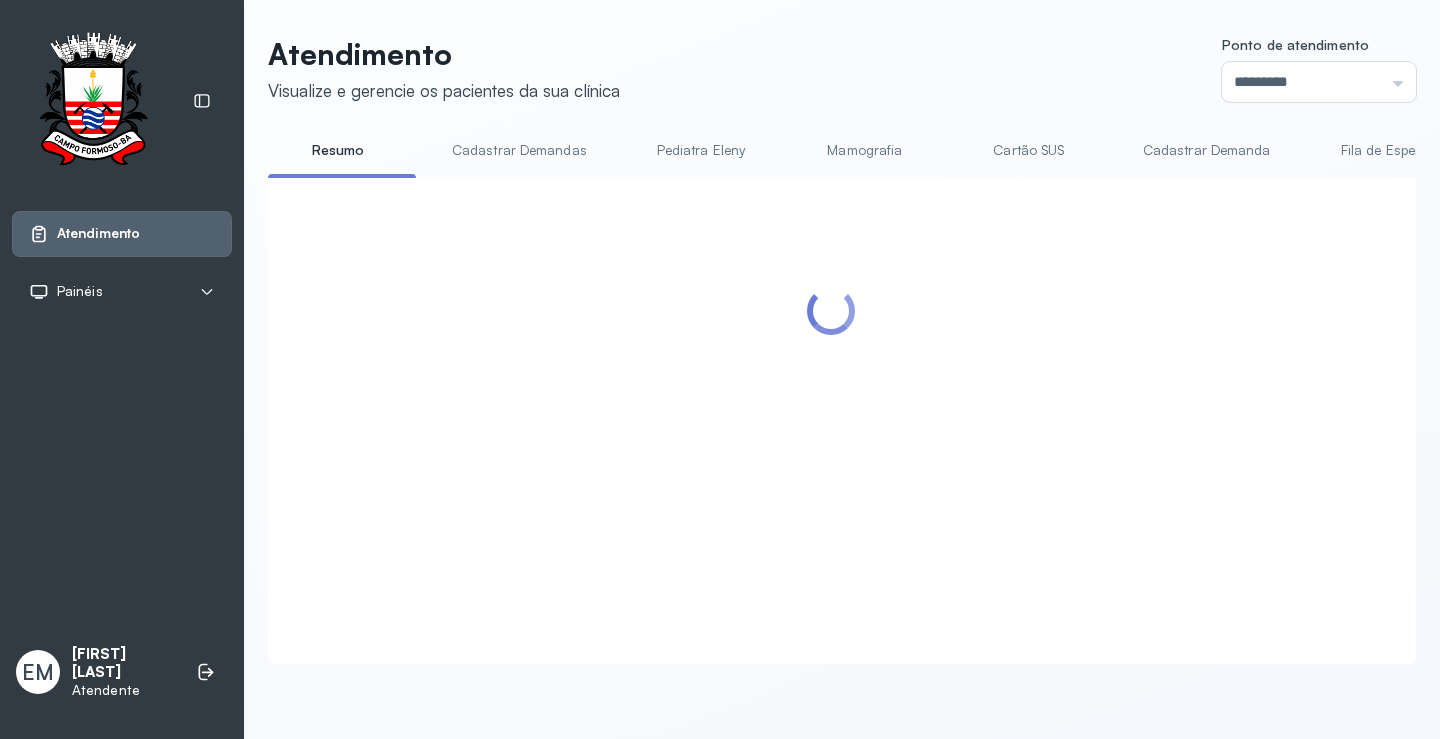 scroll, scrollTop: 1, scrollLeft: 0, axis: vertical 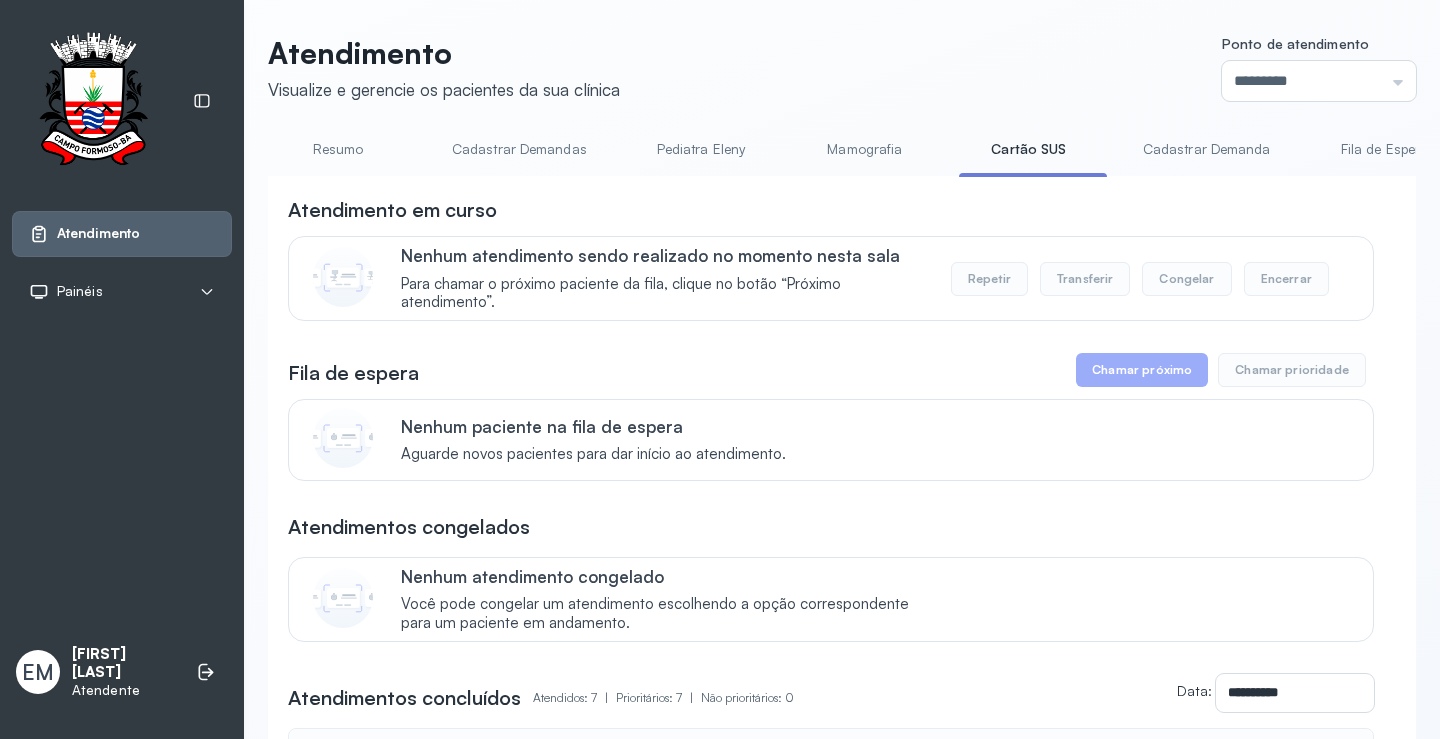 click on "Resumo" at bounding box center (338, 149) 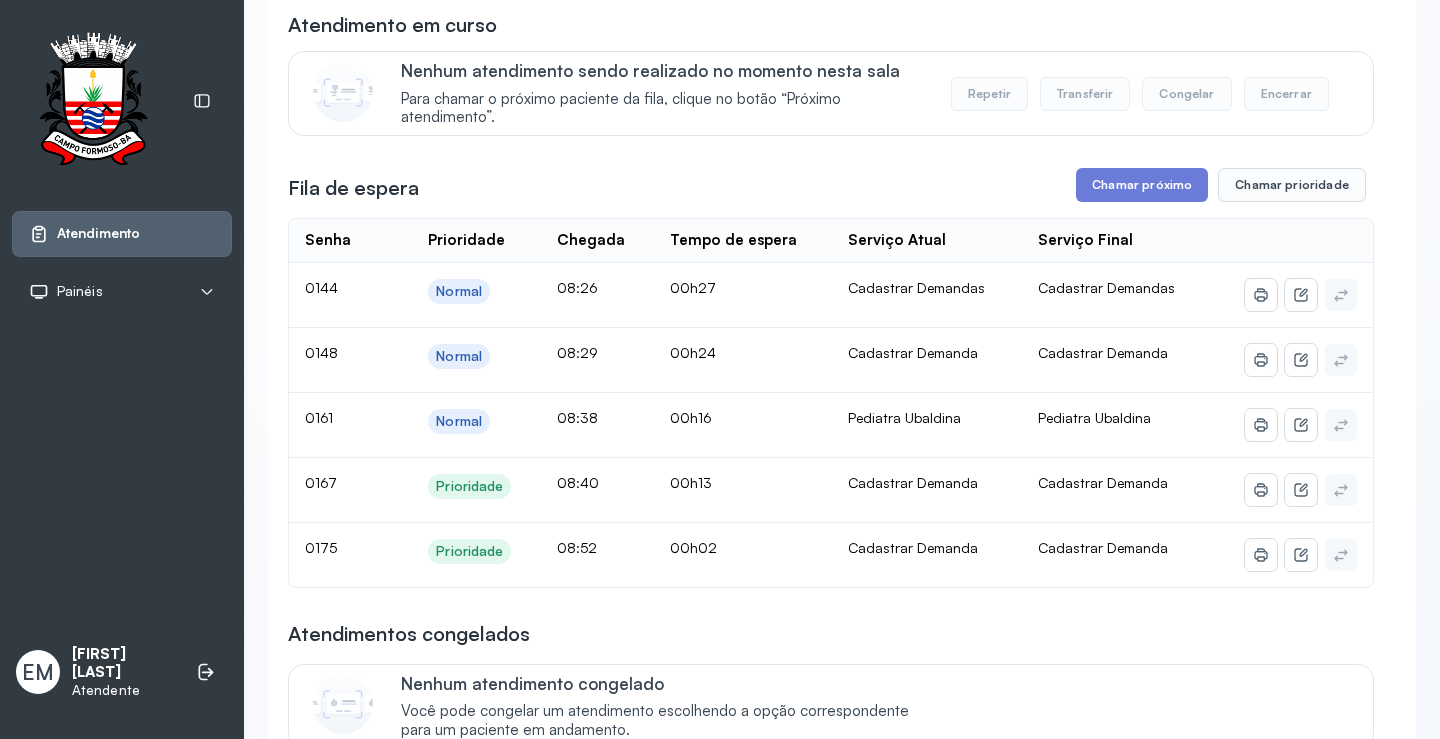 scroll, scrollTop: 101, scrollLeft: 0, axis: vertical 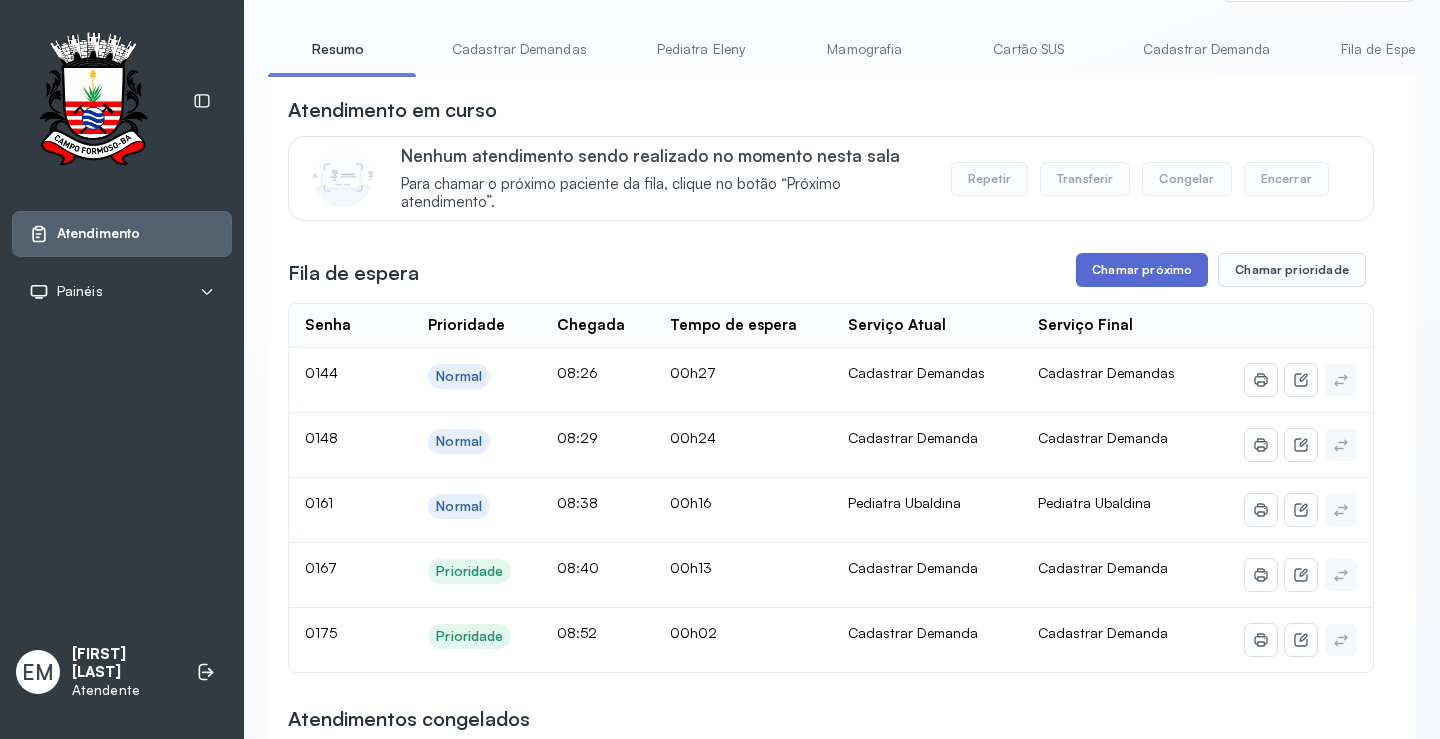 click on "Chamar próximo" at bounding box center (1142, 270) 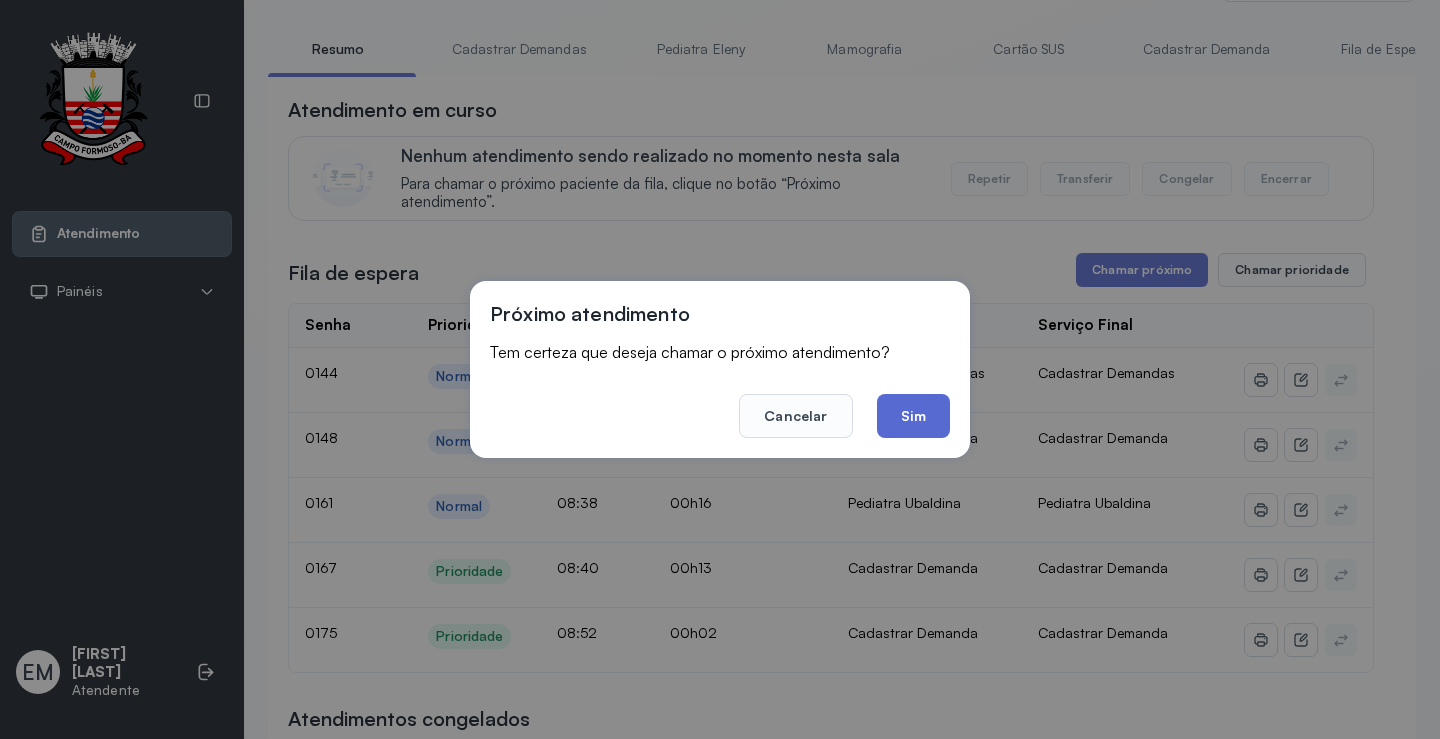 click on "Sim" 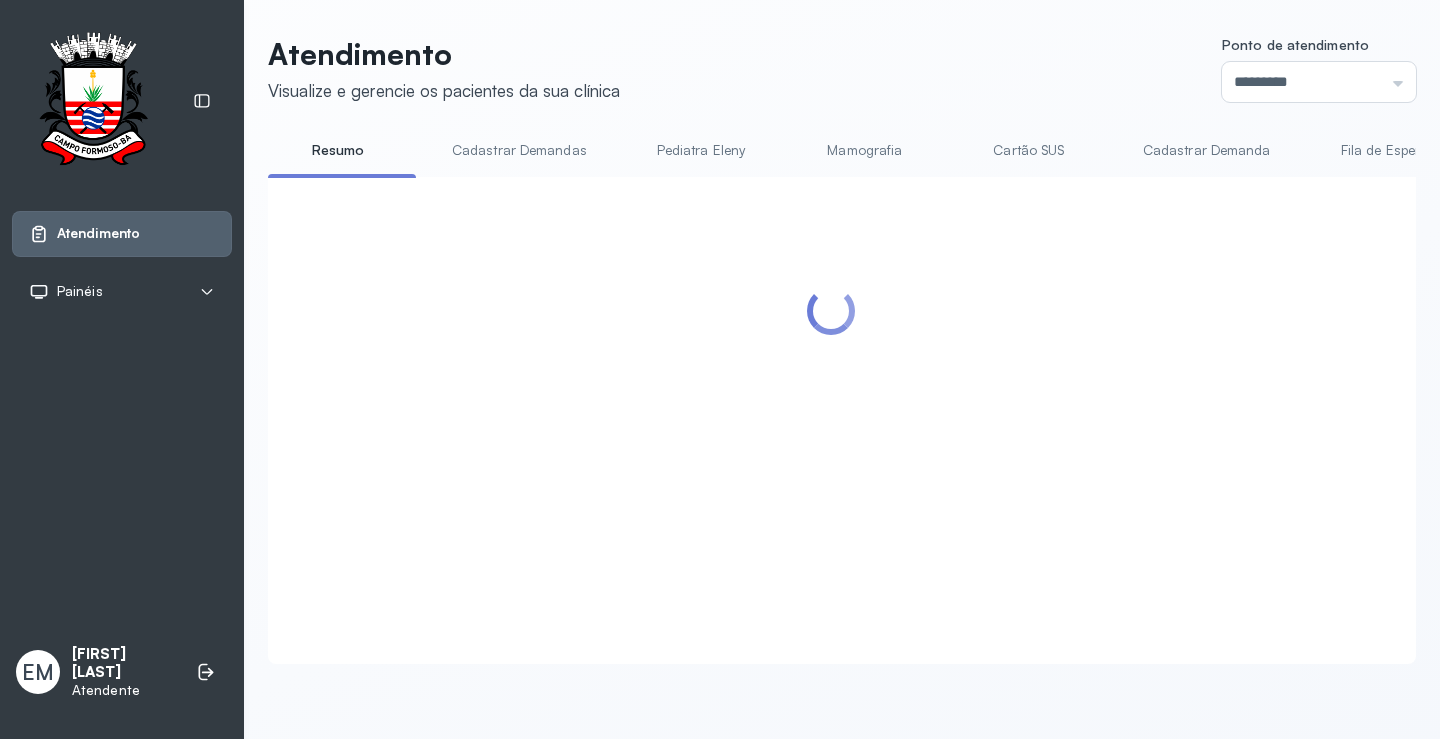 scroll, scrollTop: 101, scrollLeft: 0, axis: vertical 